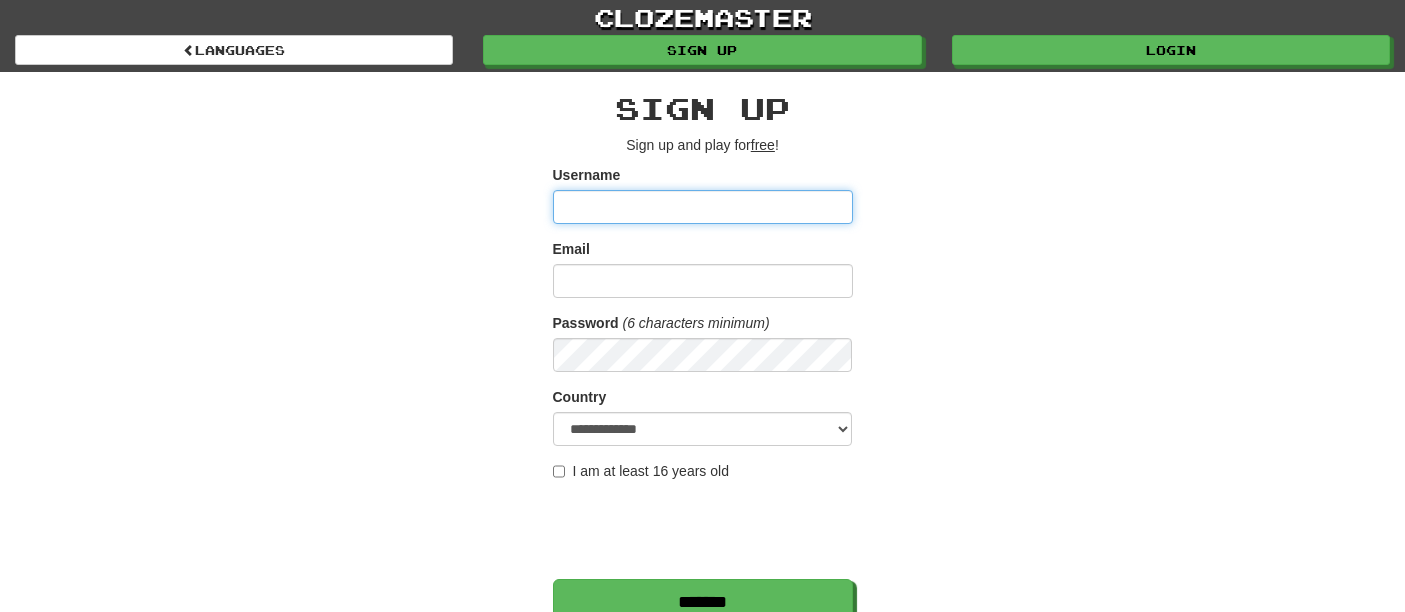scroll, scrollTop: 0, scrollLeft: 0, axis: both 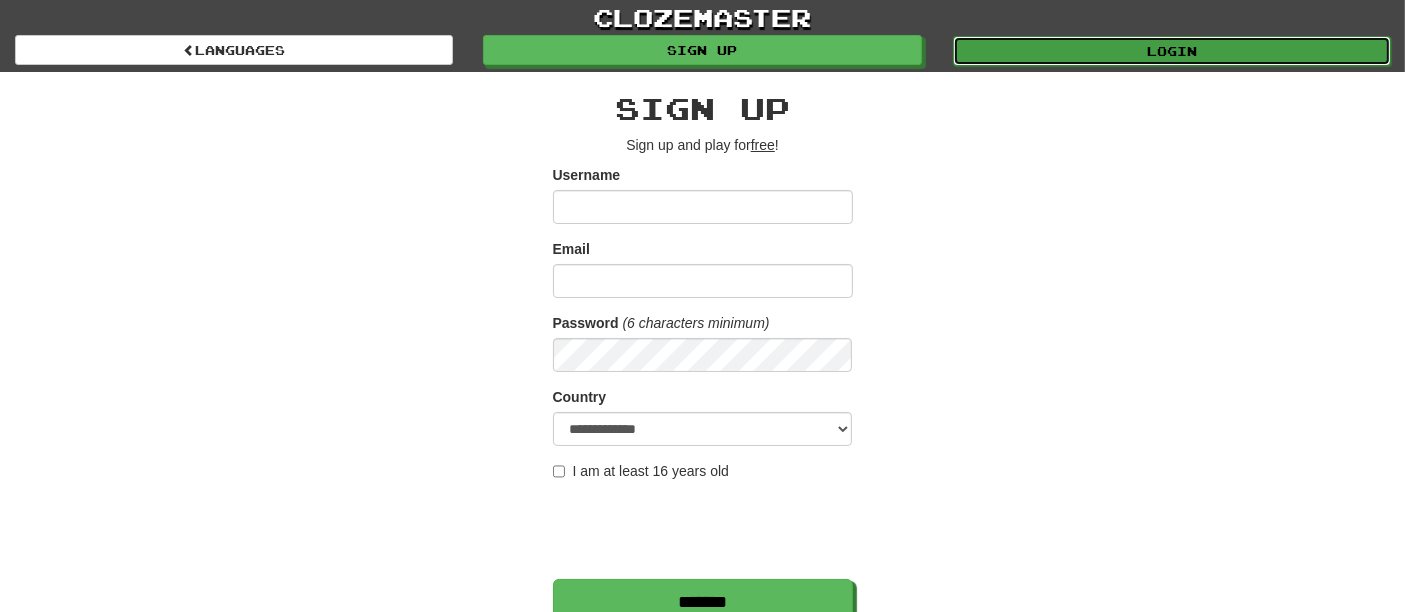 click on "Login" at bounding box center (1172, 51) 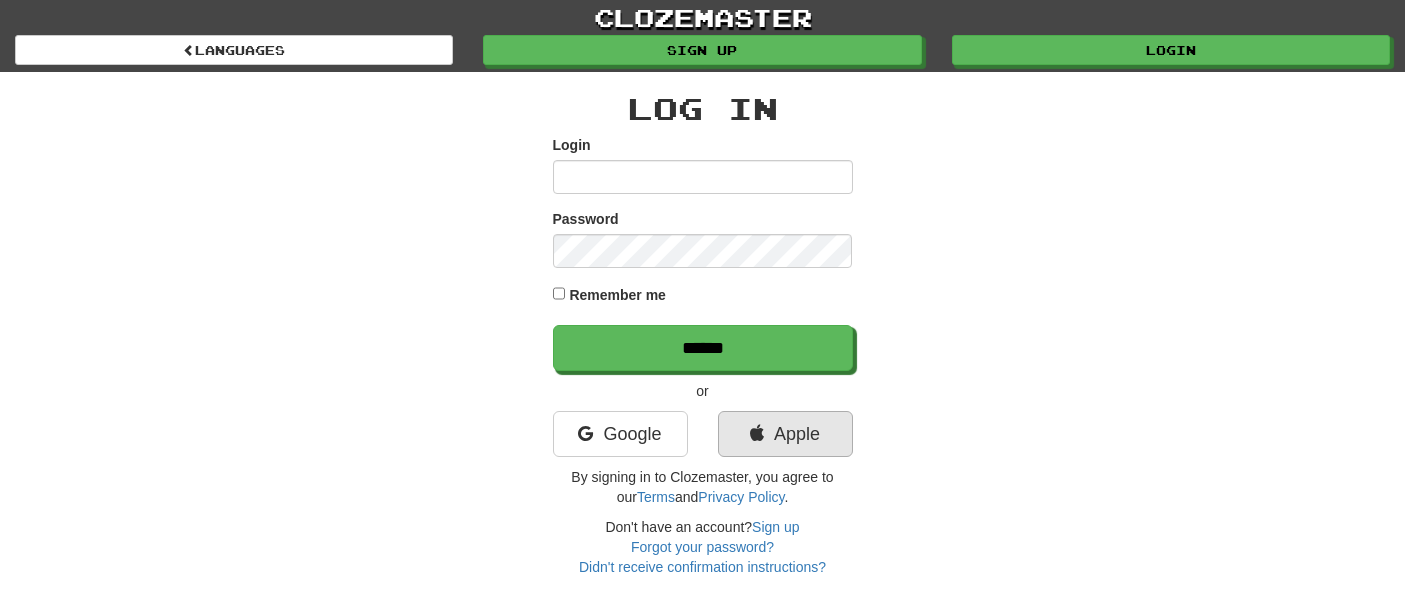 scroll, scrollTop: 0, scrollLeft: 0, axis: both 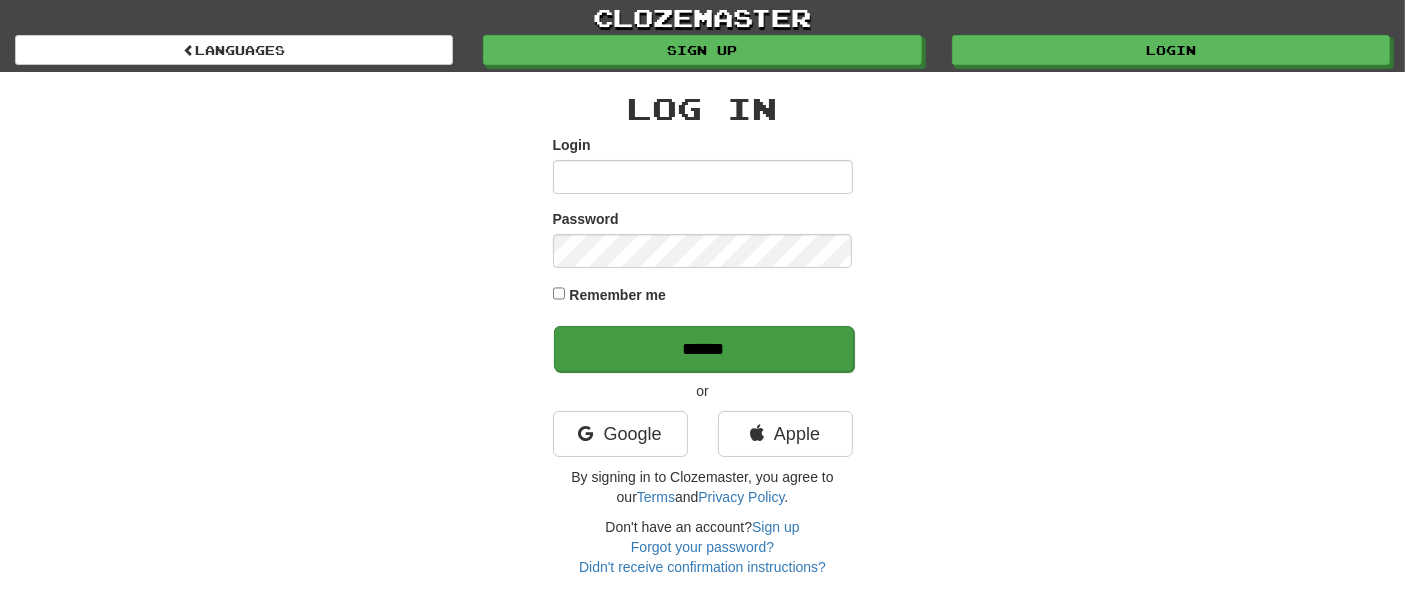 type on "**********" 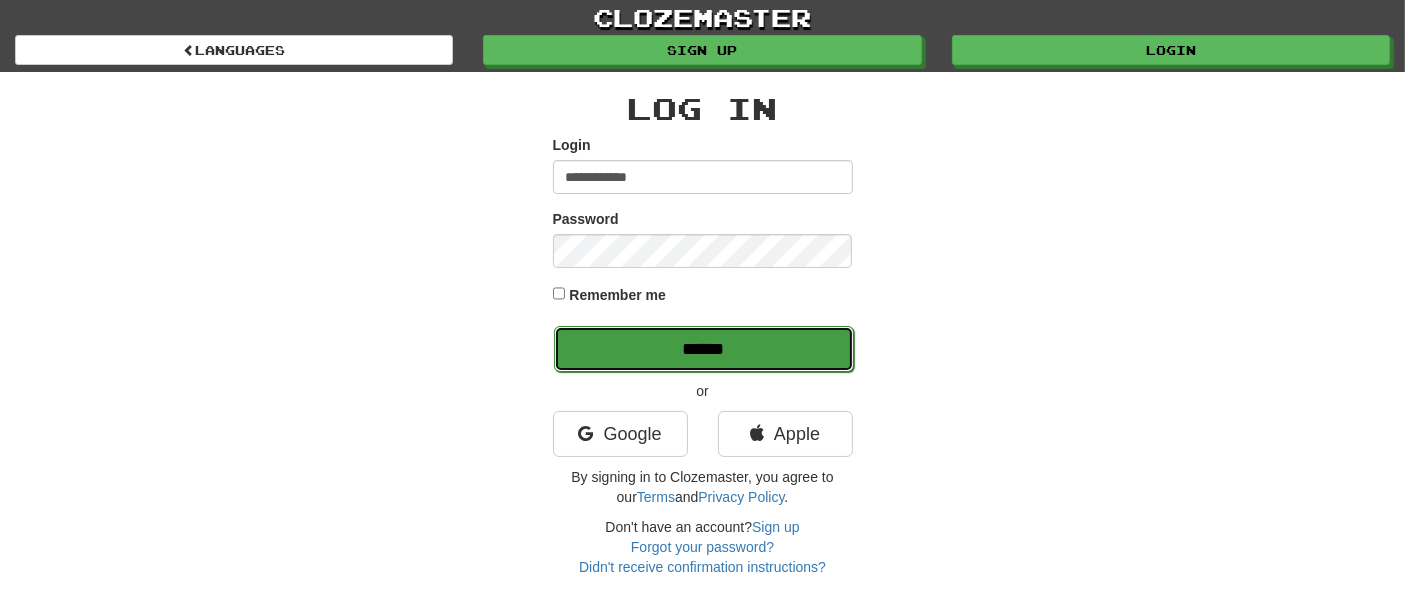 click on "******" at bounding box center [704, 349] 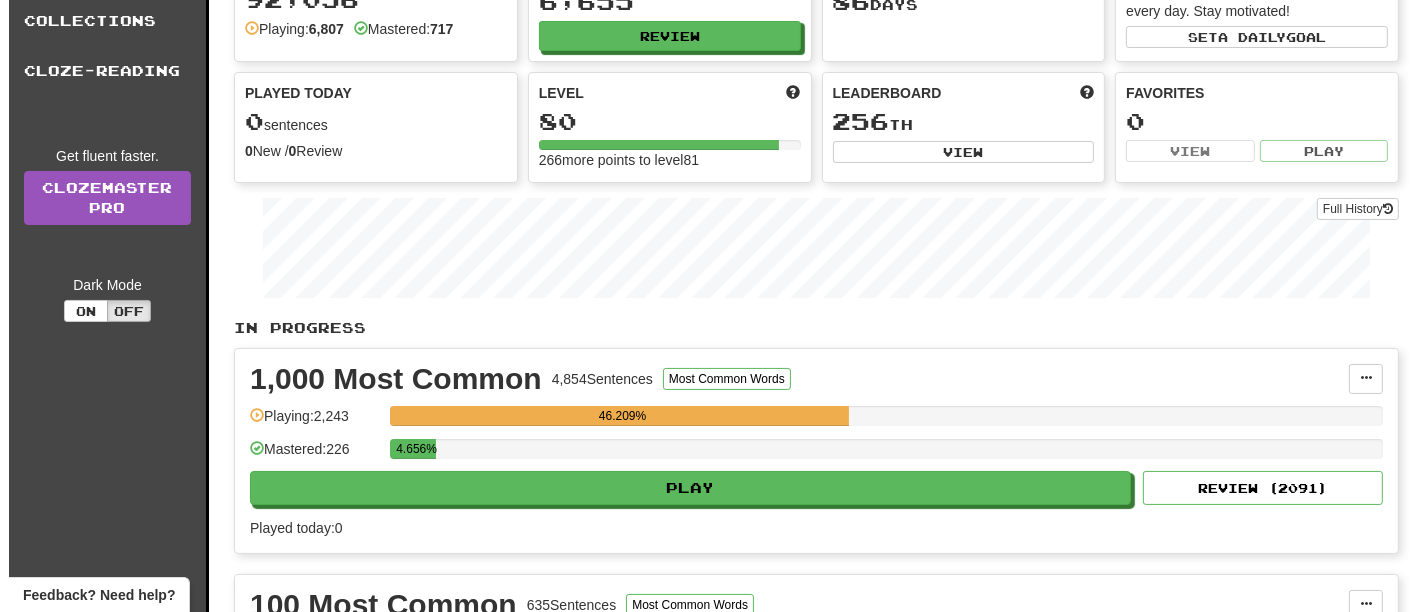 scroll, scrollTop: 222, scrollLeft: 0, axis: vertical 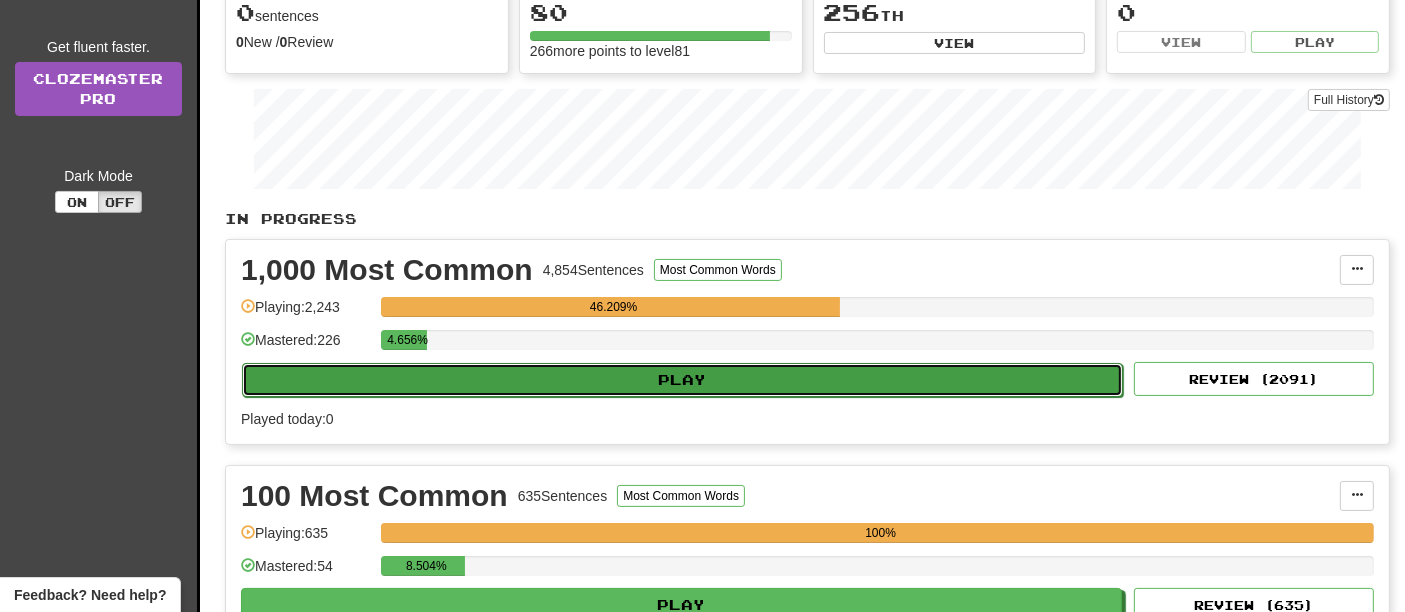 click on "Play" at bounding box center (682, 380) 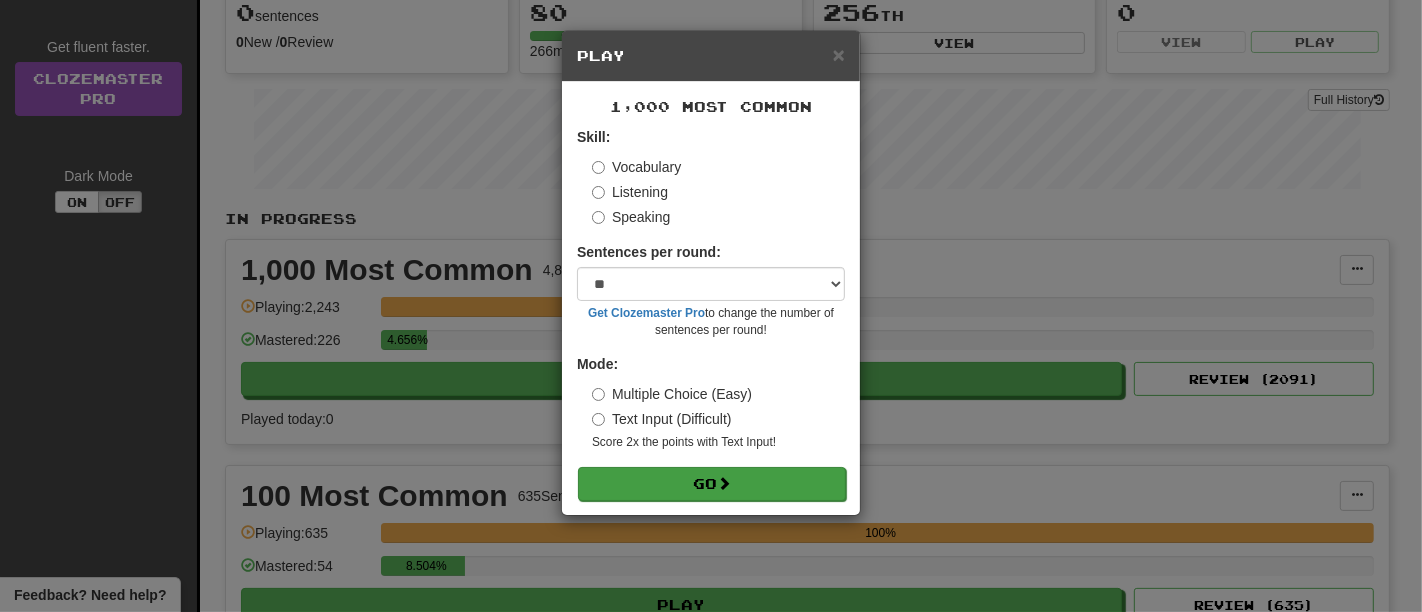 drag, startPoint x: 717, startPoint y: 502, endPoint x: 713, endPoint y: 476, distance: 26.305893 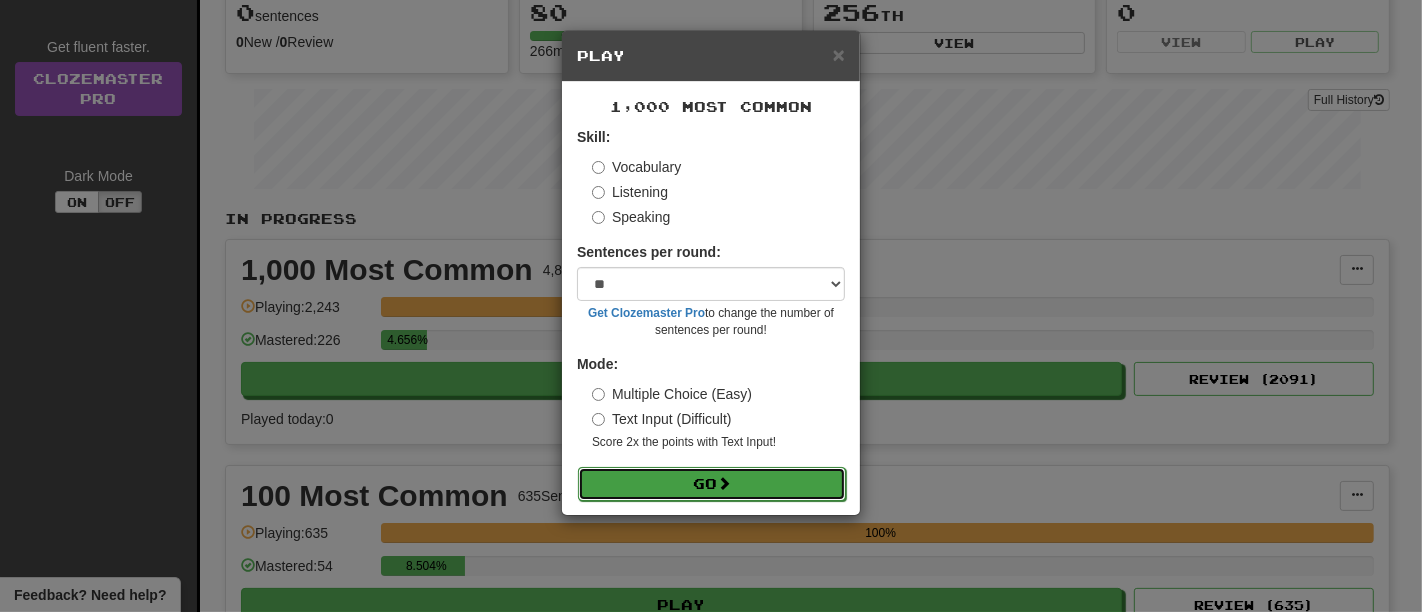 click on "Go" at bounding box center (712, 484) 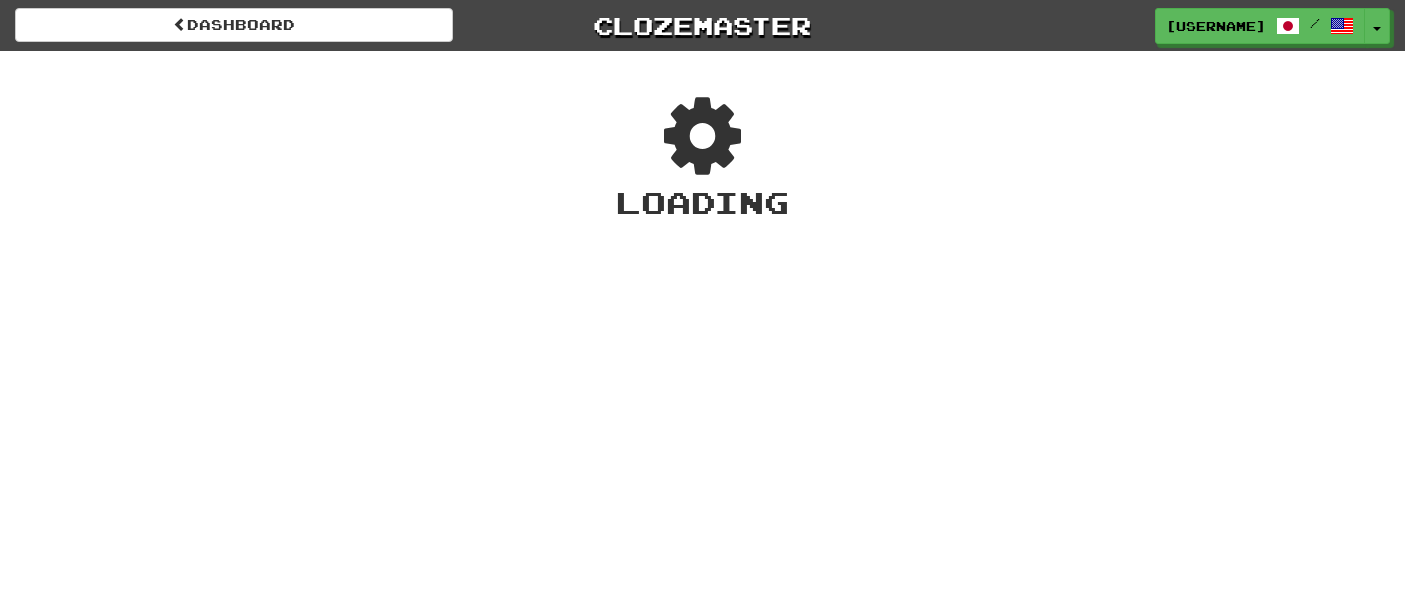 scroll, scrollTop: 0, scrollLeft: 0, axis: both 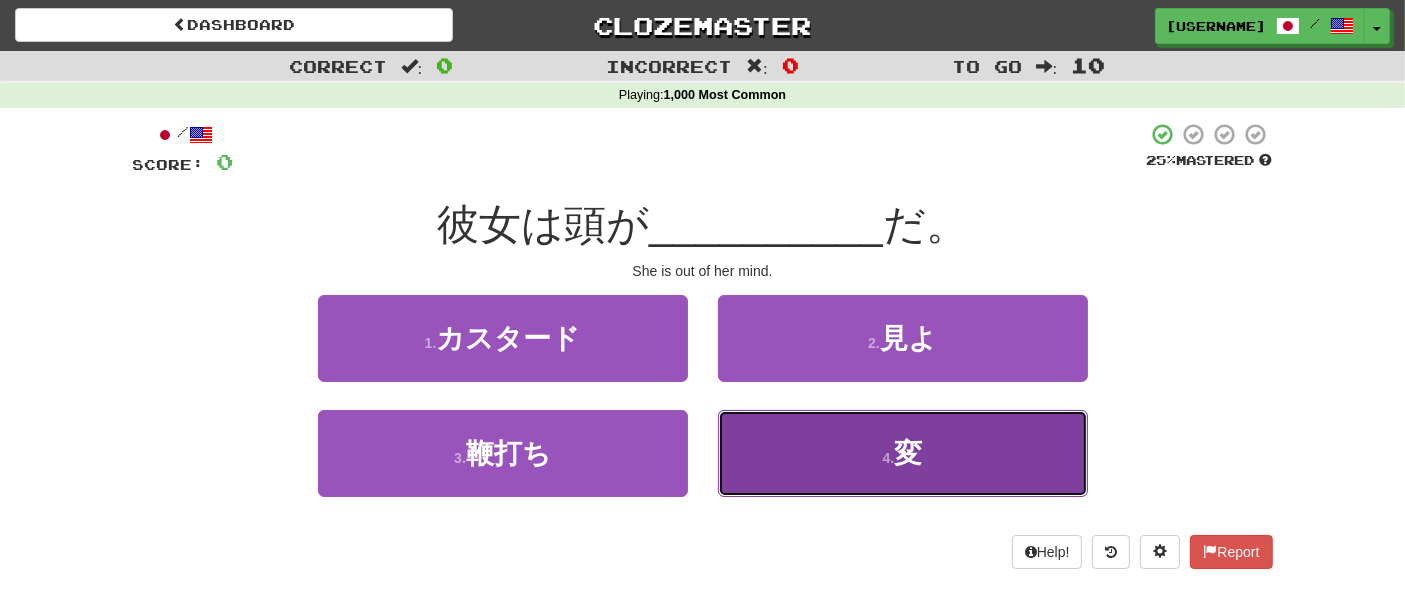 click on "4 .  変" at bounding box center (903, 453) 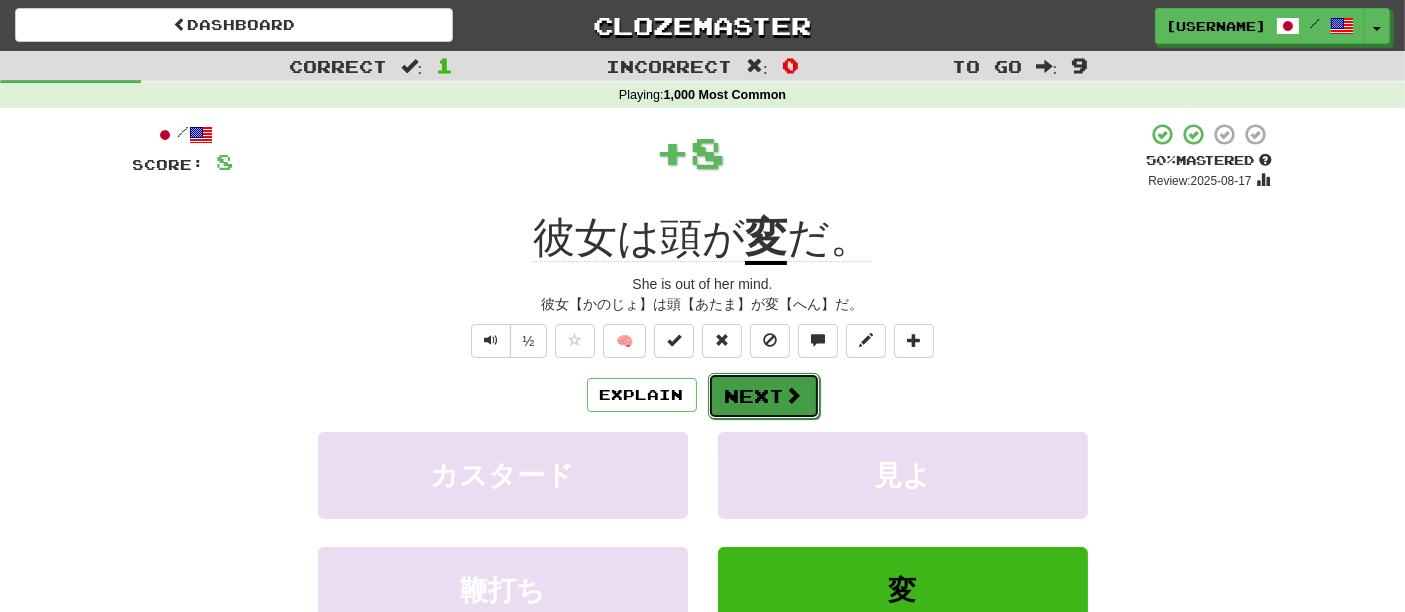 click on "Next" at bounding box center (764, 396) 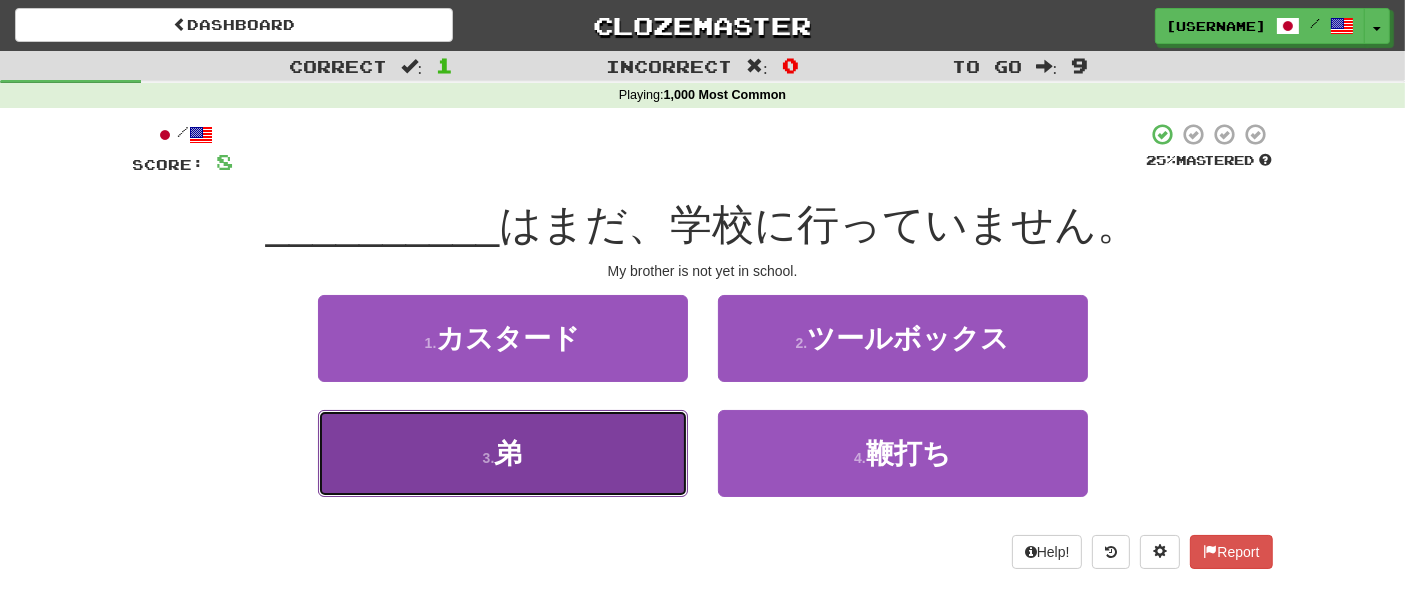 click on "3 .  弟" at bounding box center [503, 453] 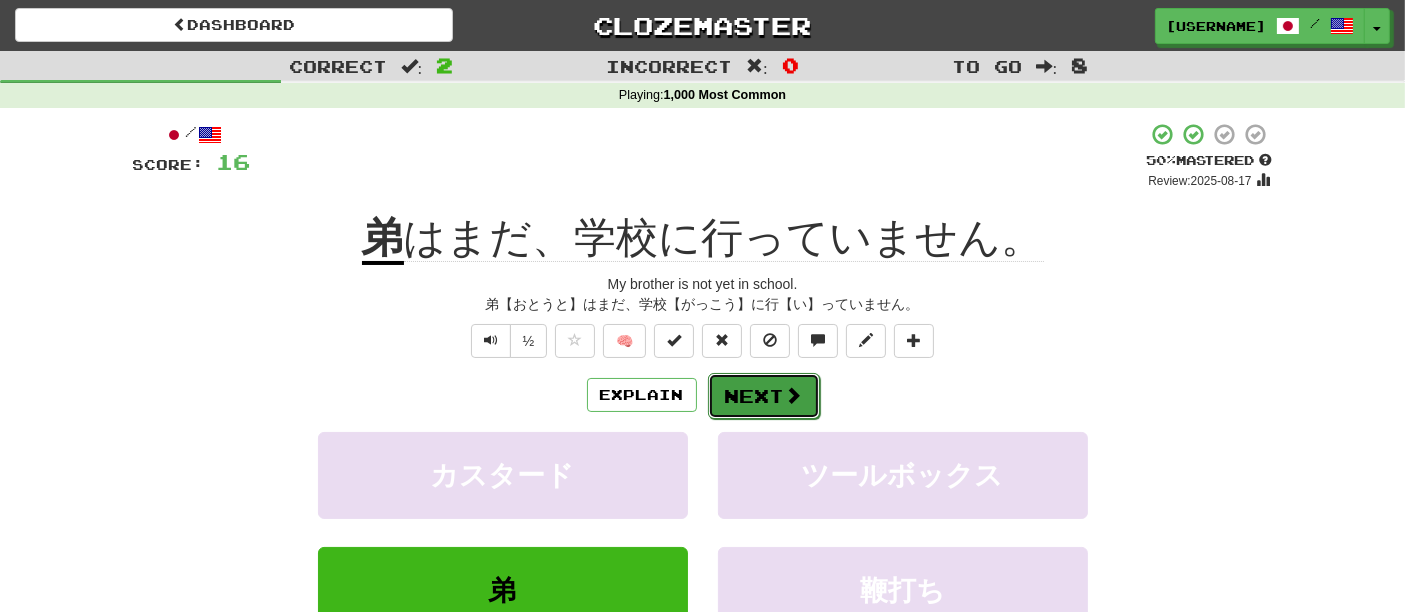 click on "Next" at bounding box center [764, 396] 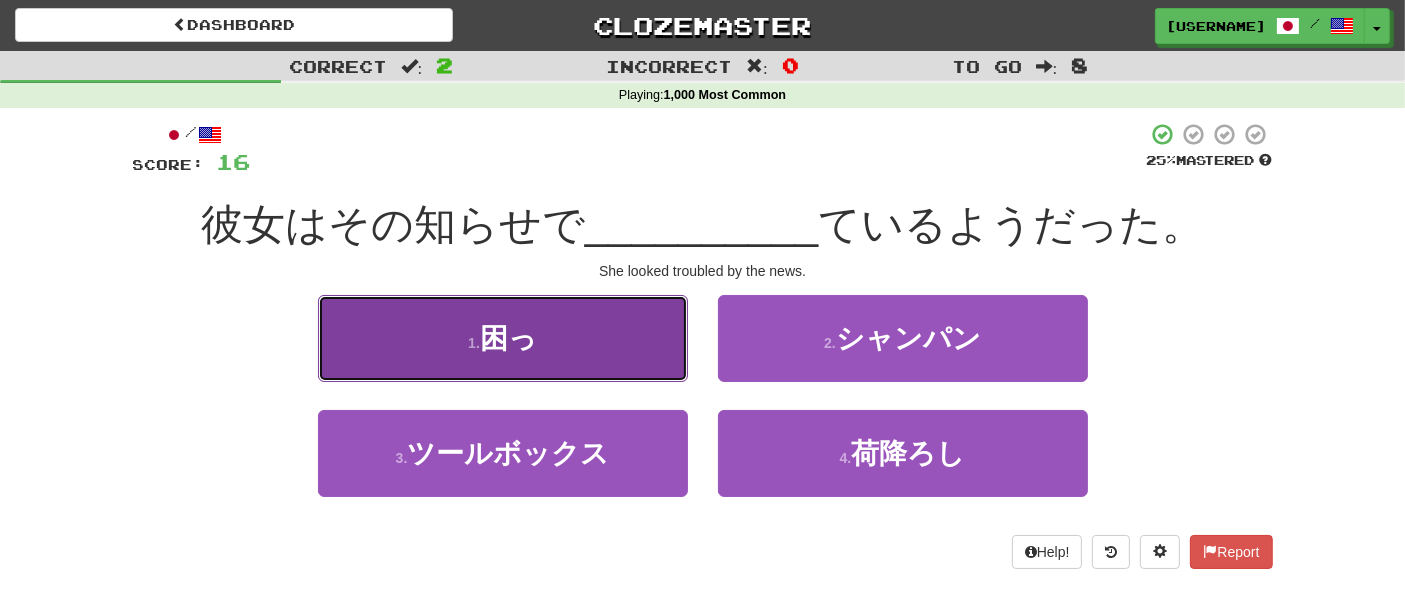 click on "困っ" at bounding box center (508, 338) 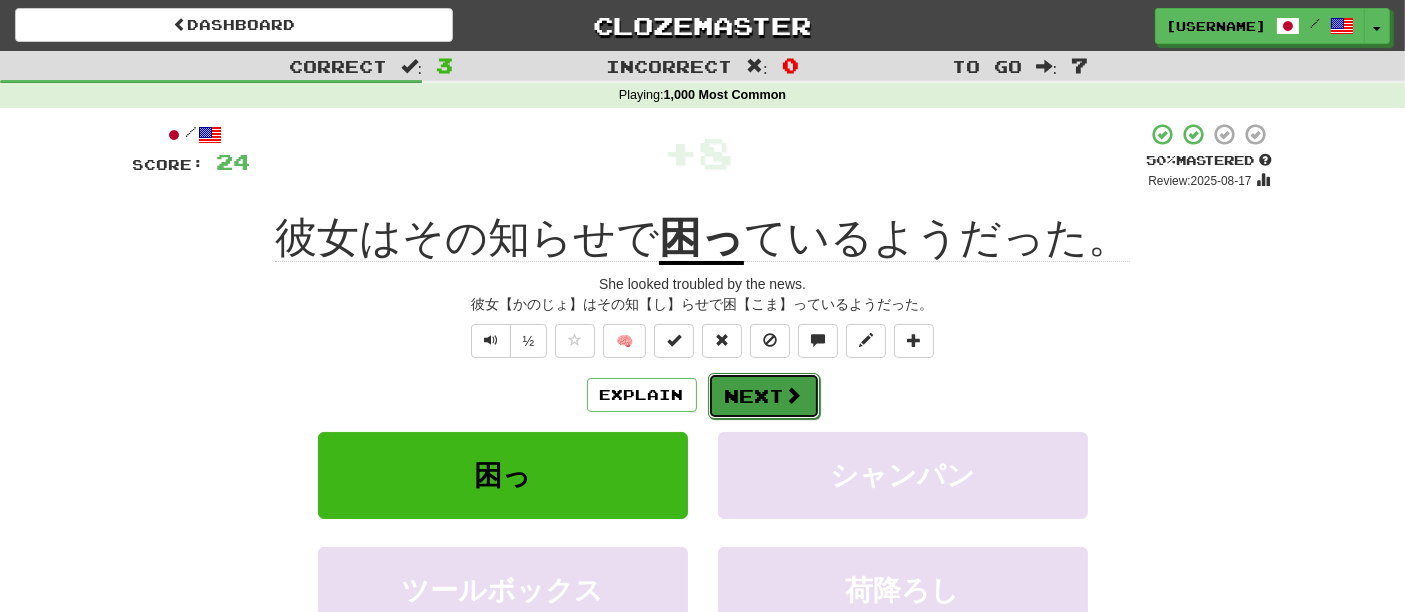 click at bounding box center [794, 395] 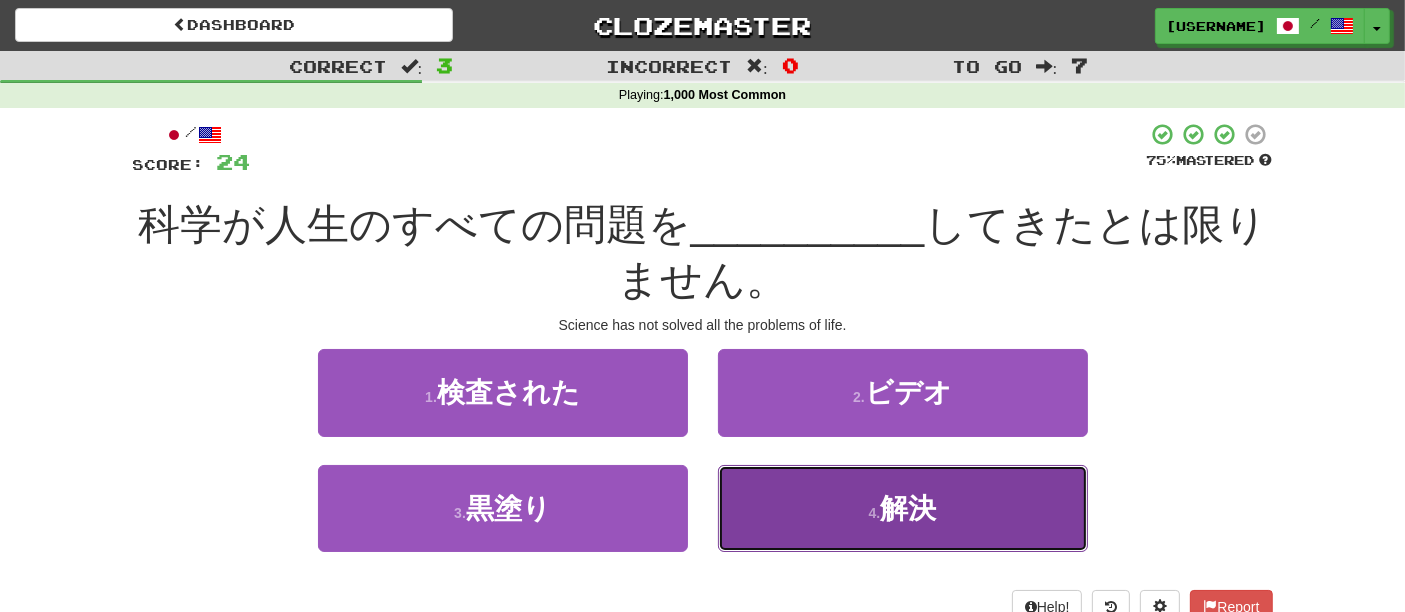 click on "4 .  解決" at bounding box center [903, 508] 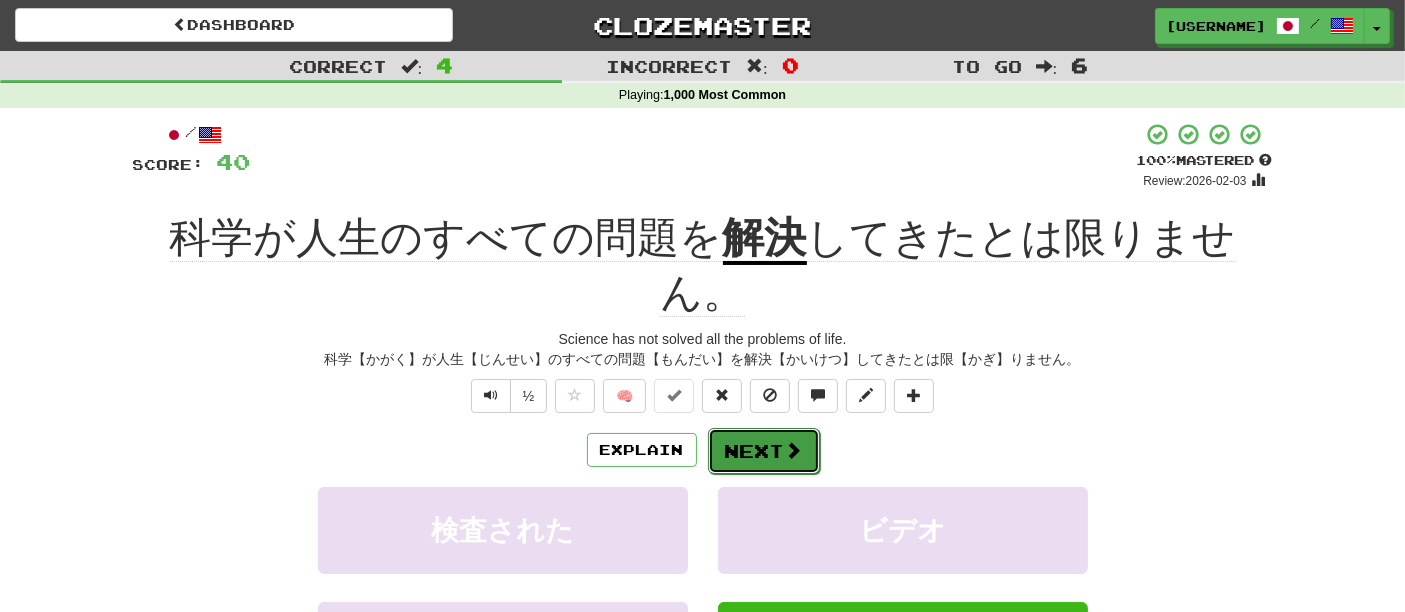 click on "Next" at bounding box center (764, 451) 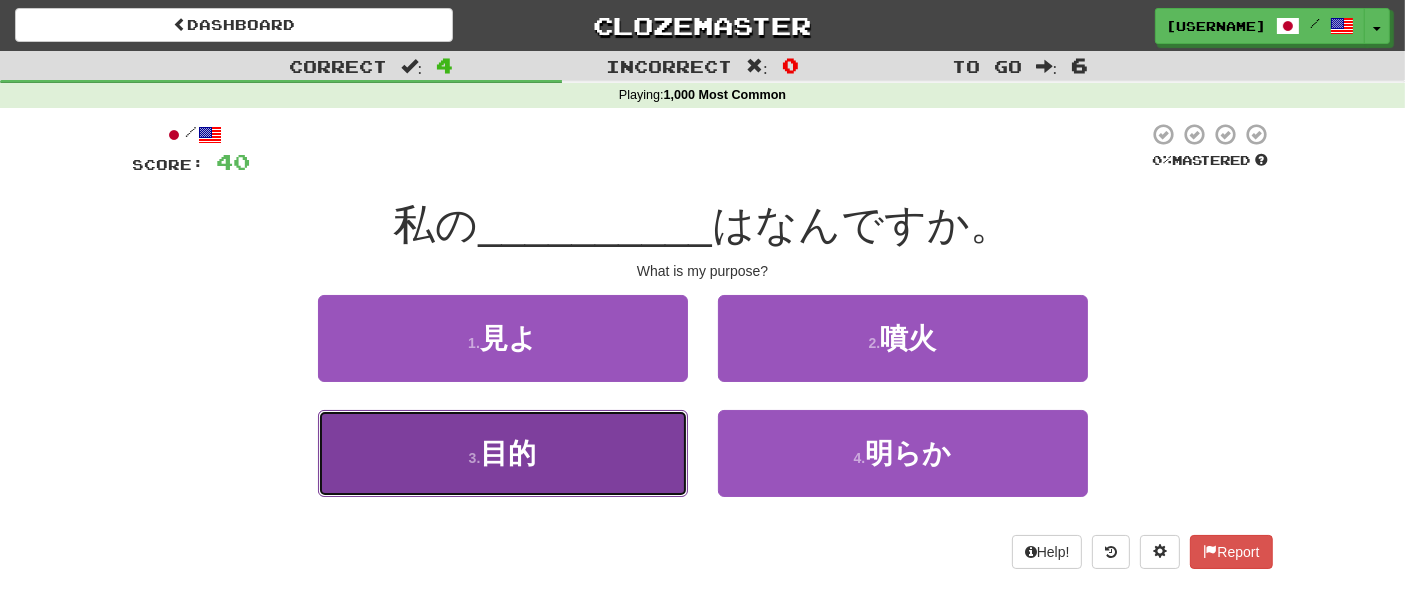 click on "3 .  目的" at bounding box center [503, 453] 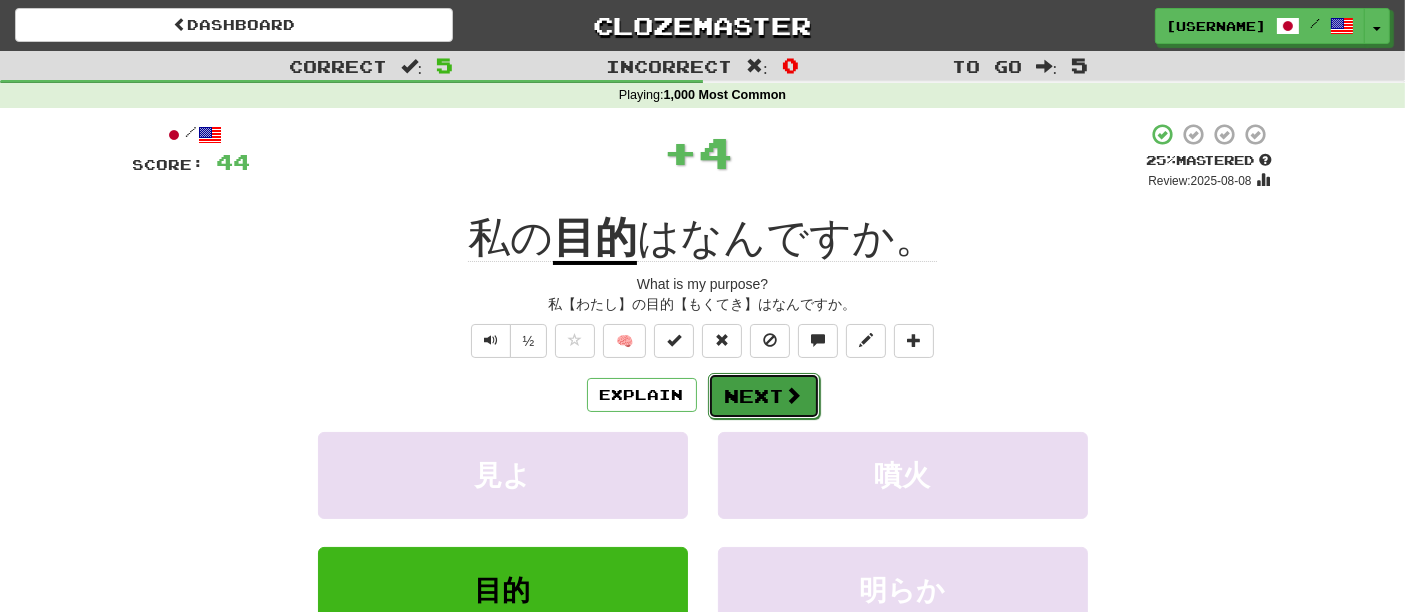 click on "Next" at bounding box center [764, 396] 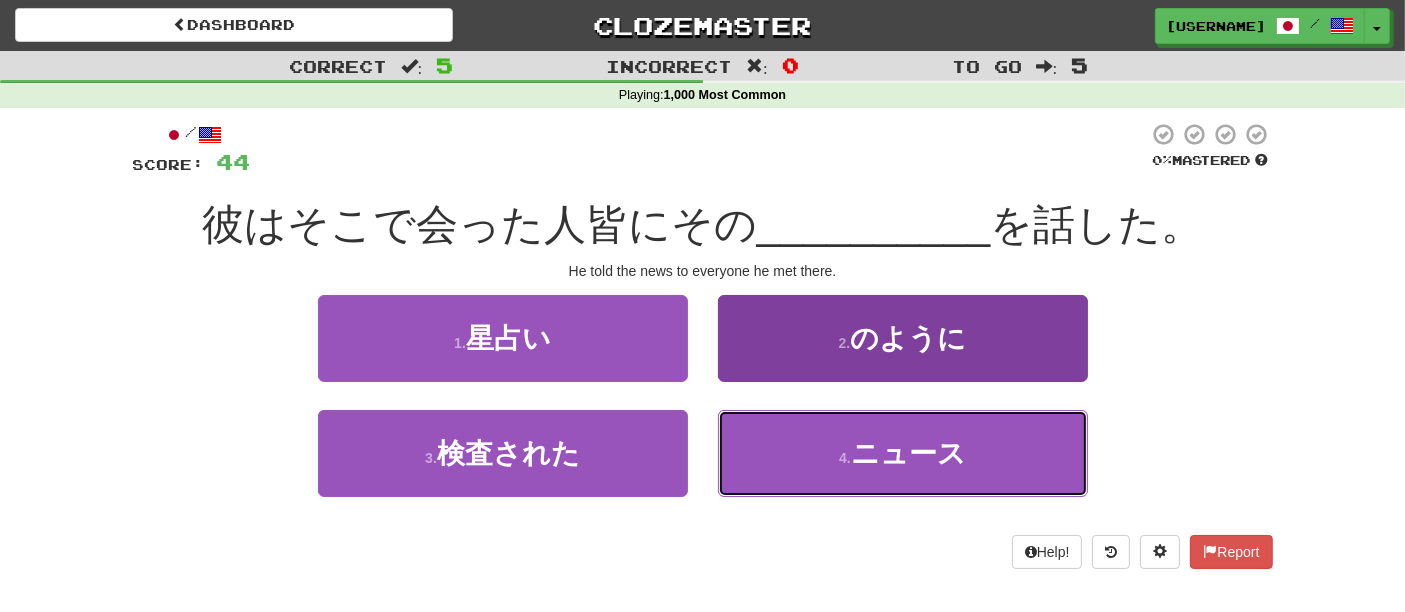 click on "4 .  ニュース" at bounding box center (903, 453) 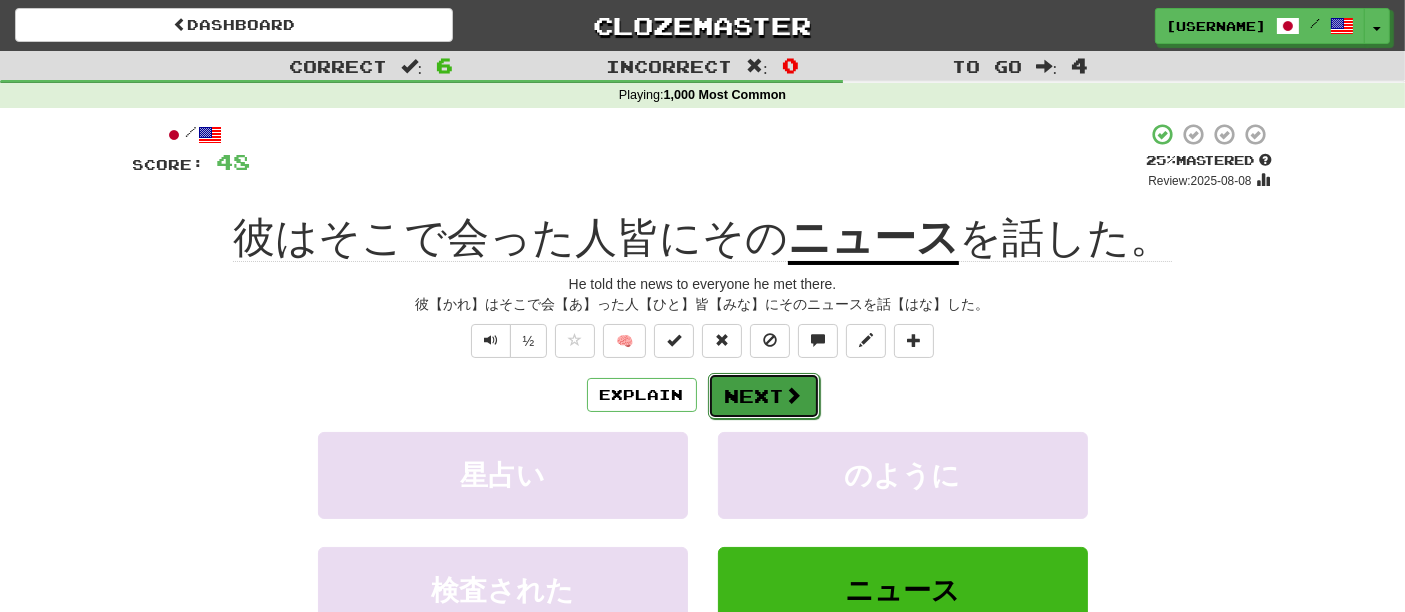 click at bounding box center [794, 395] 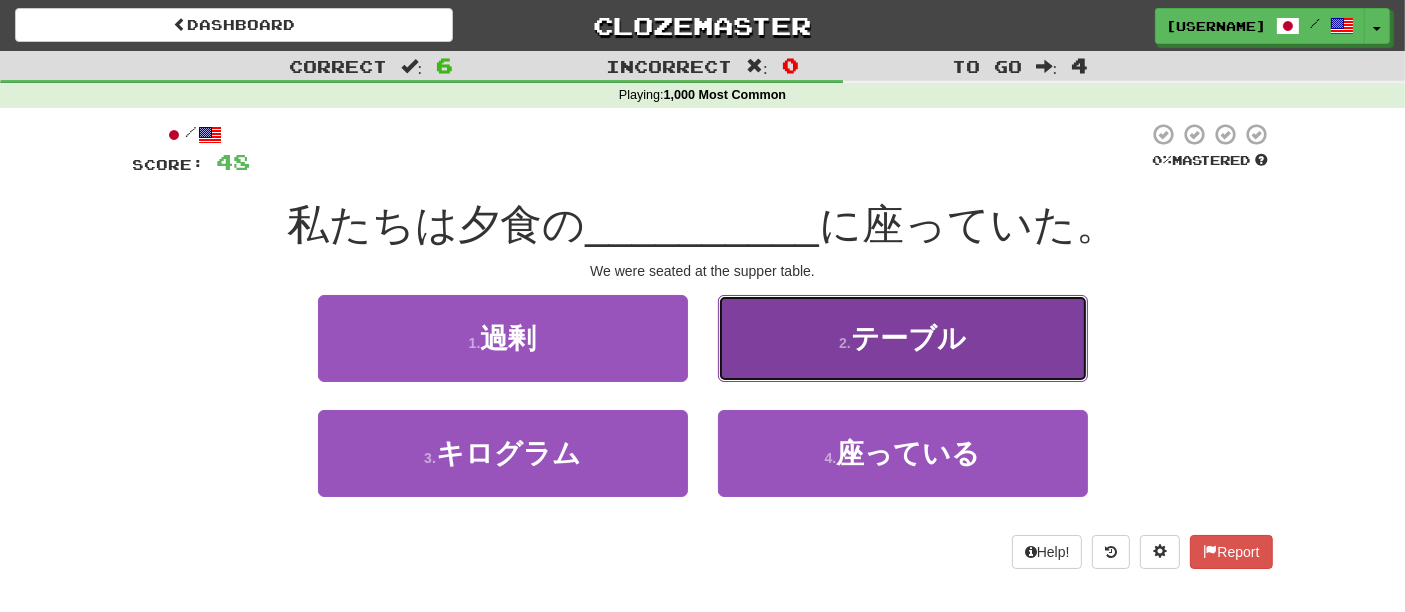 click on "2 .  テーブル" at bounding box center (903, 338) 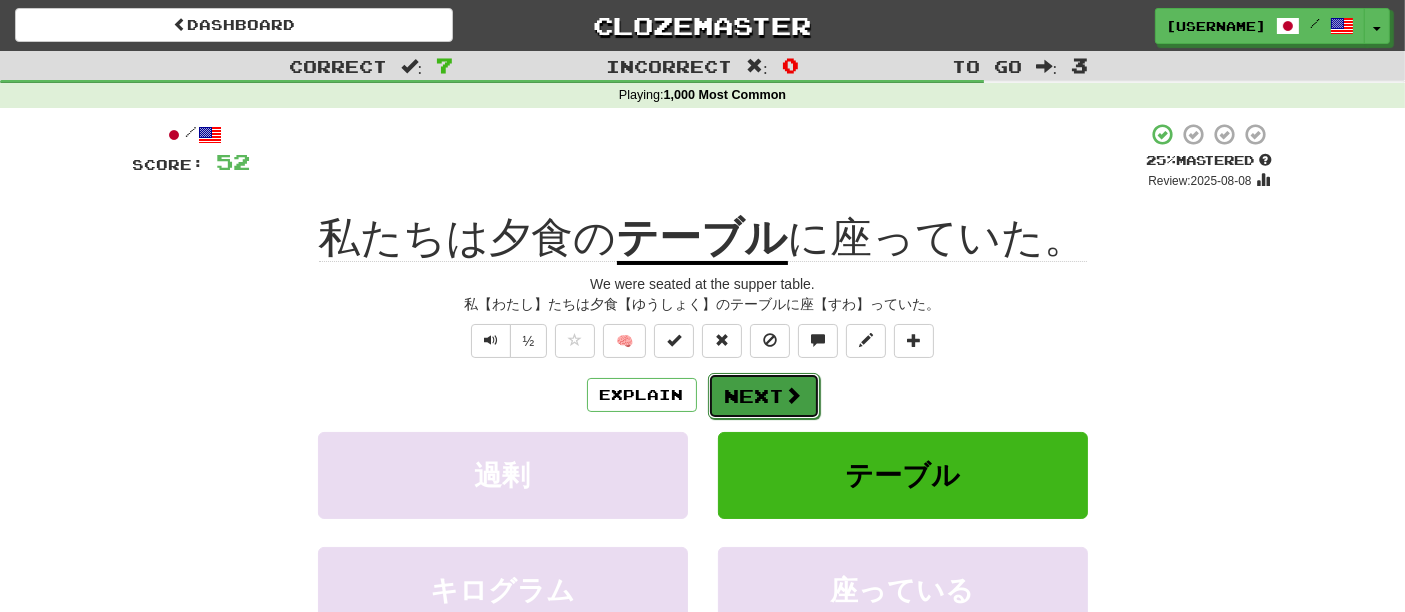 click on "Next" at bounding box center [764, 396] 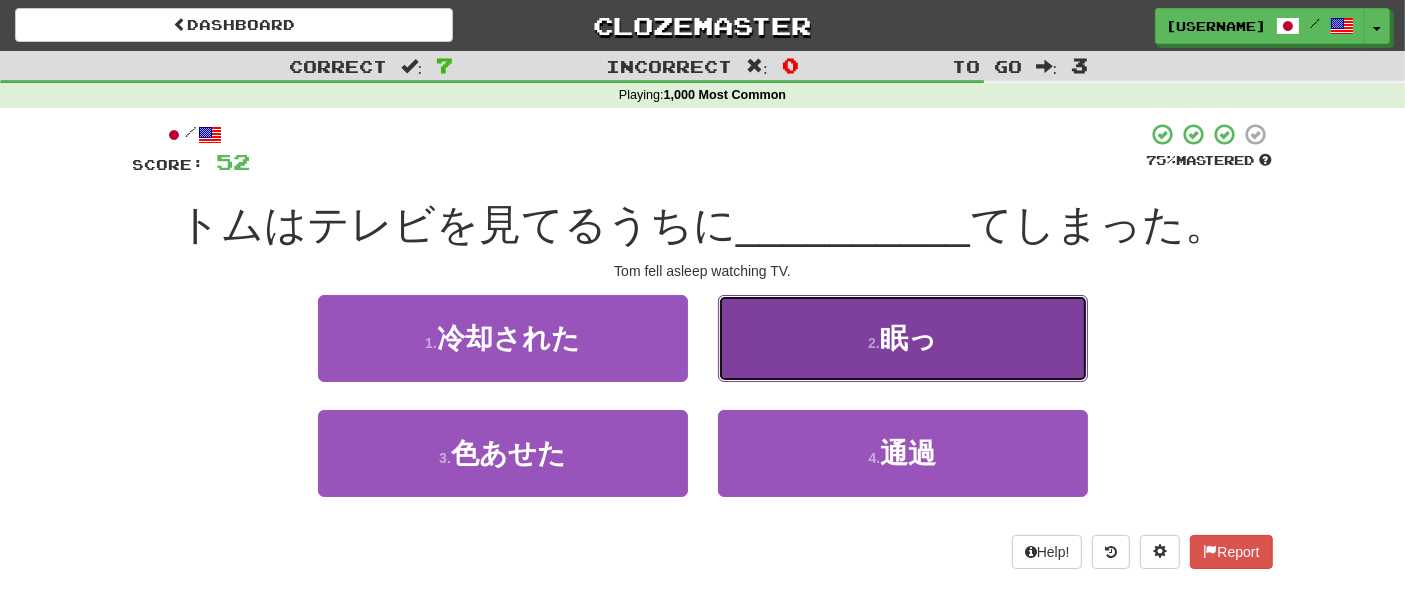 click on "2 .  眠っ" at bounding box center [903, 338] 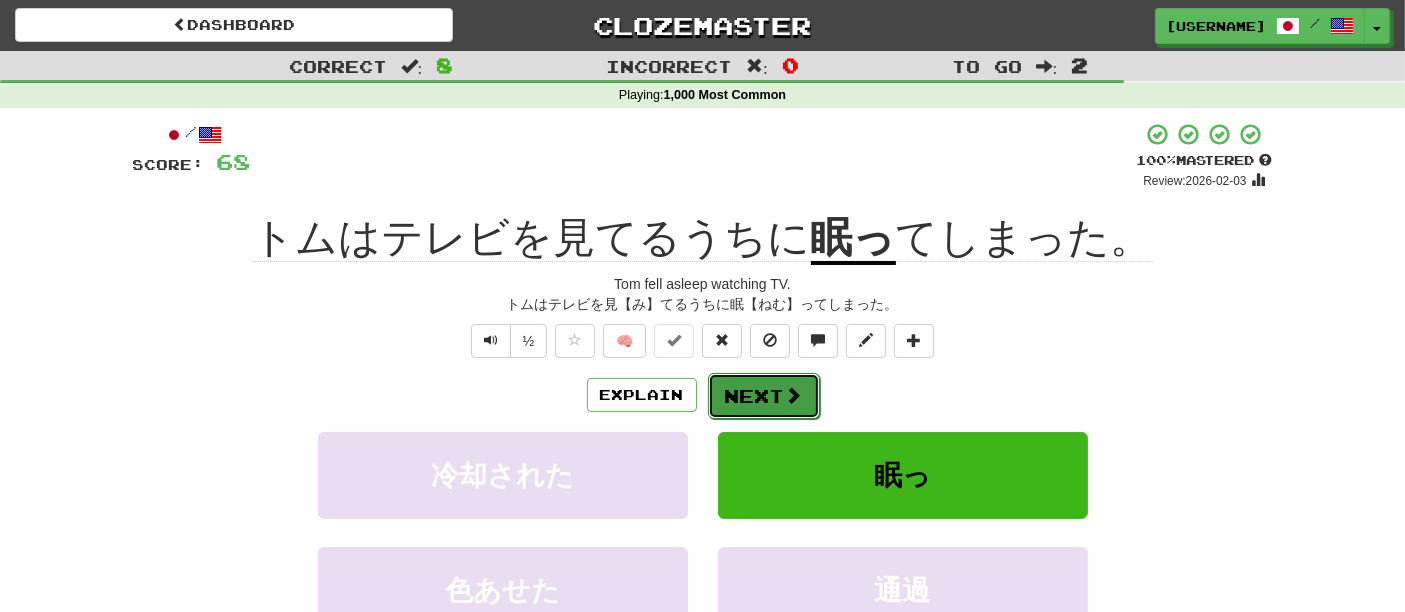 click at bounding box center (794, 395) 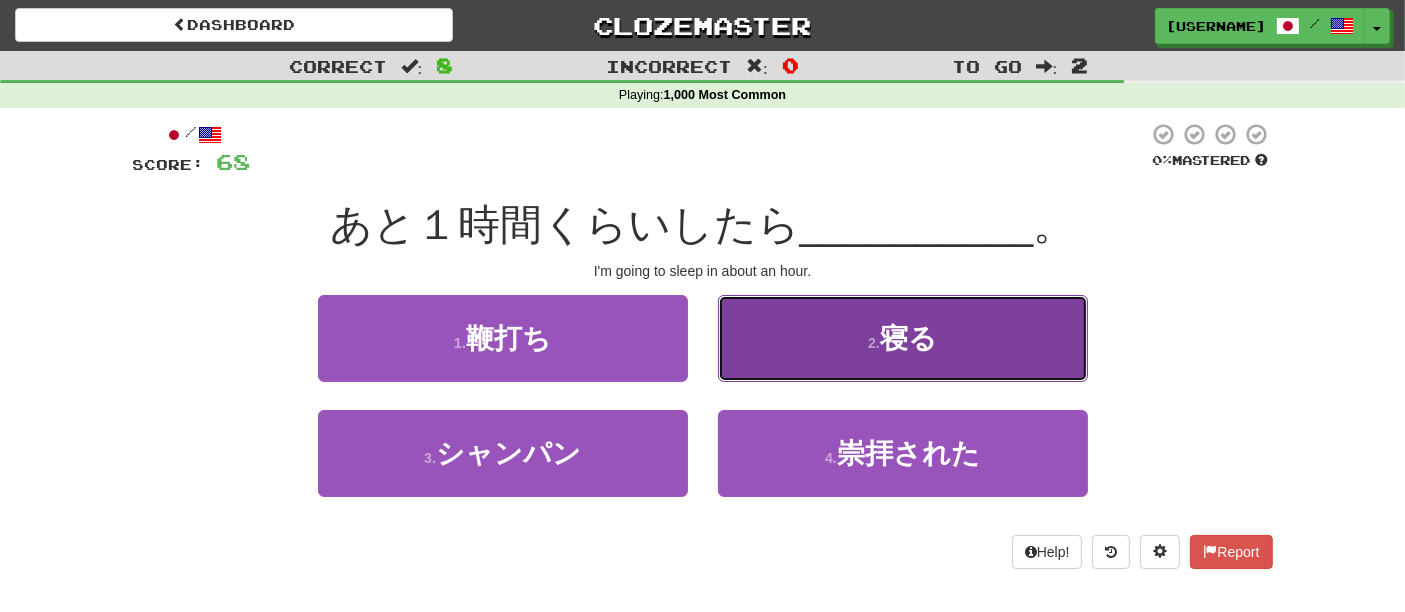 click on "2 .  寝る" at bounding box center (903, 338) 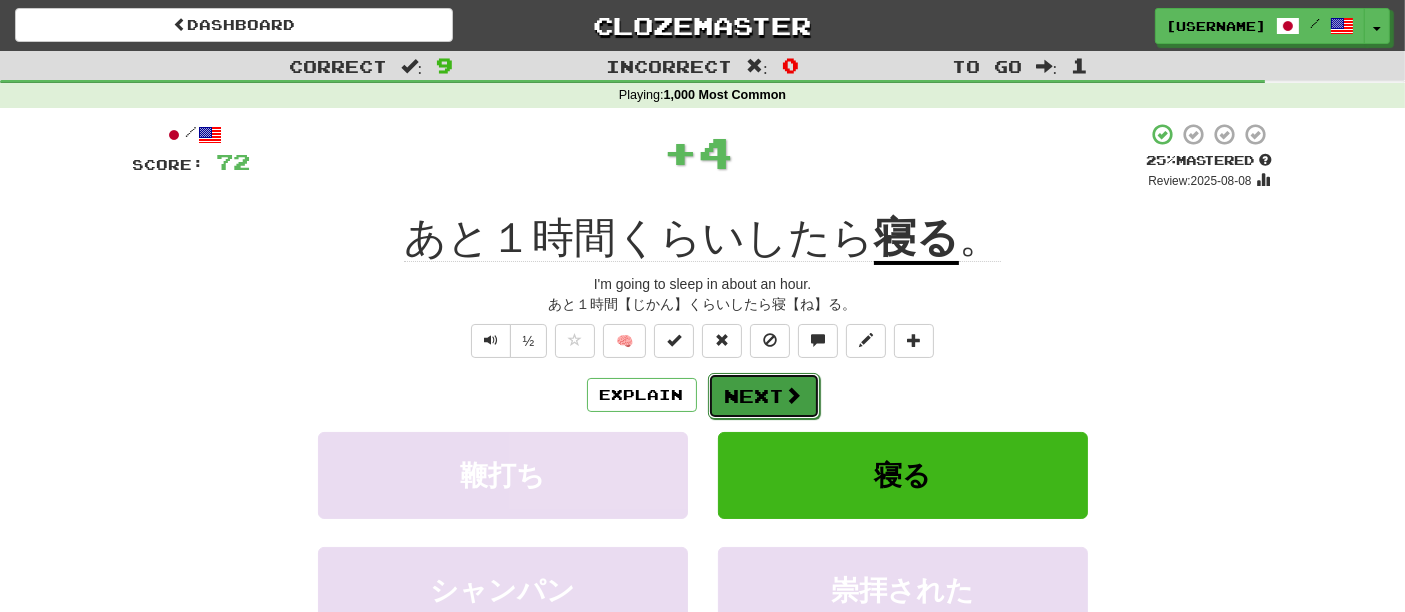 click on "Next" at bounding box center [764, 396] 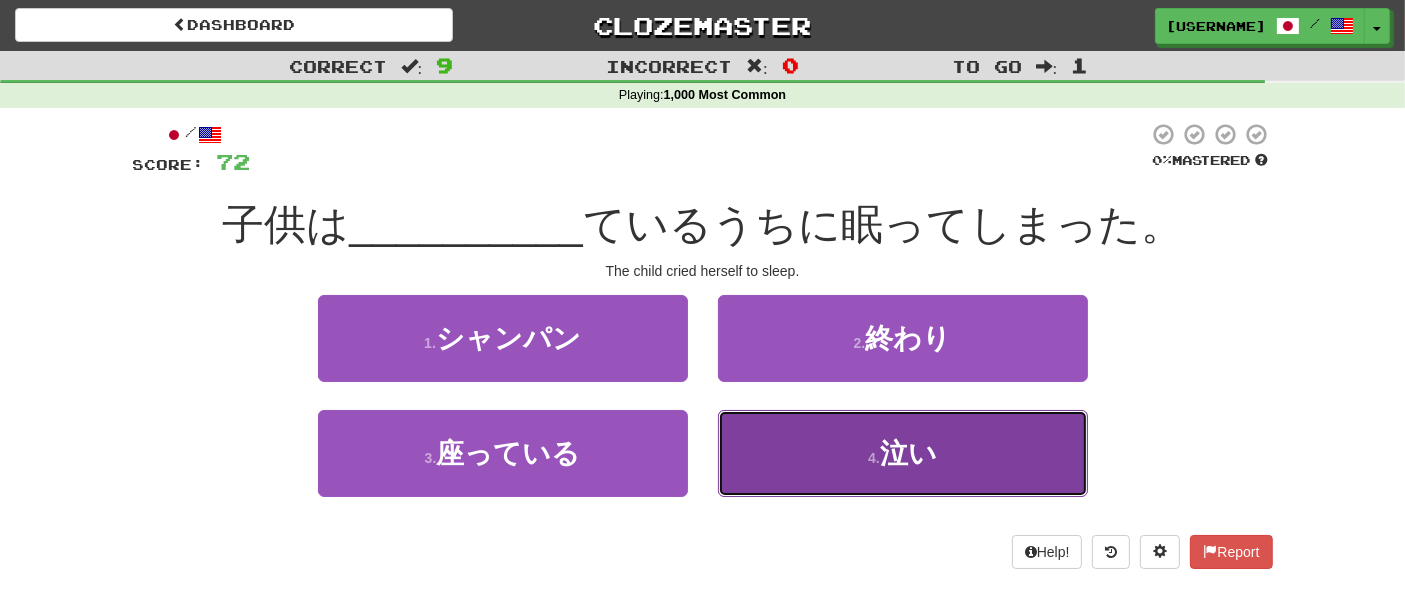 click on "4 .  泣い" at bounding box center (903, 453) 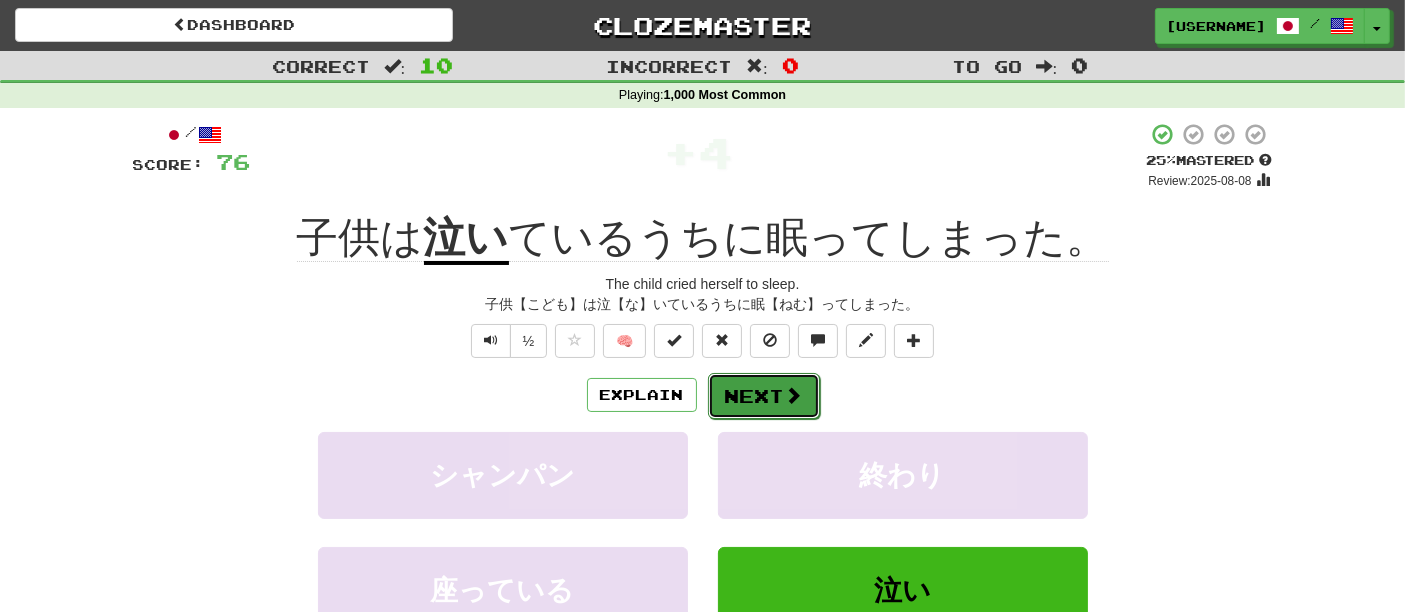 click on "Next" at bounding box center (764, 396) 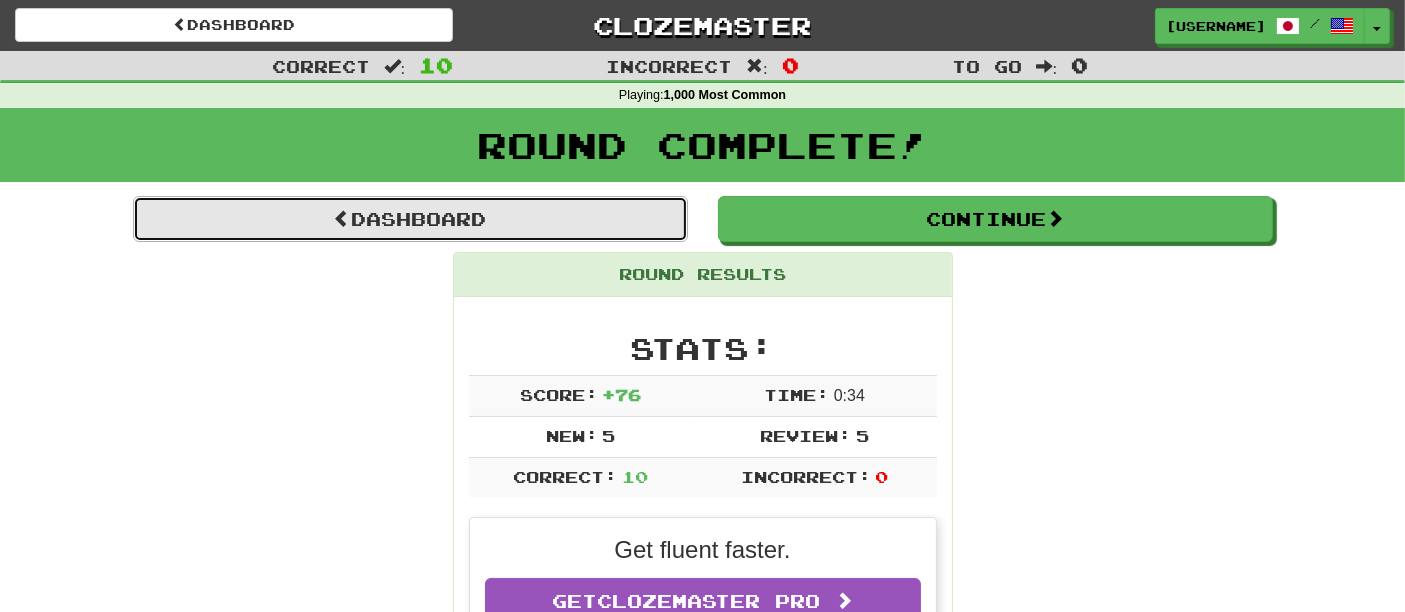 click on "Dashboard" at bounding box center [410, 219] 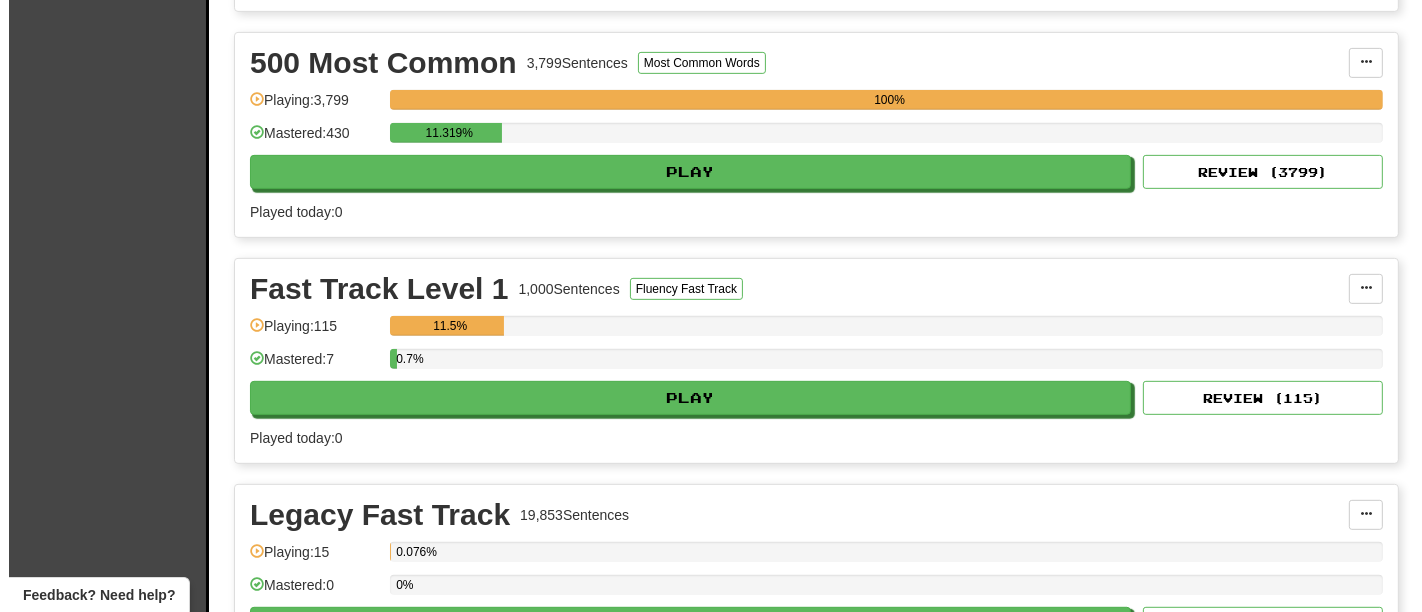 scroll, scrollTop: 888, scrollLeft: 0, axis: vertical 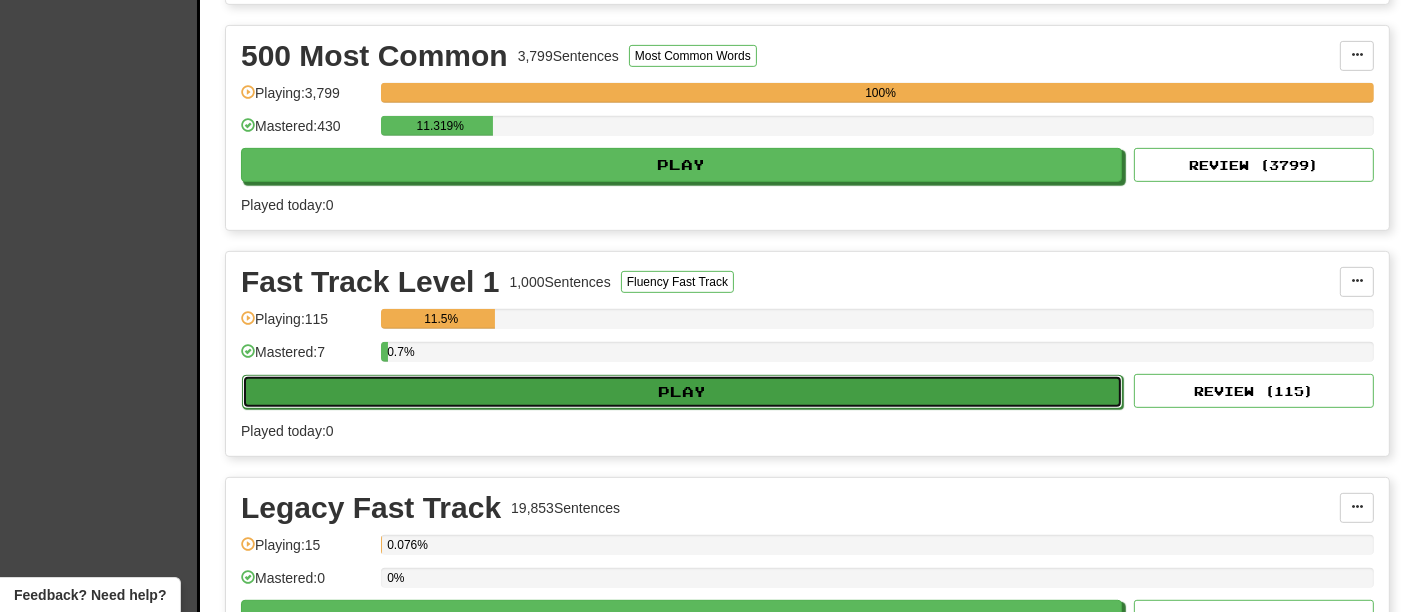 click on "Play" at bounding box center (682, 392) 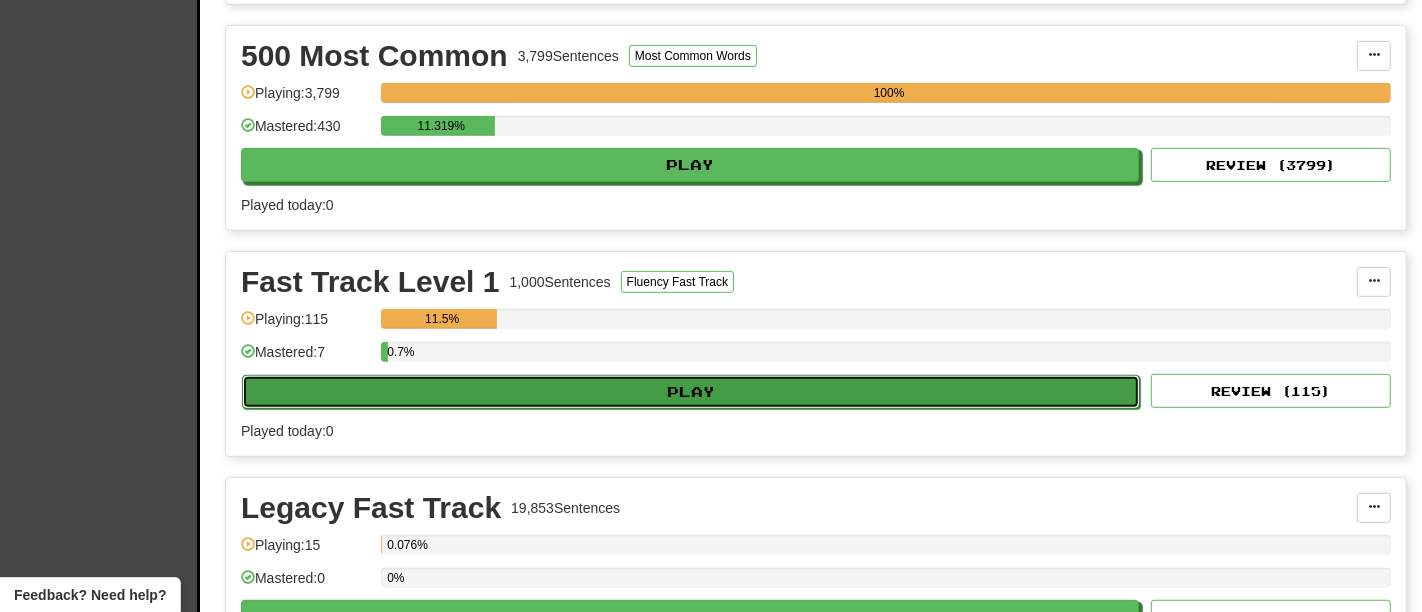 select on "**" 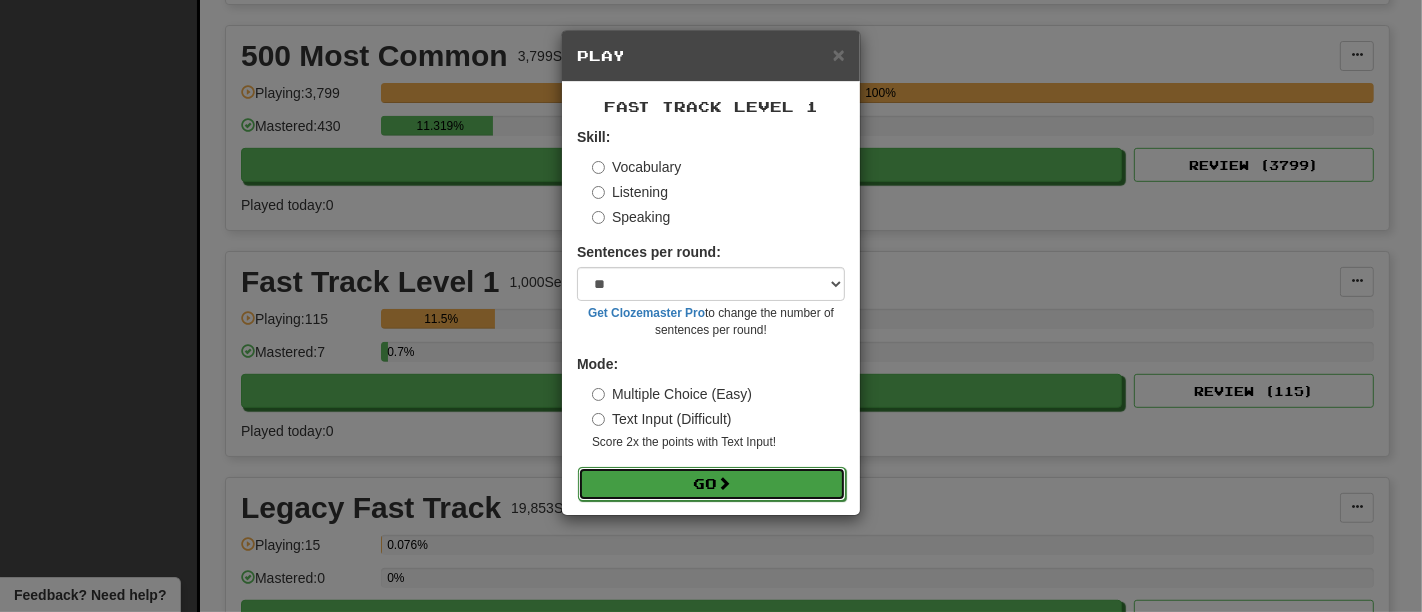 click on "Go" at bounding box center (712, 484) 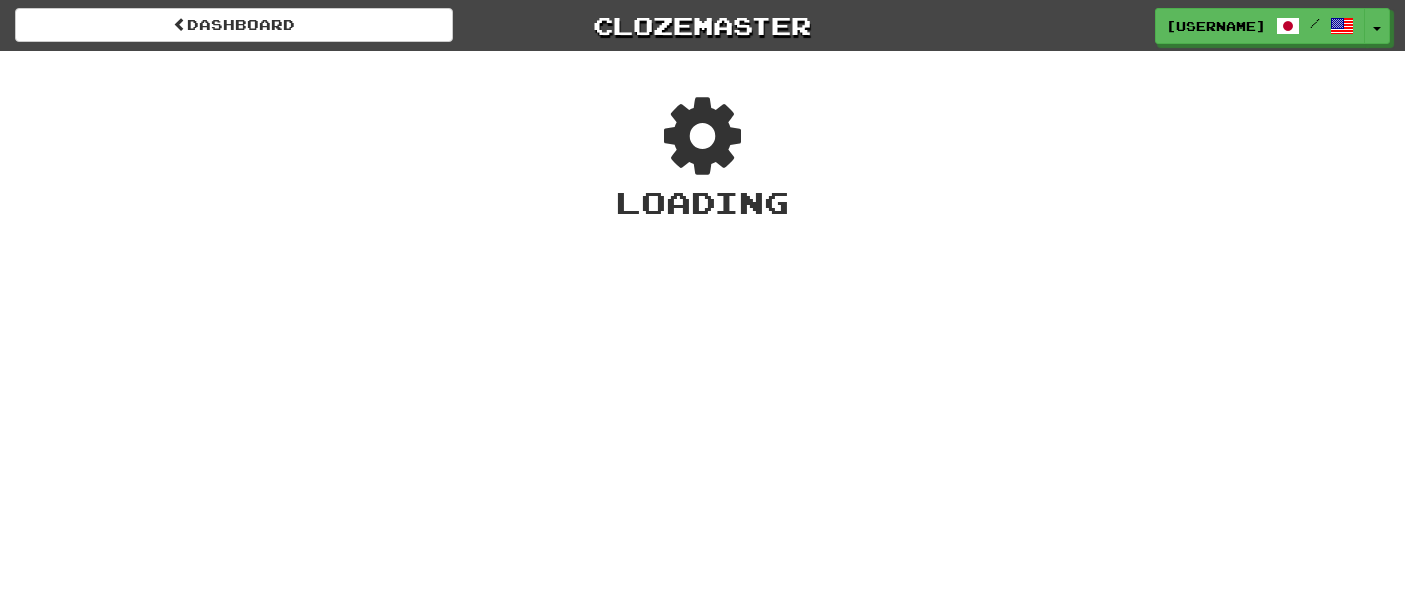 scroll, scrollTop: 0, scrollLeft: 0, axis: both 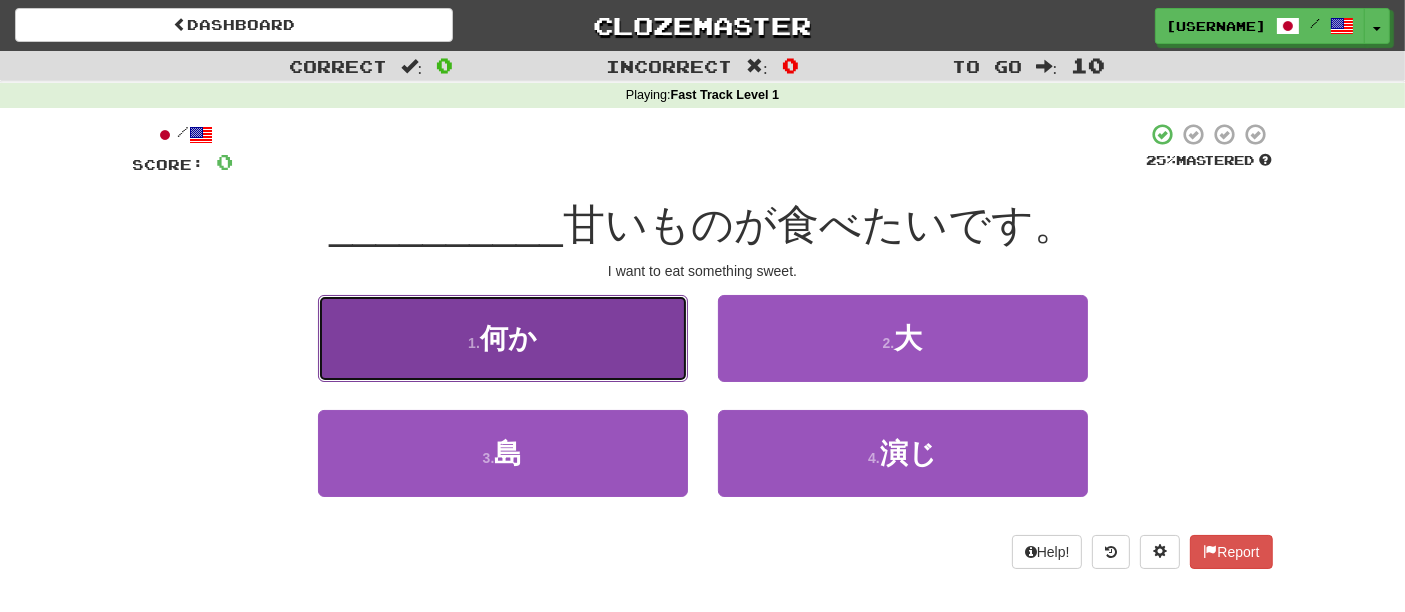 click on "1 .  何か" at bounding box center (503, 338) 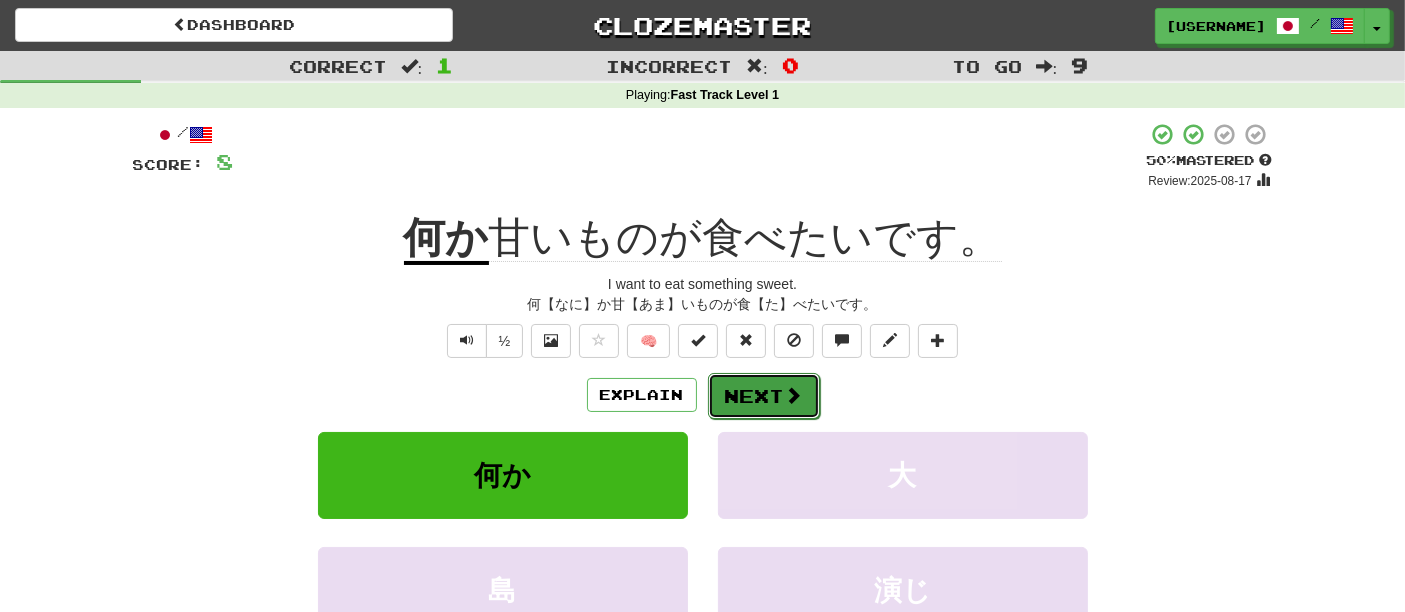 click on "Next" at bounding box center [764, 396] 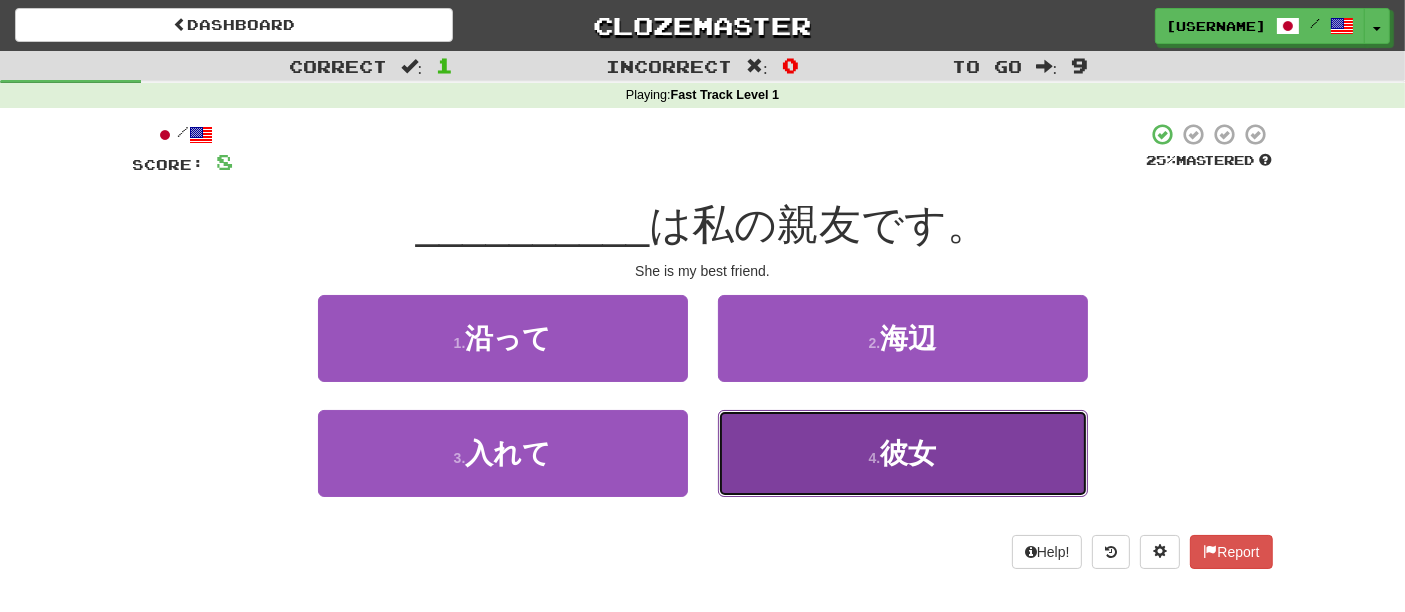 click on "4 ." at bounding box center [875, 458] 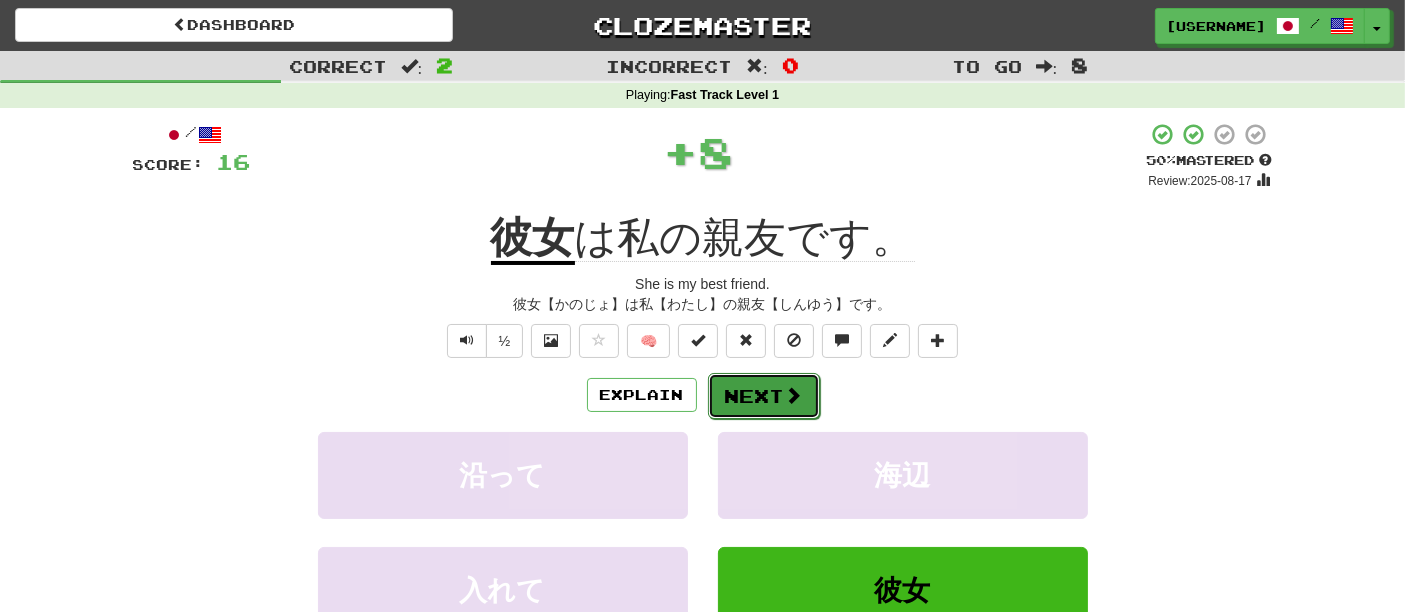 click on "Next" at bounding box center (764, 396) 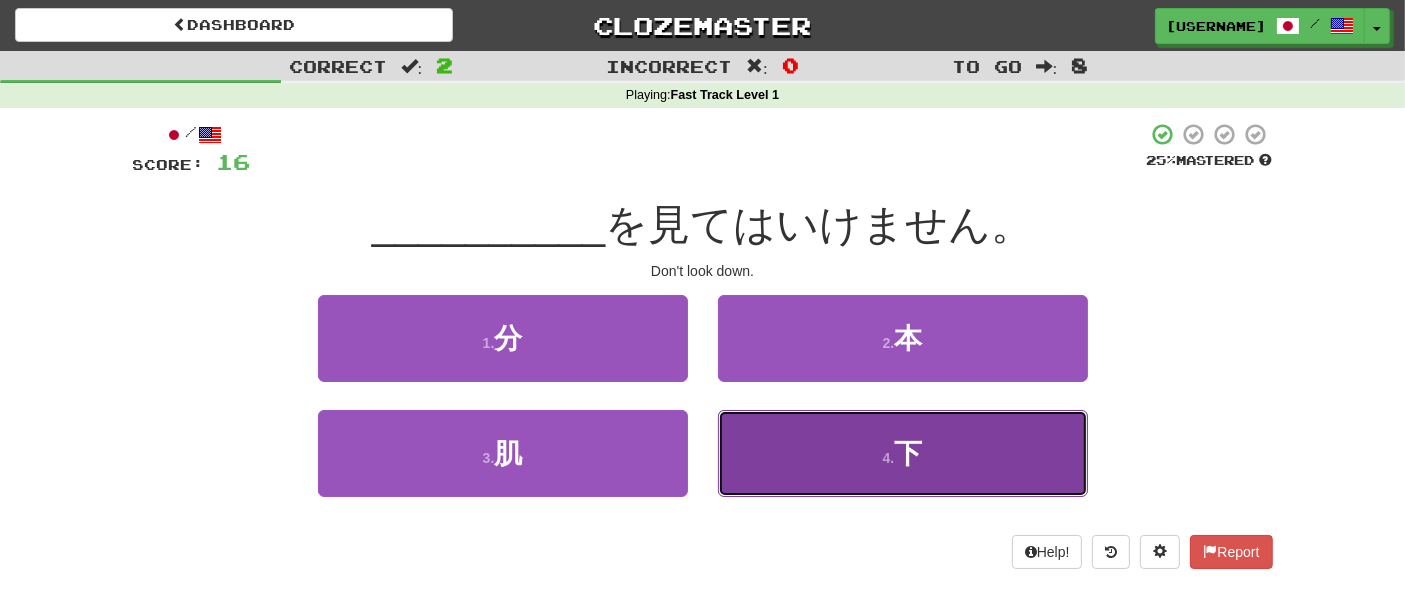 click on "4 .  下" at bounding box center (903, 453) 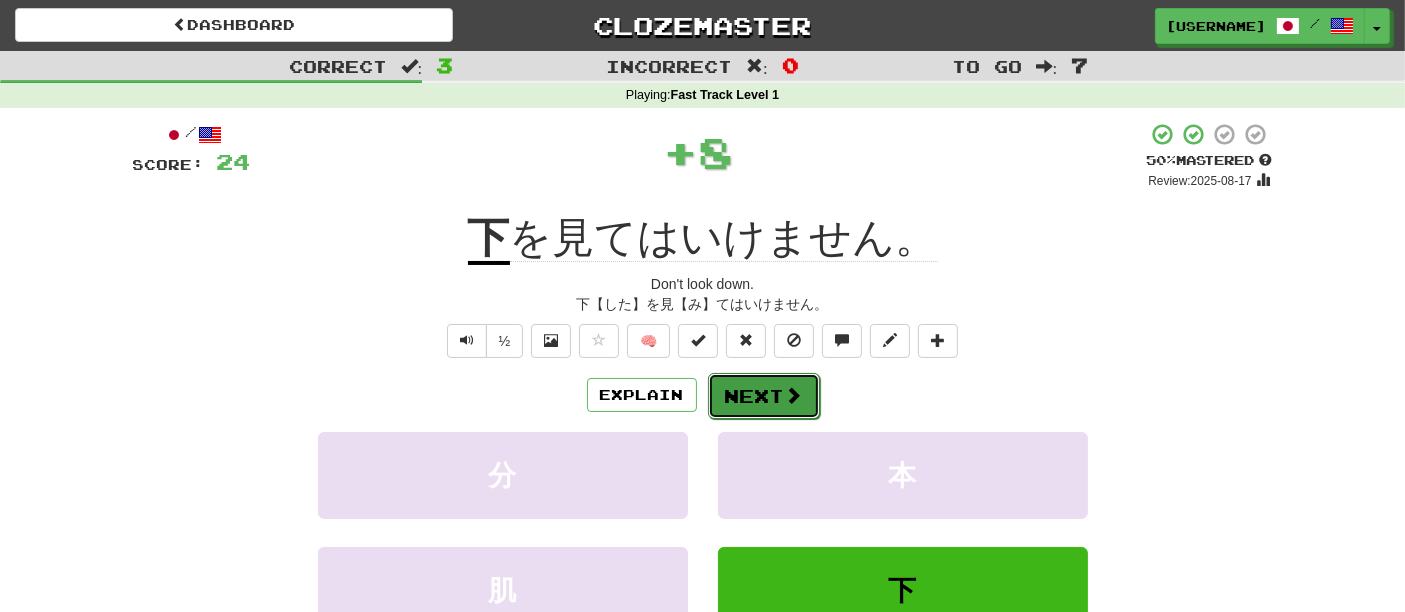 click on "Next" at bounding box center [764, 396] 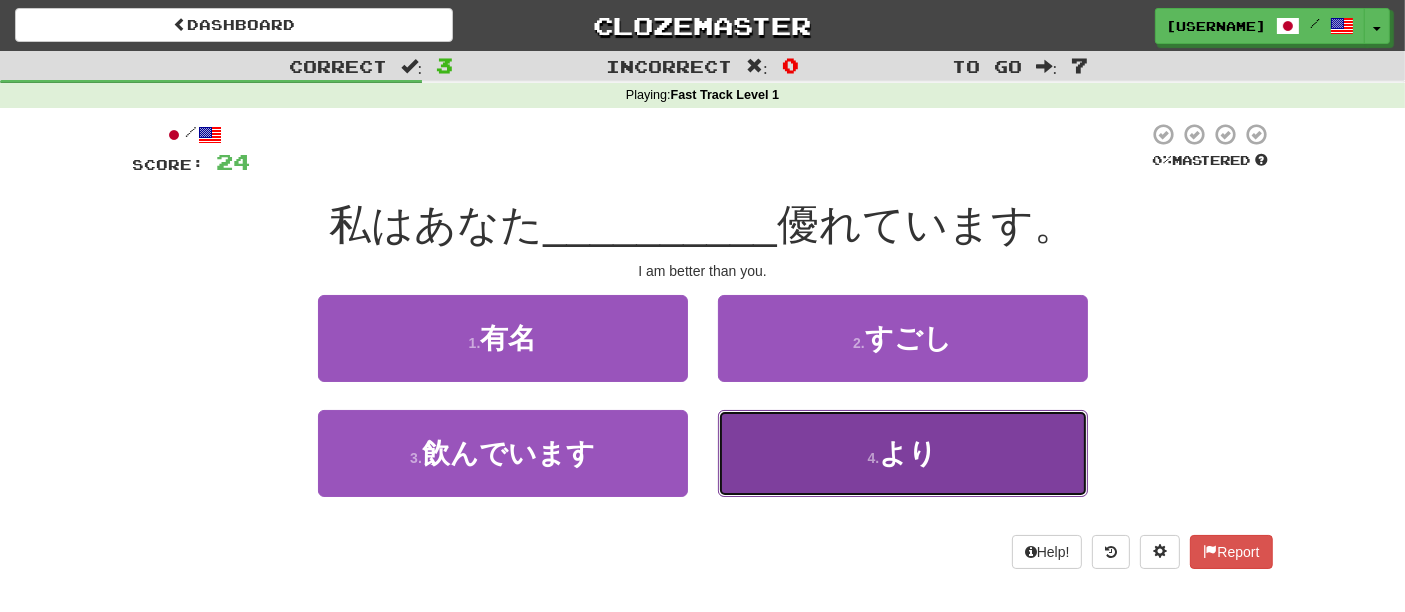 click on "4 .  より" at bounding box center (903, 453) 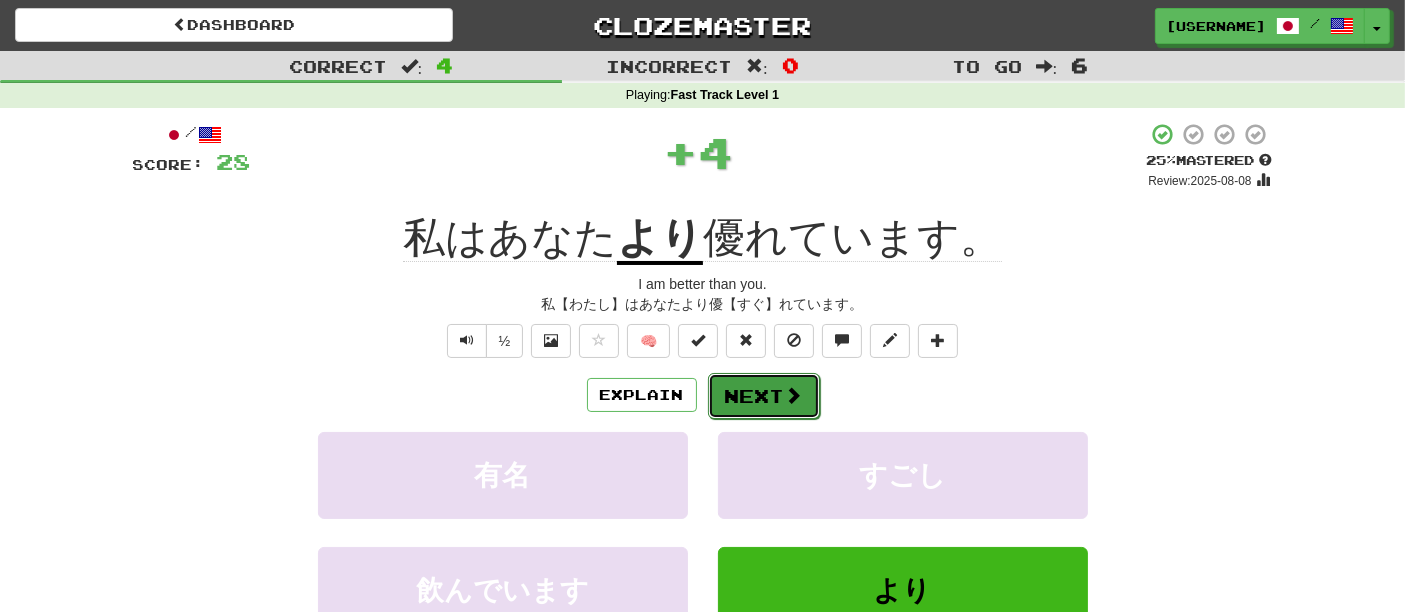 click on "Next" at bounding box center (764, 396) 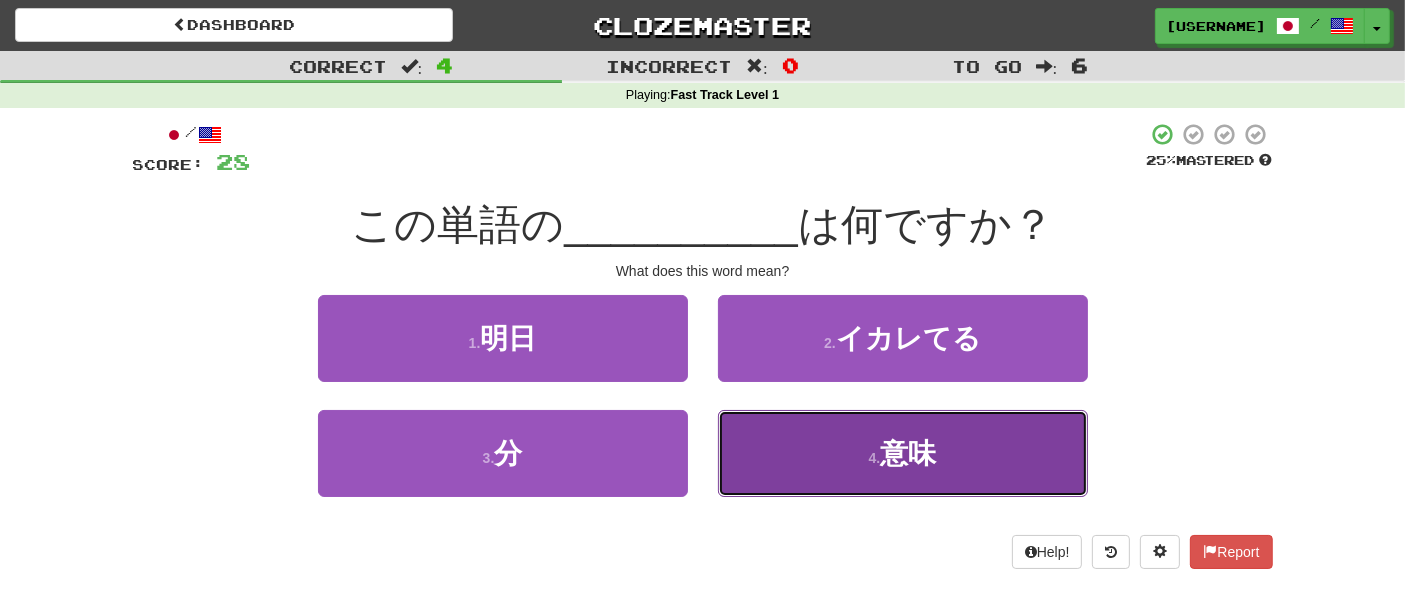 click on "4 .  意味" at bounding box center [903, 453] 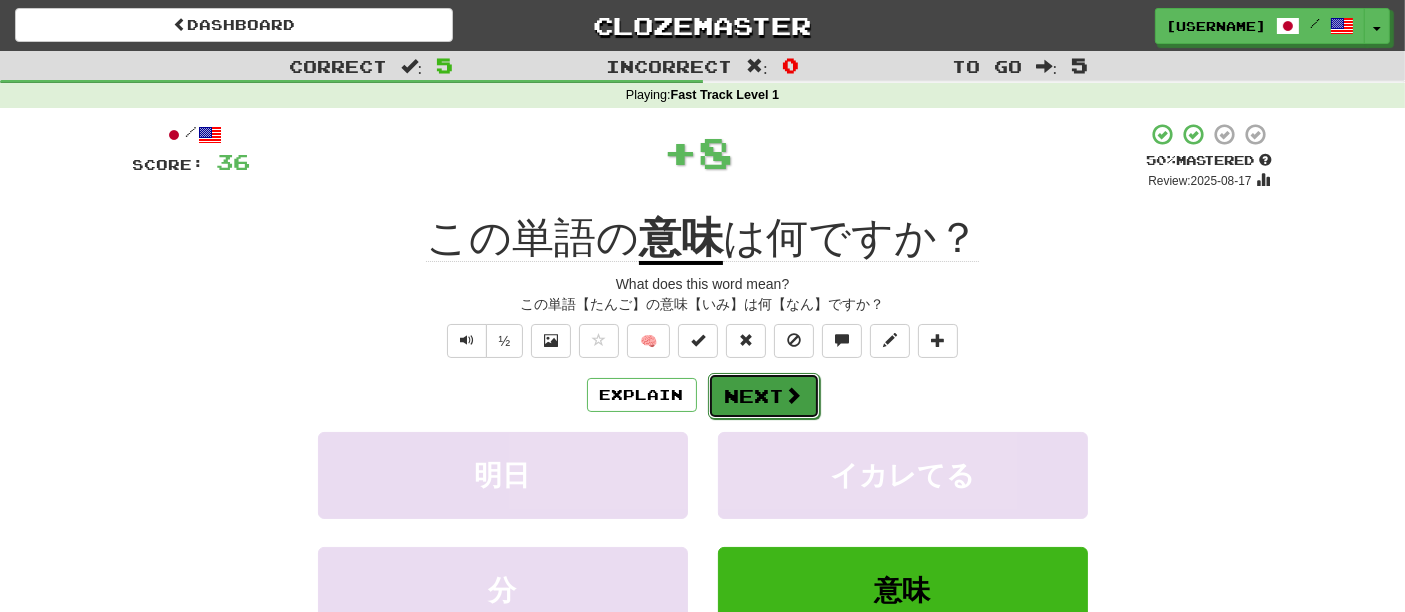 click on "Next" at bounding box center [764, 396] 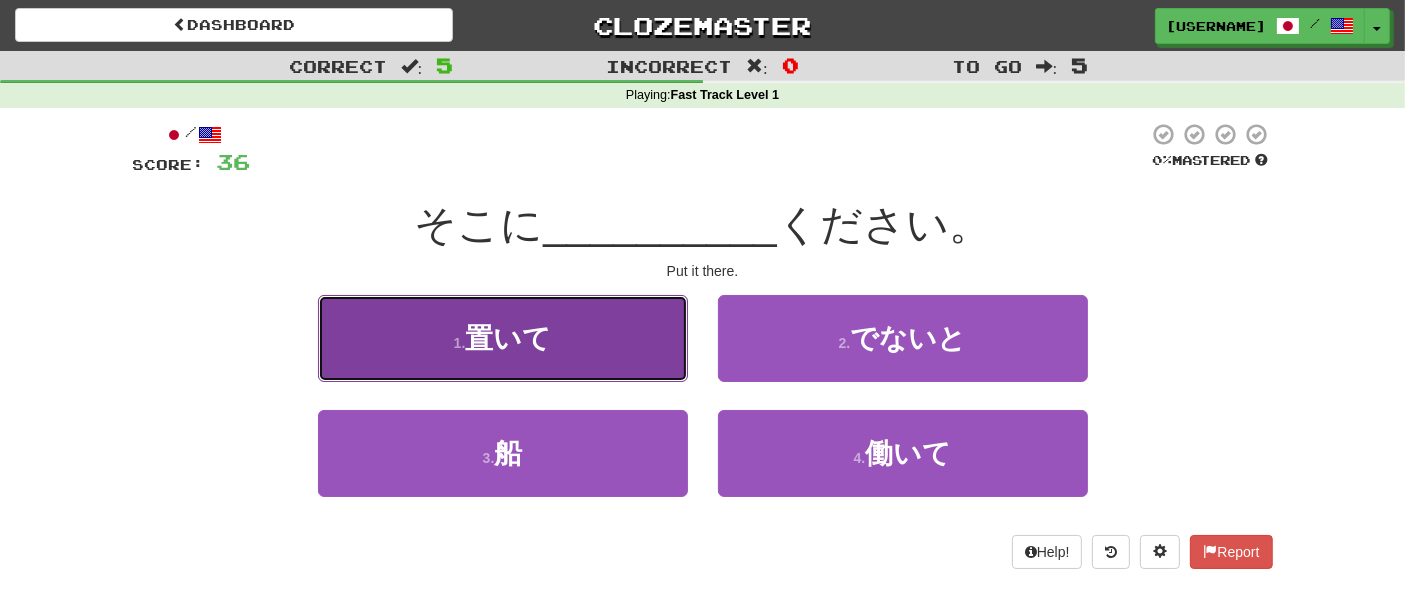 click on "1 .  置いて" at bounding box center (503, 338) 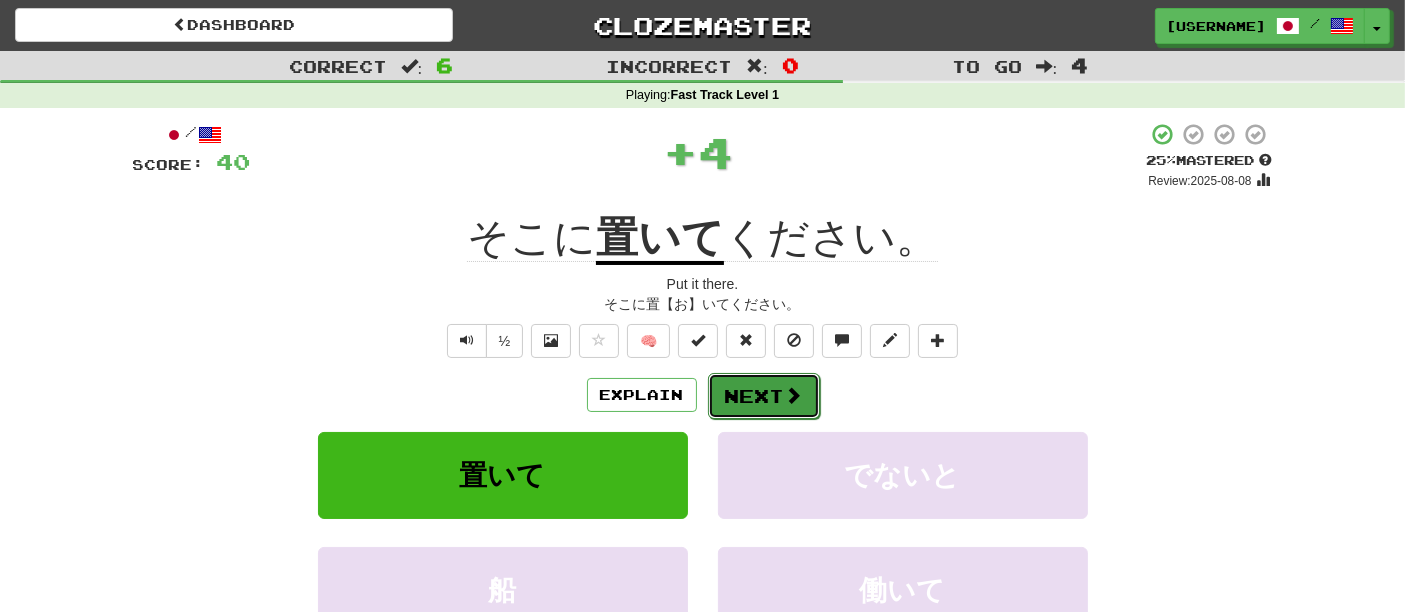 click at bounding box center (794, 395) 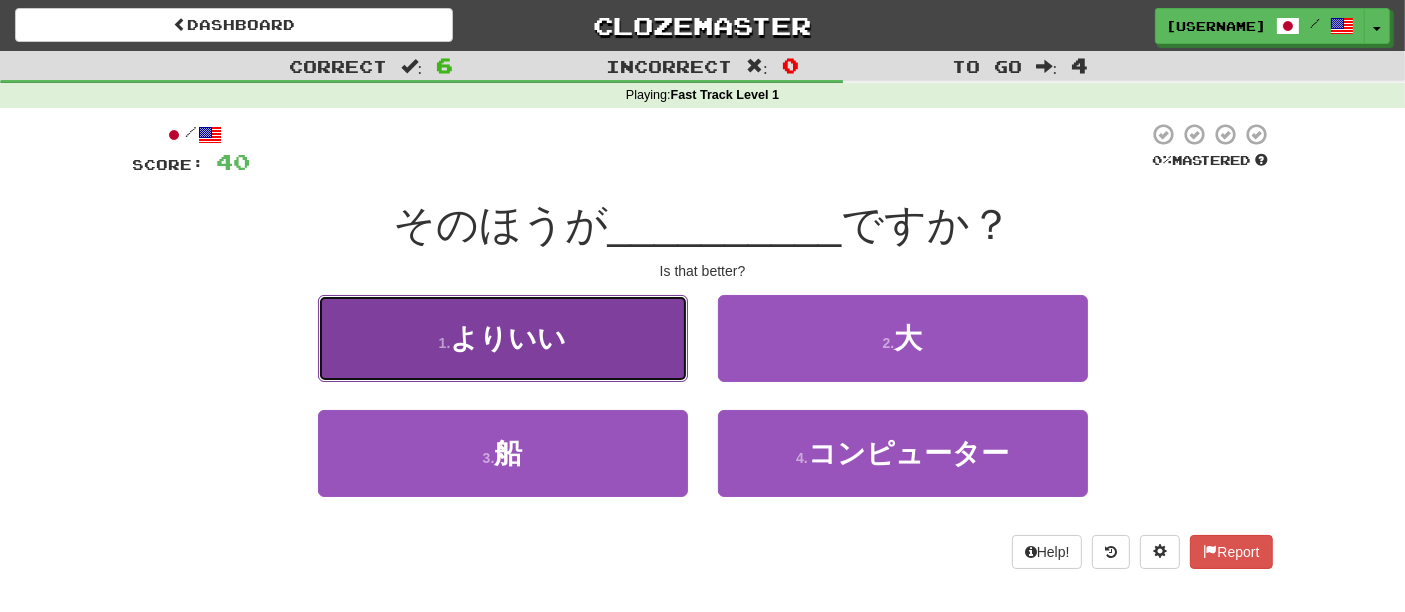 click on "1 .  よりいい" at bounding box center (503, 338) 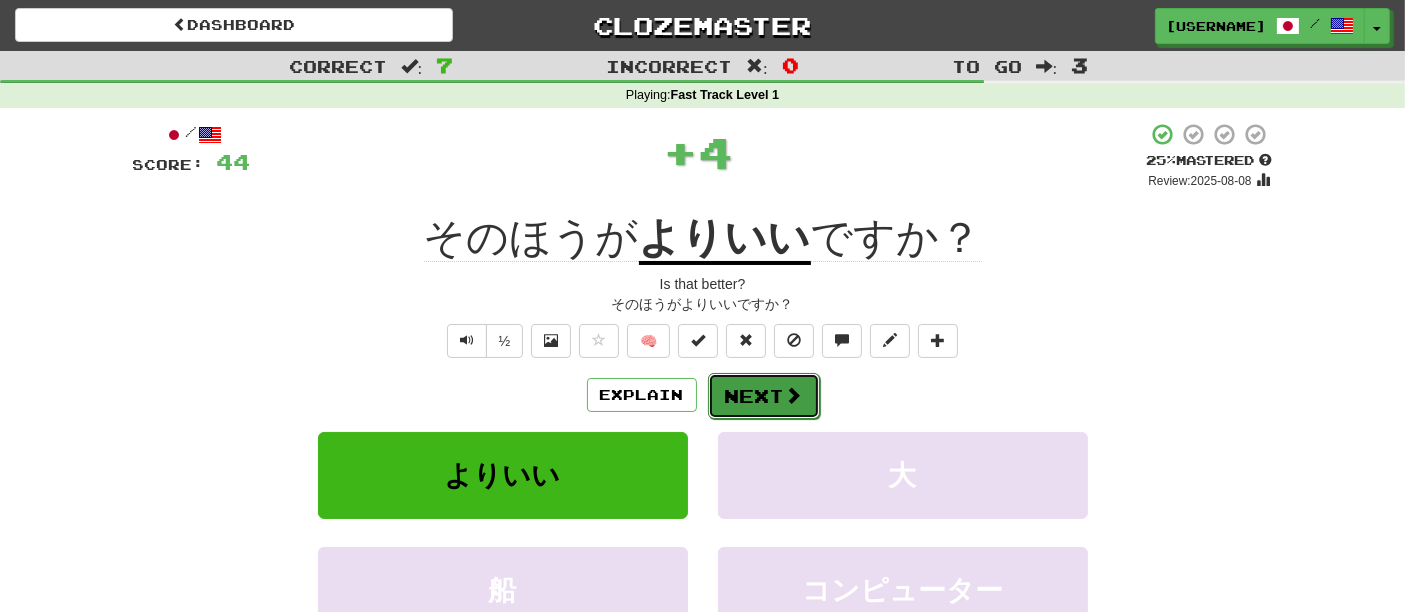 click at bounding box center [794, 395] 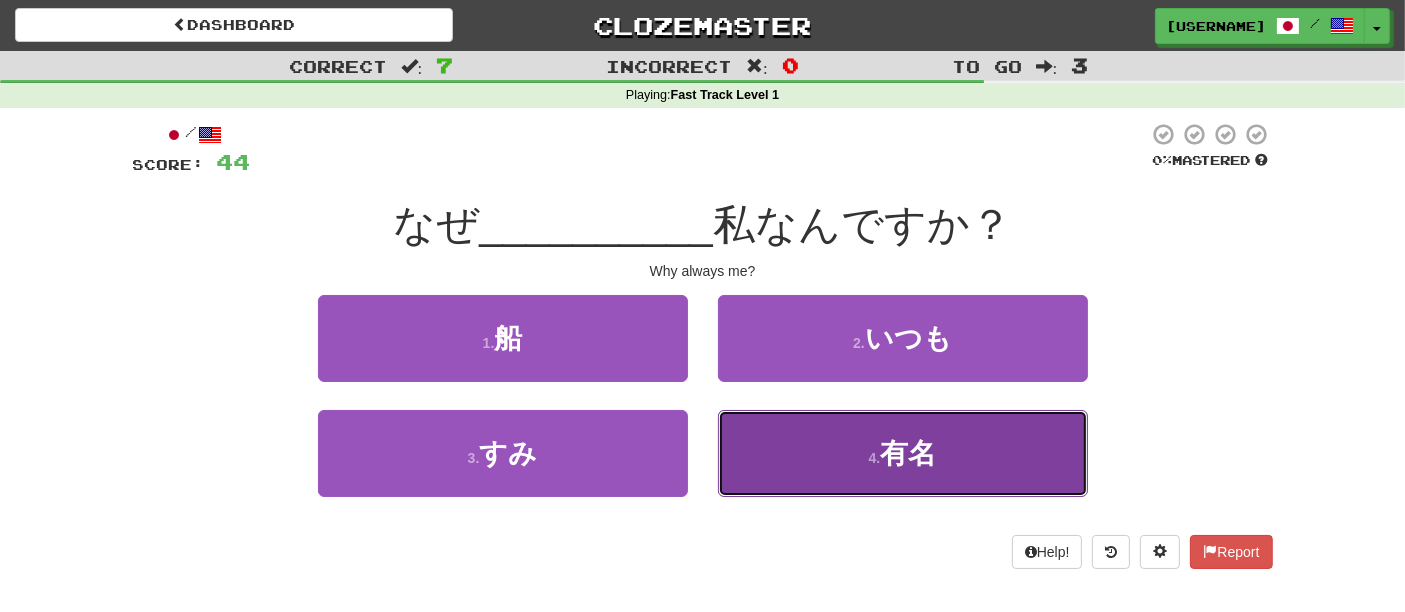 click on "4 .  有名" at bounding box center (903, 453) 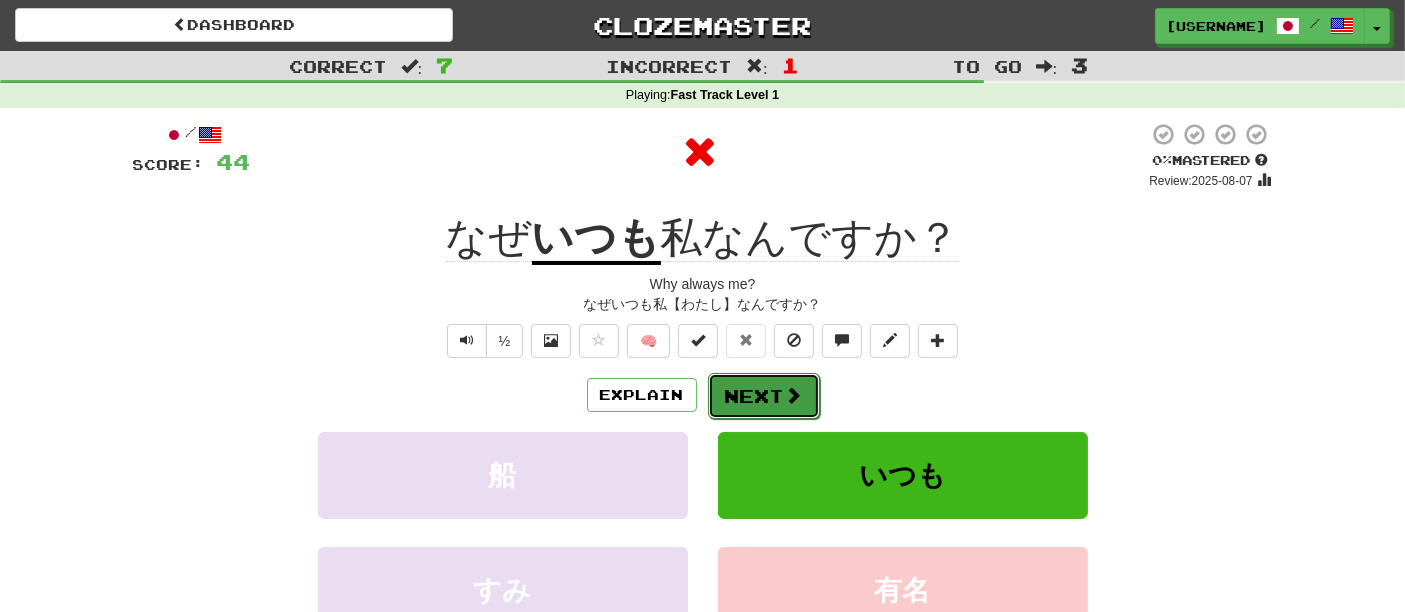 click on "Next" at bounding box center (764, 396) 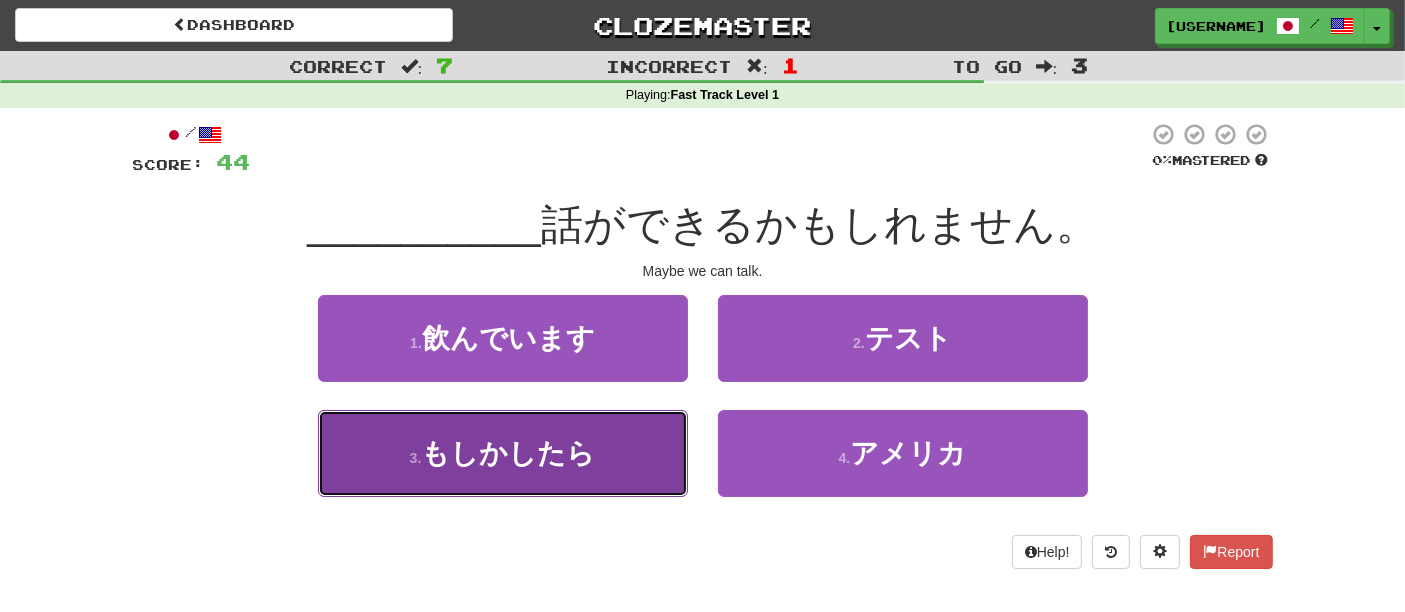 click on "3 .  もしかしたら" at bounding box center (503, 453) 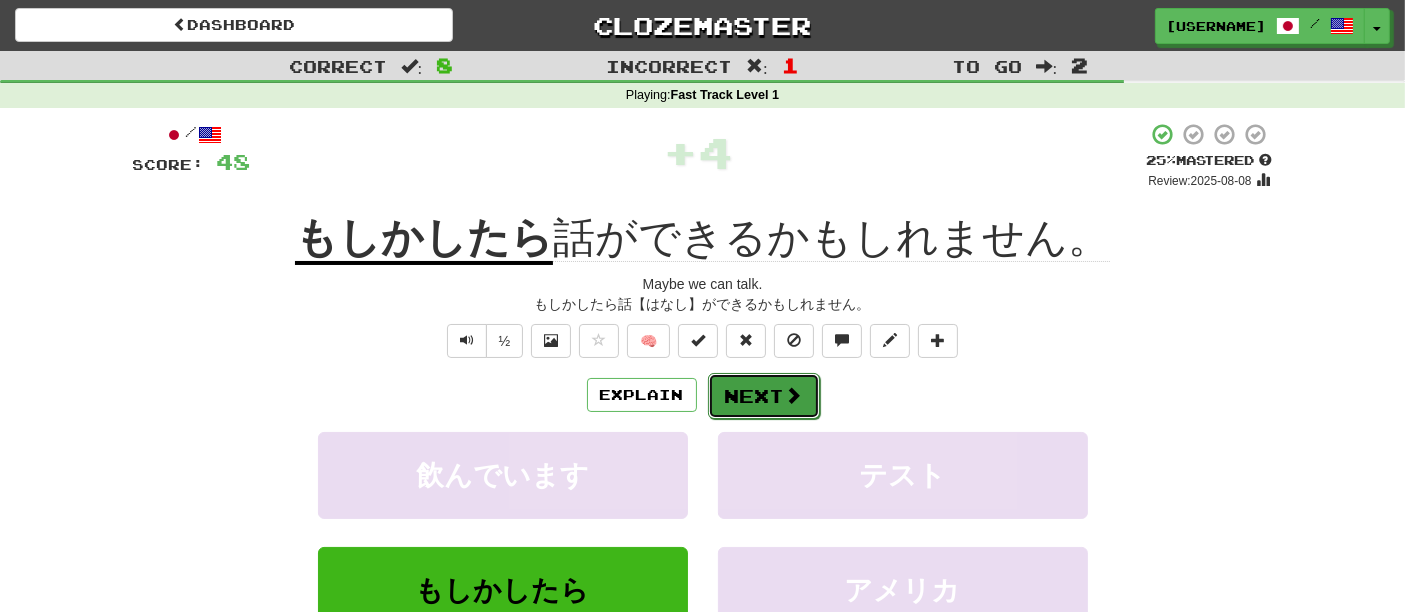 click on "Next" at bounding box center (764, 396) 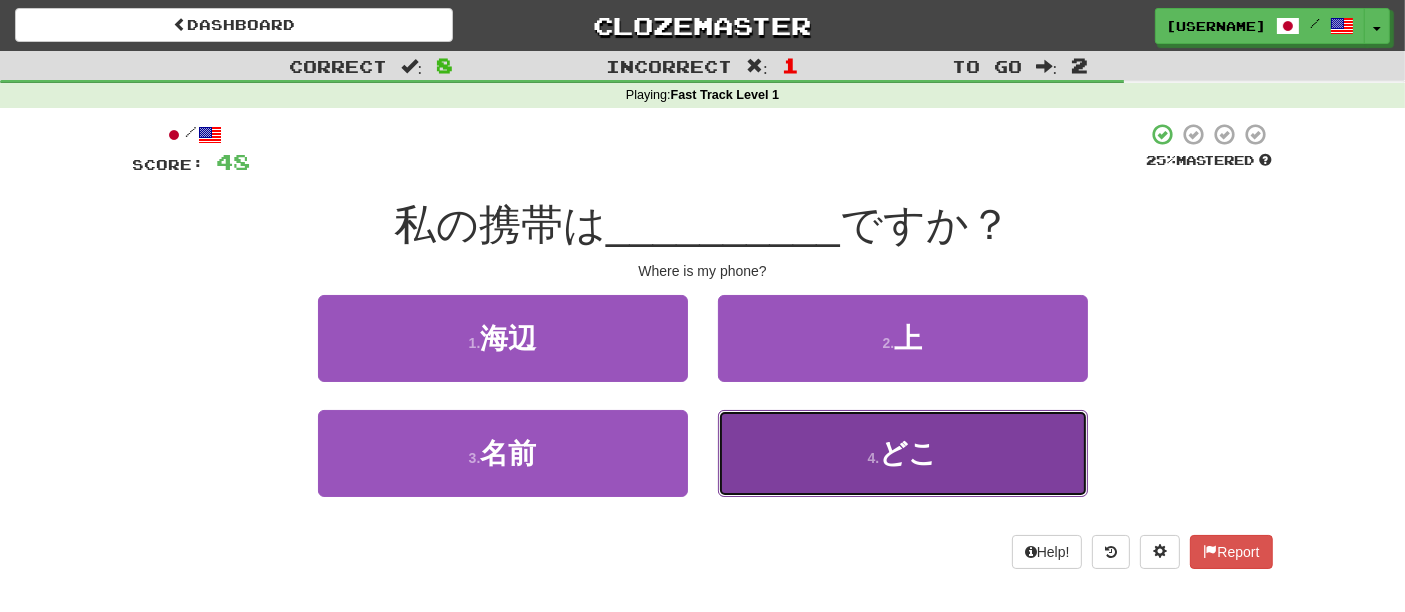 click on "4 .  どこ" at bounding box center [903, 453] 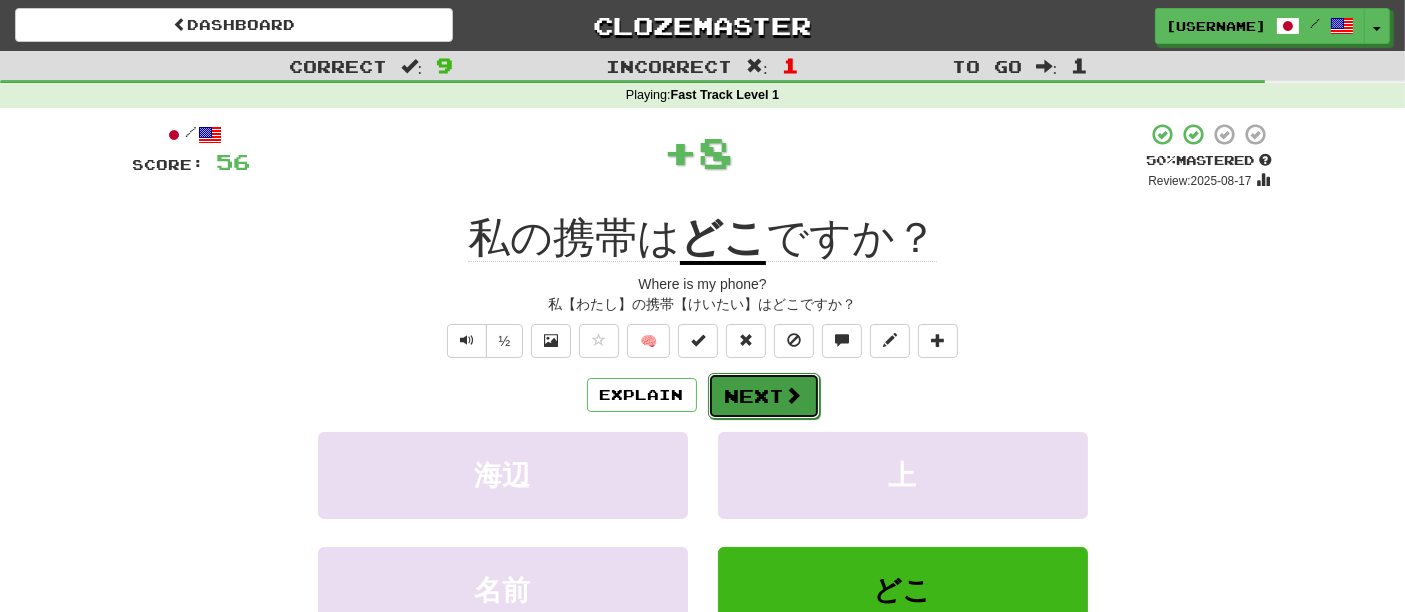 click on "Next" at bounding box center [764, 396] 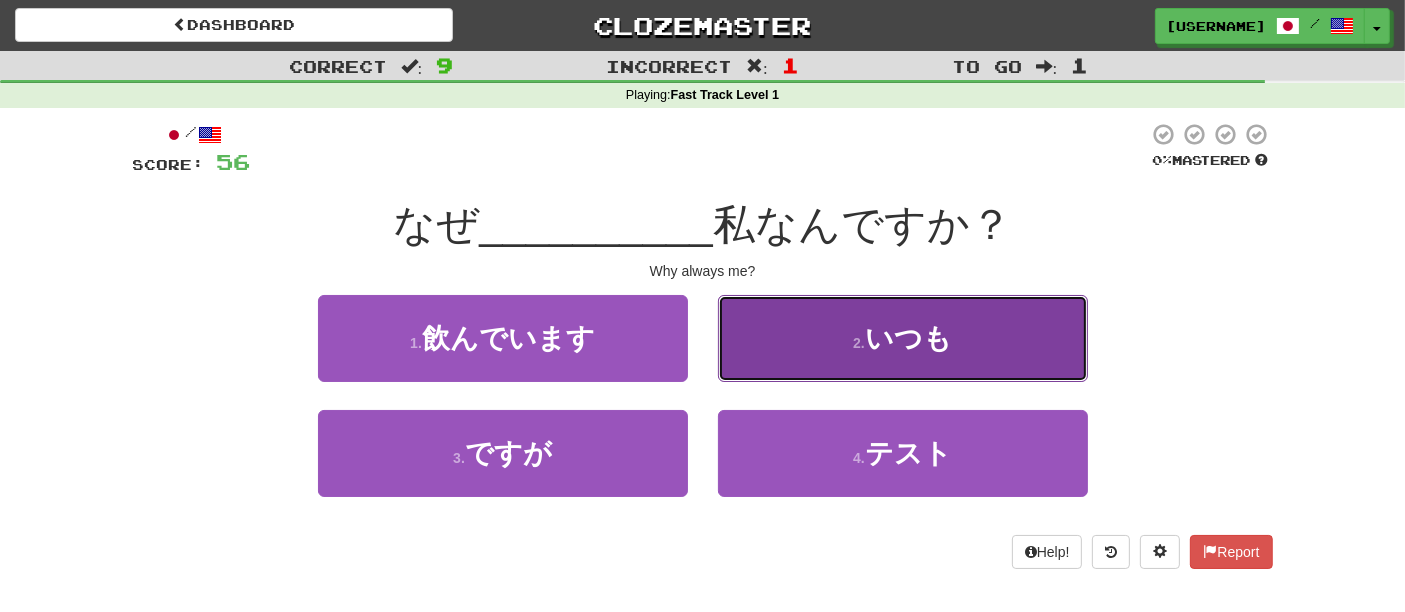 click on "2 .  いつも" at bounding box center (903, 338) 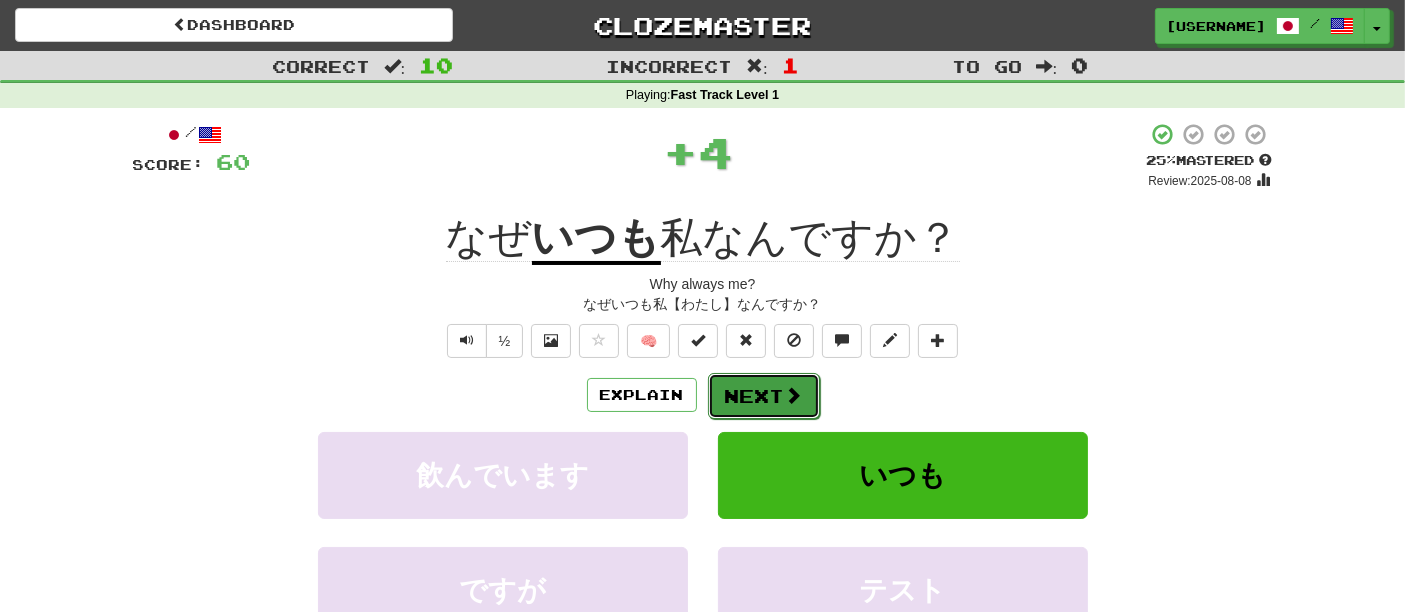 click on "Next" at bounding box center (764, 396) 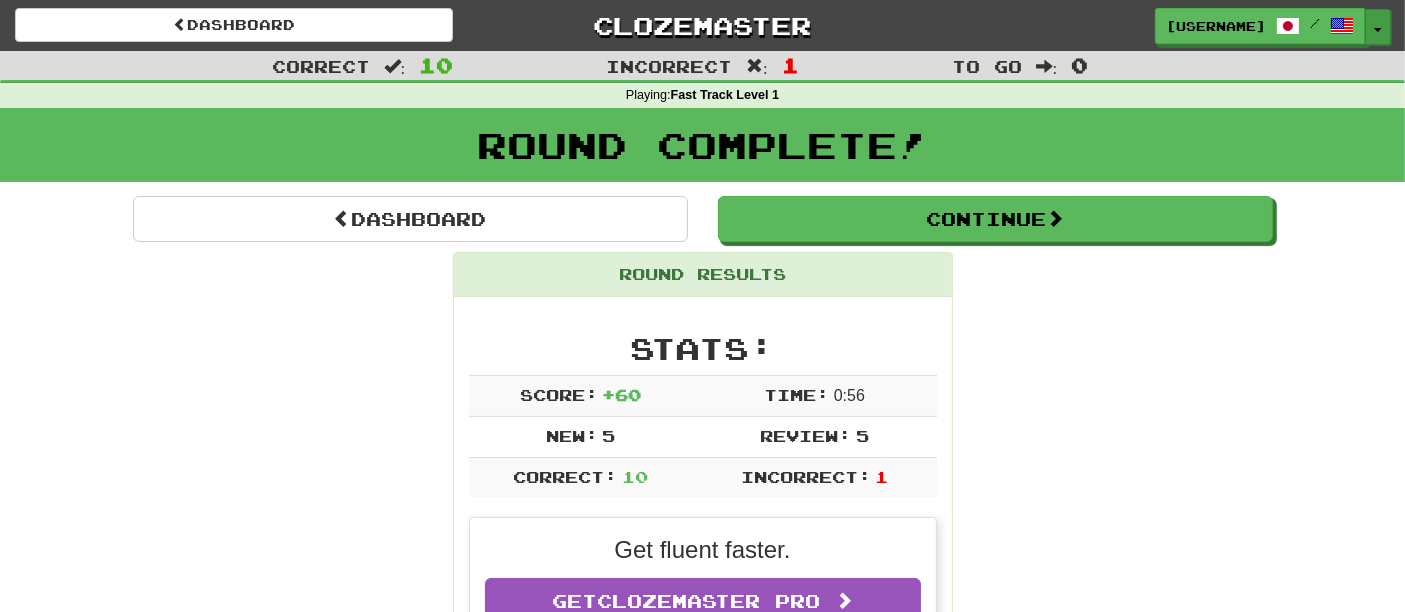click on "Toggle Dropdown" at bounding box center [1378, 27] 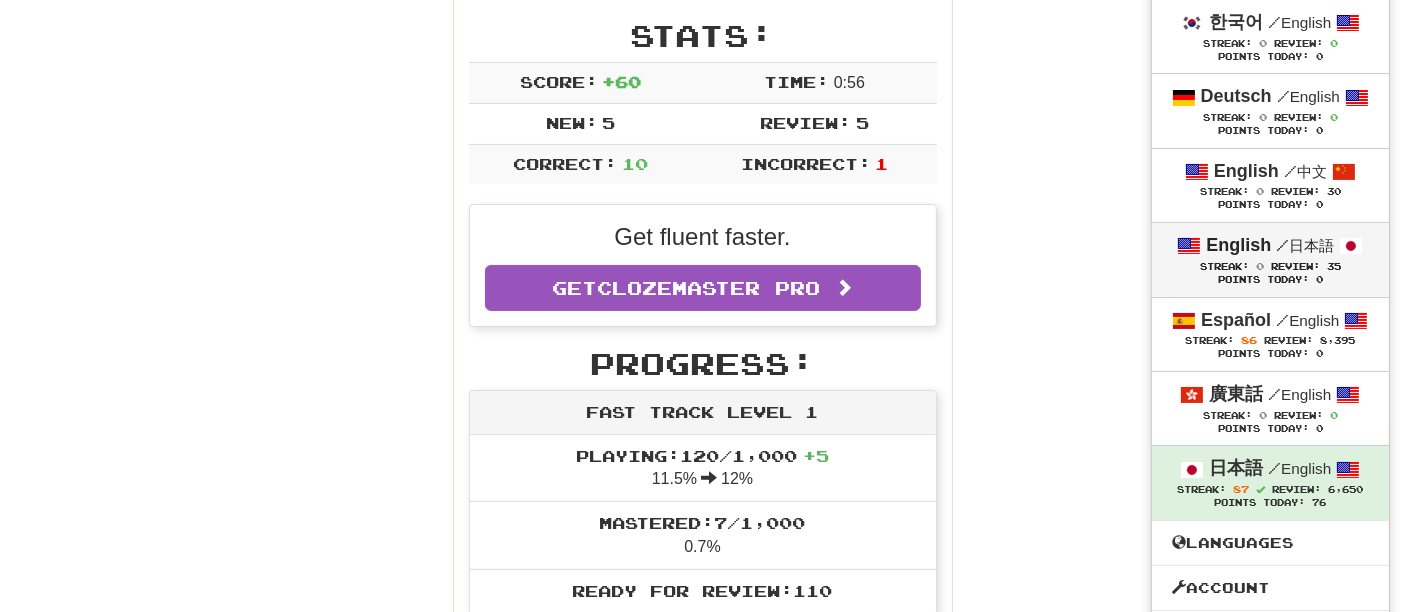 scroll, scrollTop: 222, scrollLeft: 0, axis: vertical 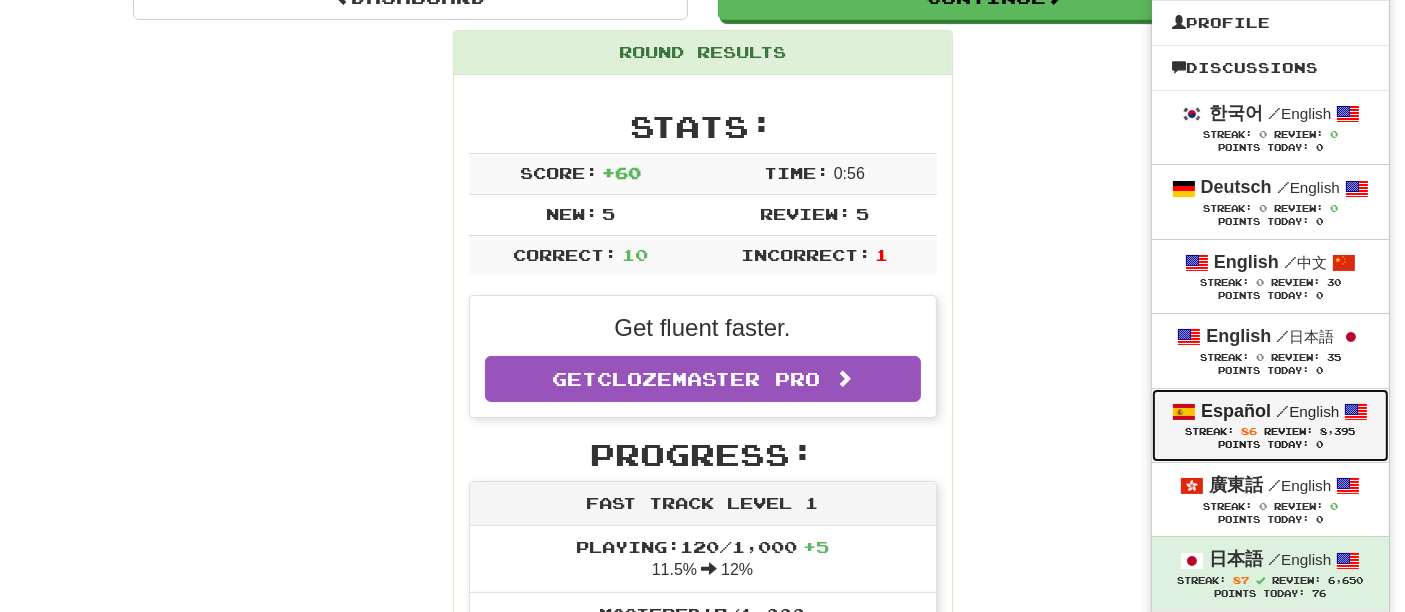 click on "Streak:
86
Review:
8,395" at bounding box center (1270, 431) 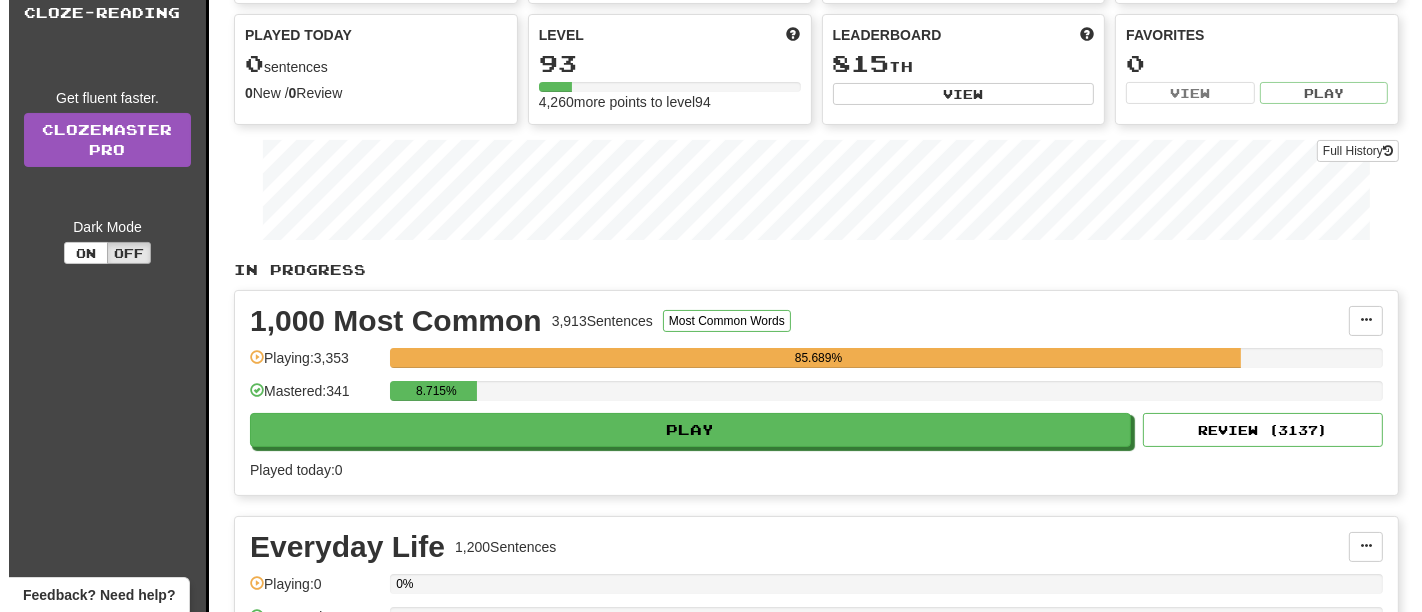 scroll, scrollTop: 333, scrollLeft: 0, axis: vertical 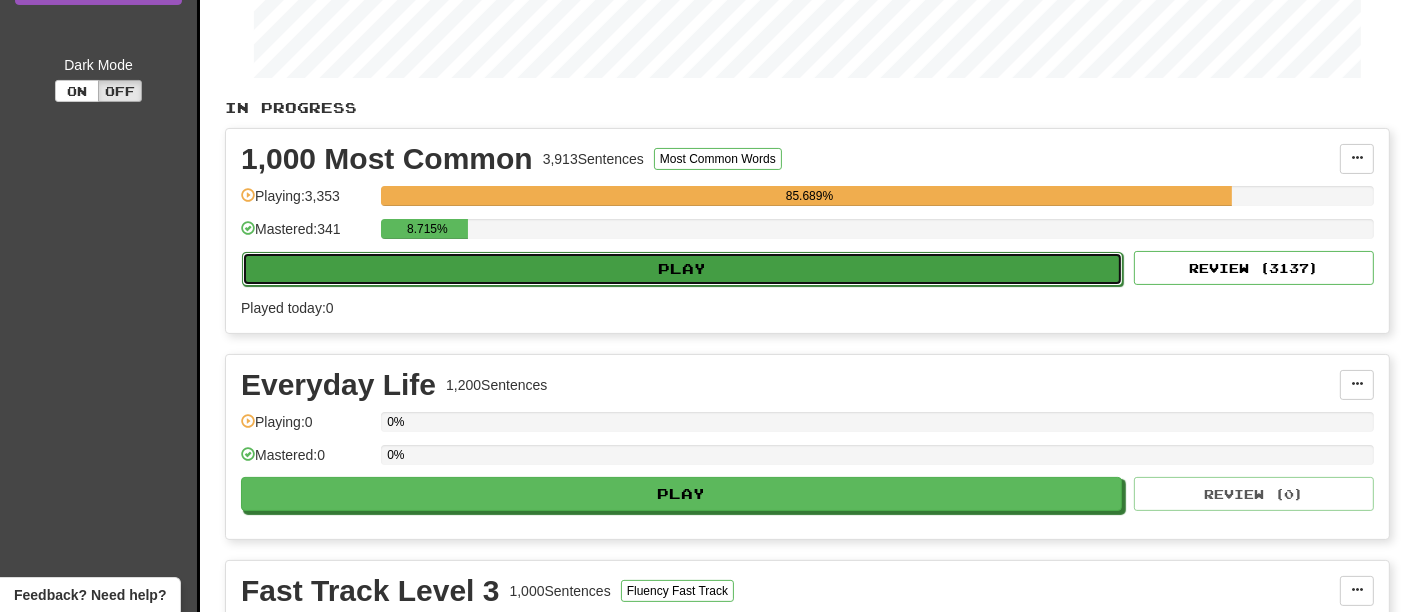click on "Play" at bounding box center [682, 269] 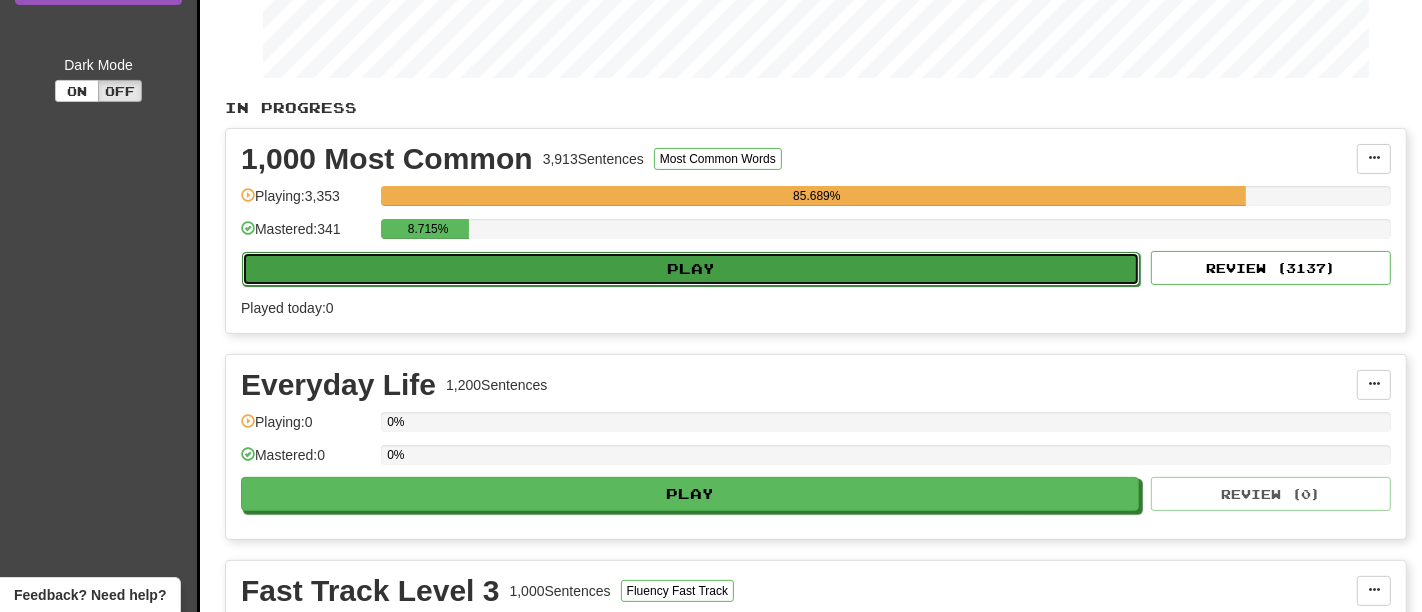select on "**" 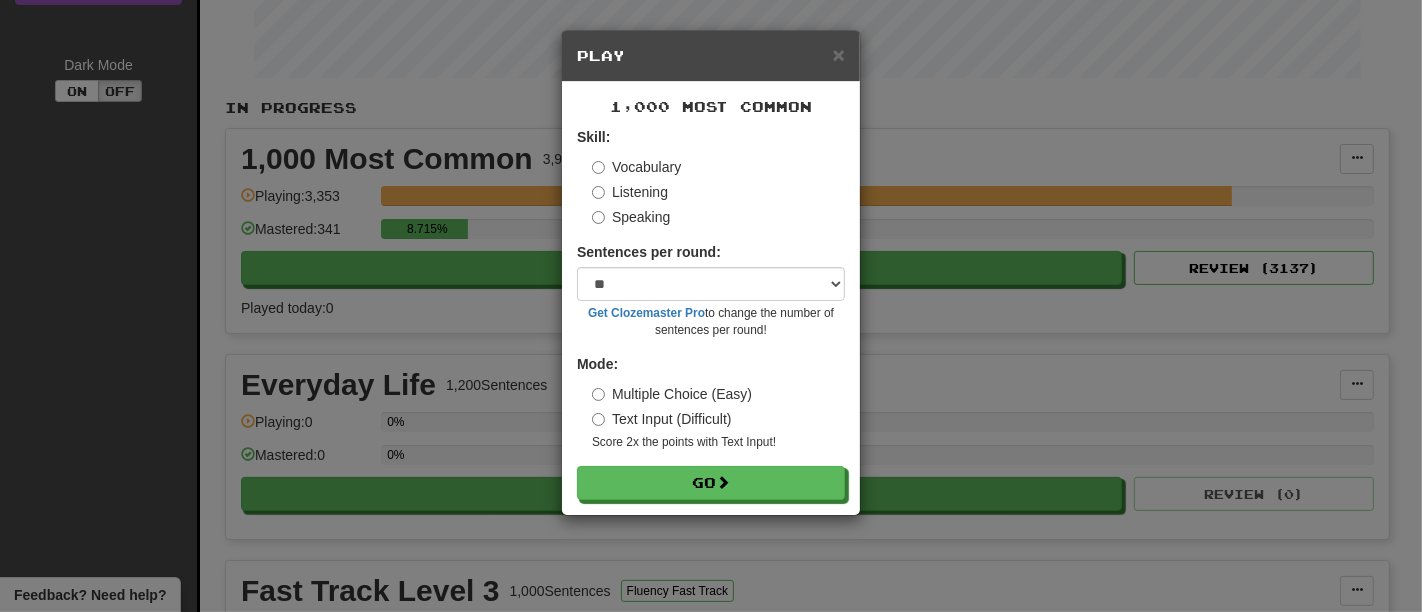 drag, startPoint x: 737, startPoint y: 451, endPoint x: 745, endPoint y: 458, distance: 10.630146 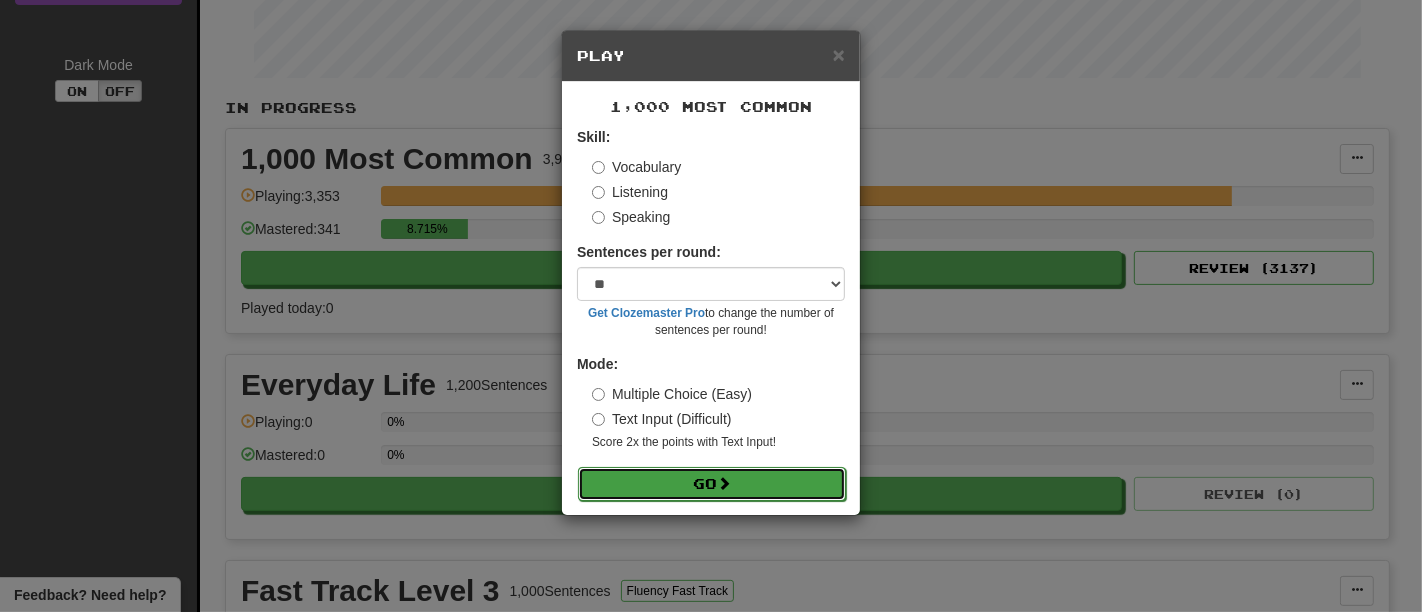 click on "Go" at bounding box center [712, 484] 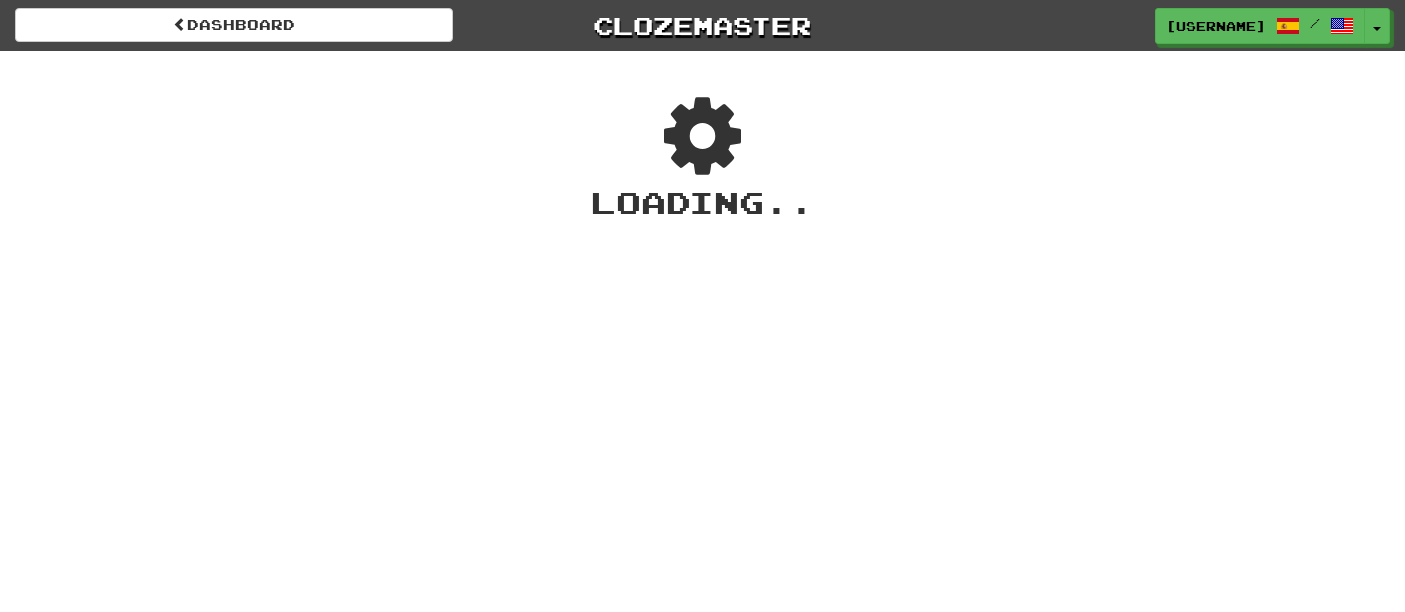 scroll, scrollTop: 0, scrollLeft: 0, axis: both 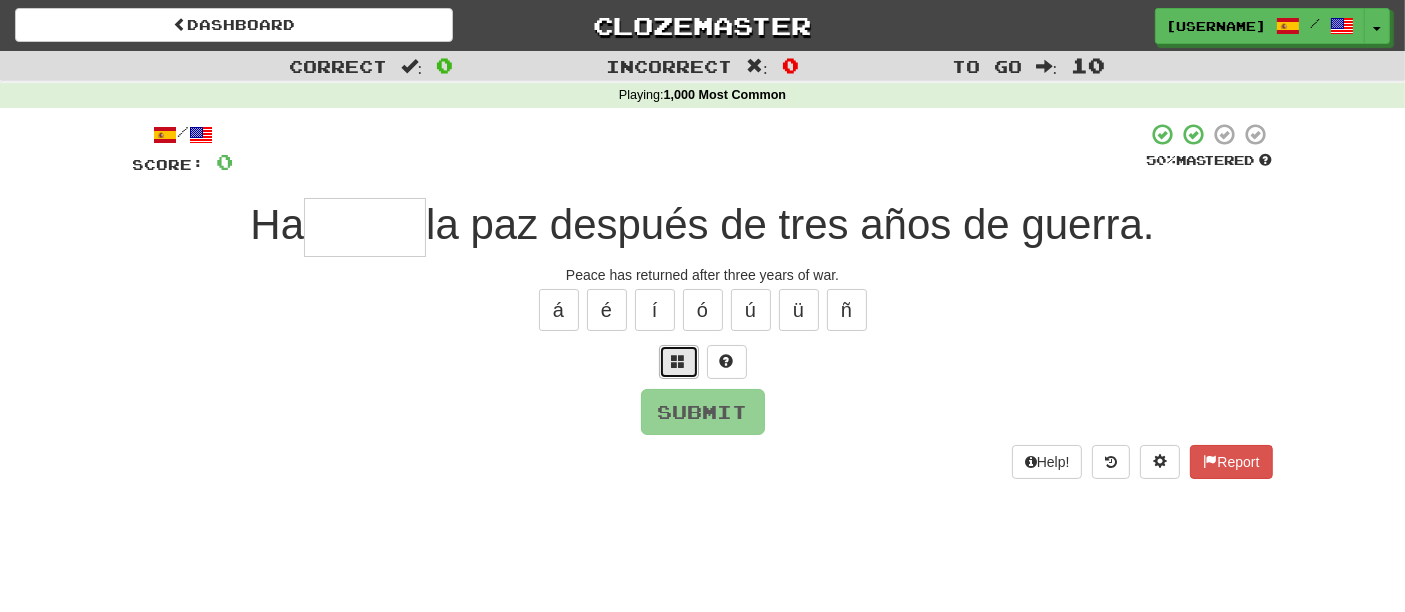 click at bounding box center (679, 361) 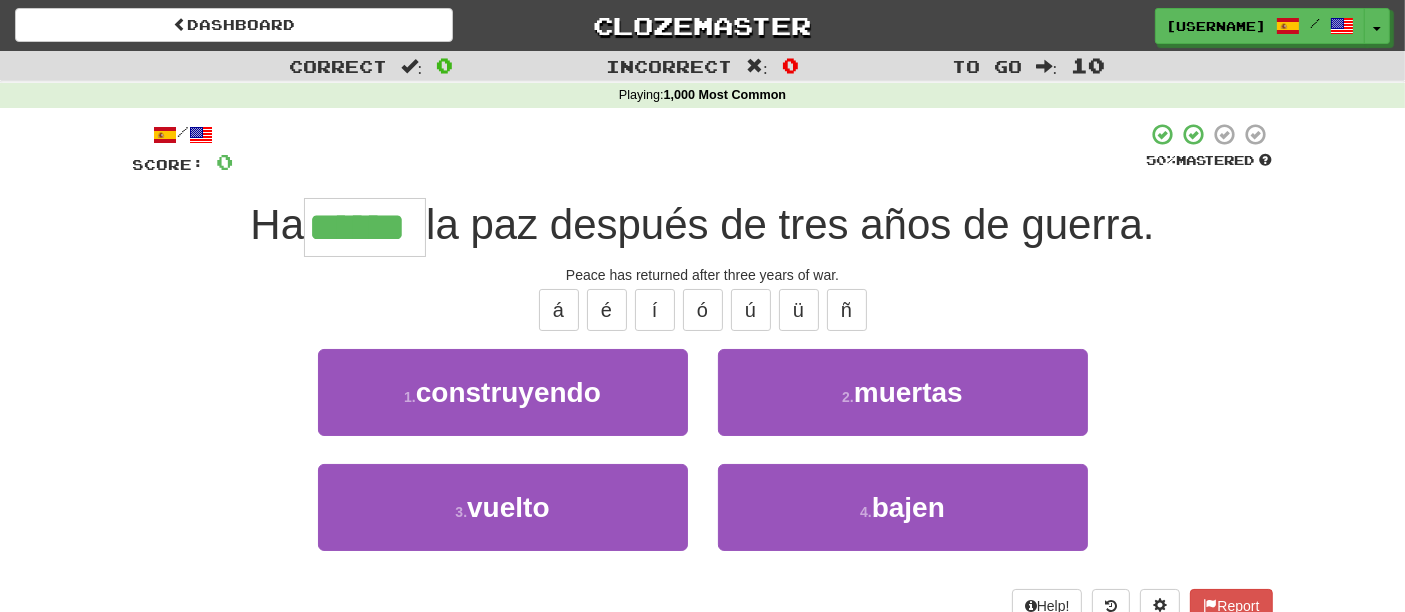 type on "******" 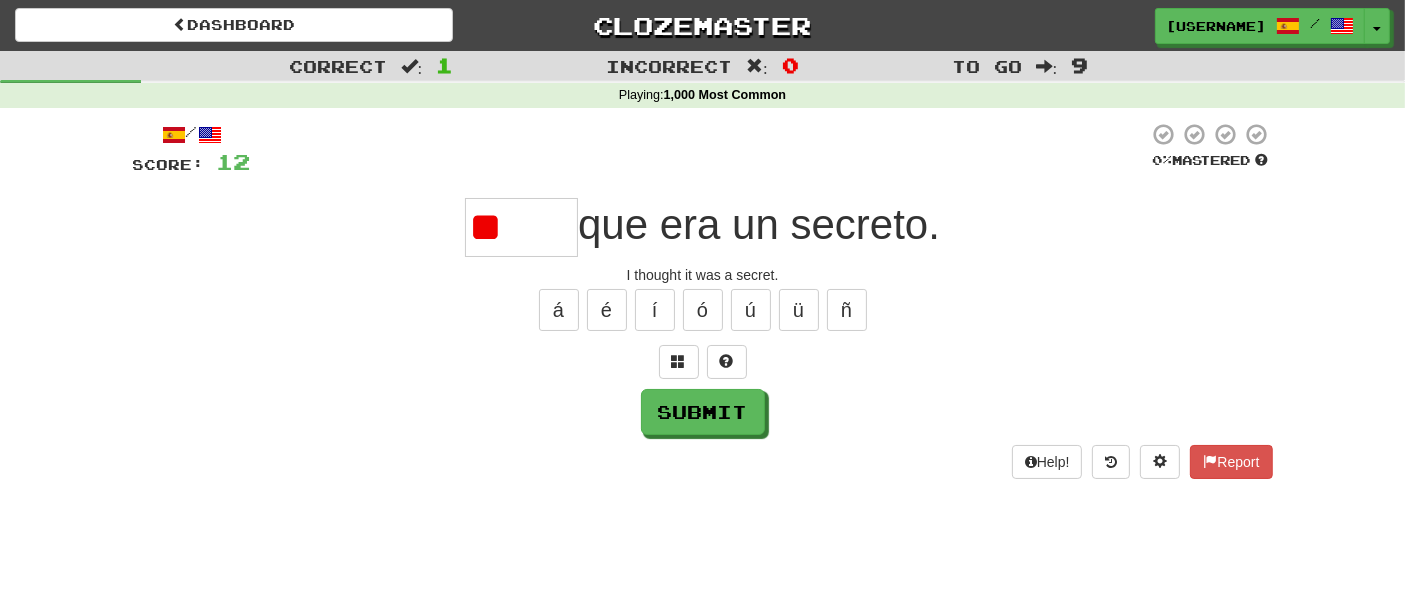 type on "*" 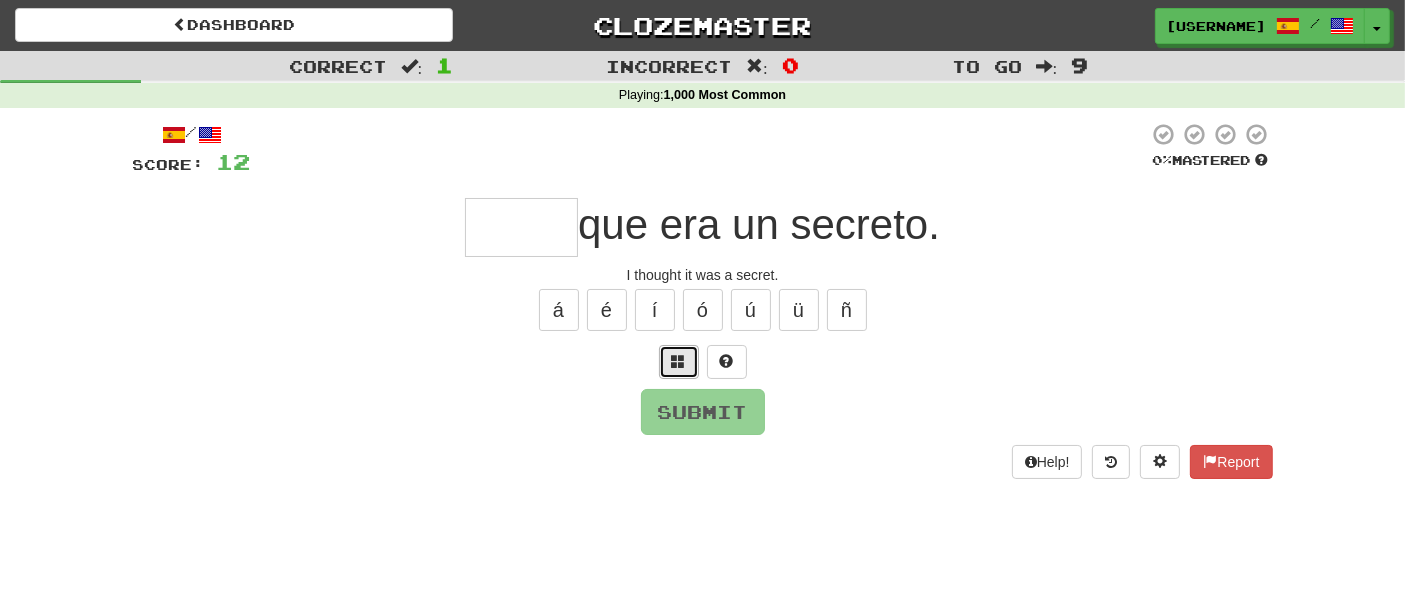 click at bounding box center (679, 362) 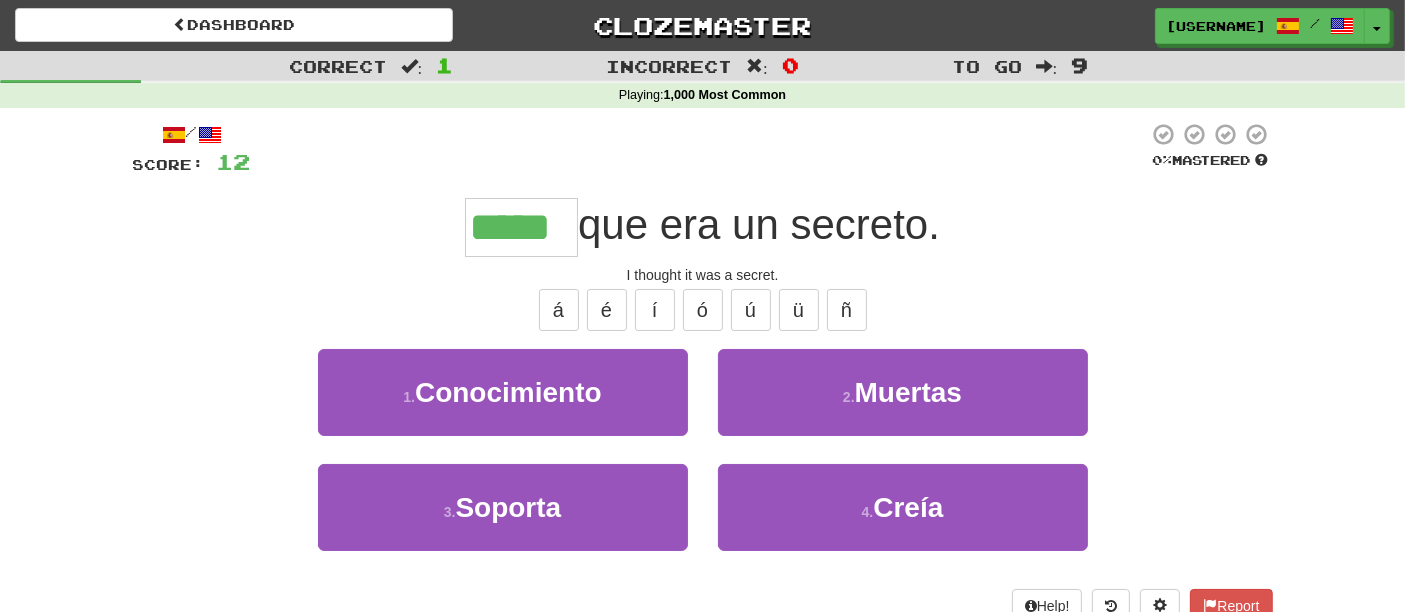 type on "*****" 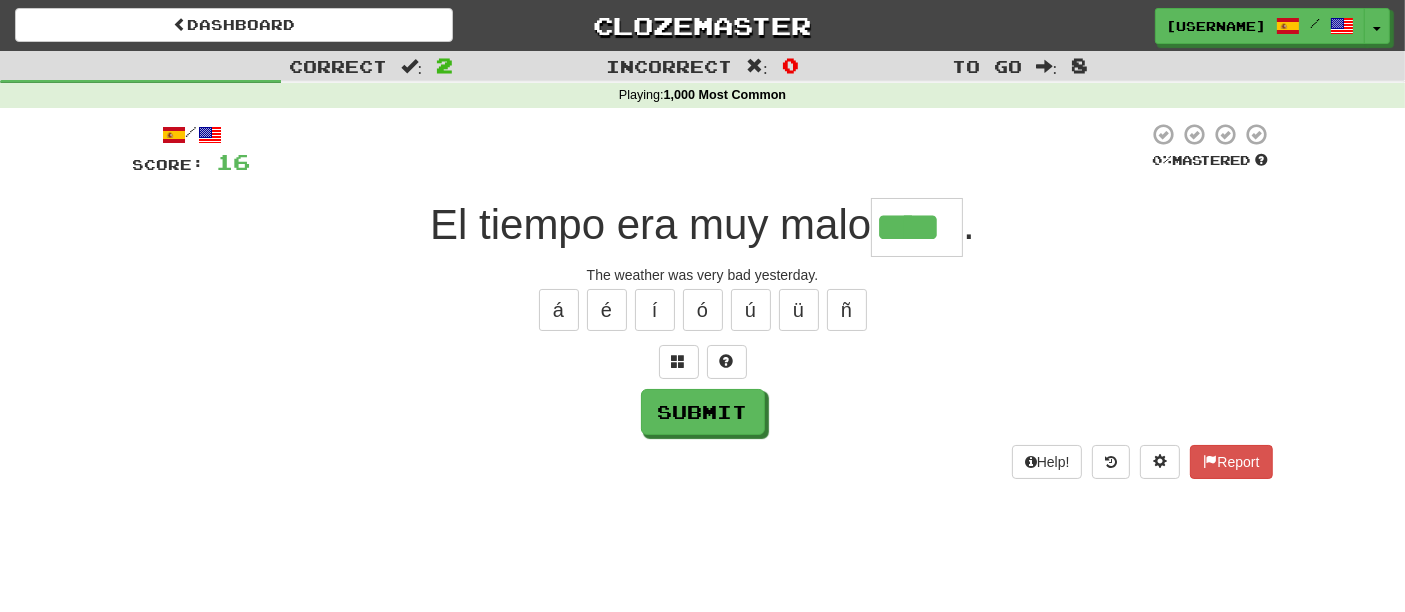 type on "****" 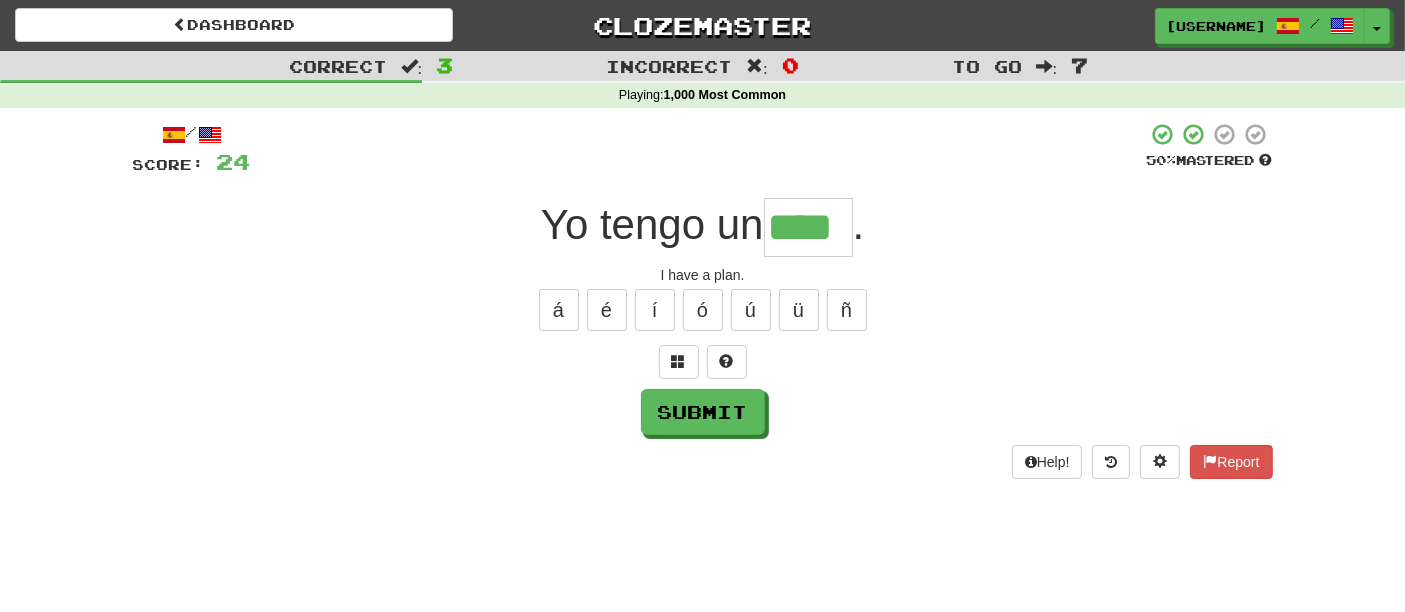 type on "****" 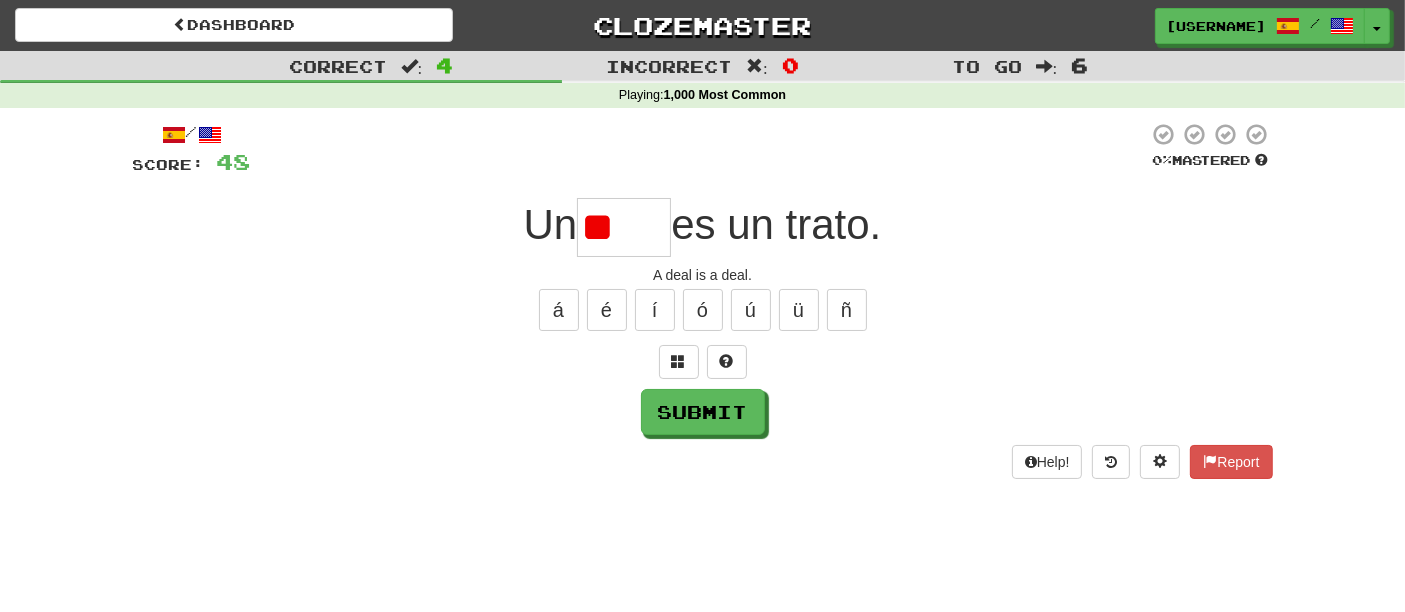 type on "*" 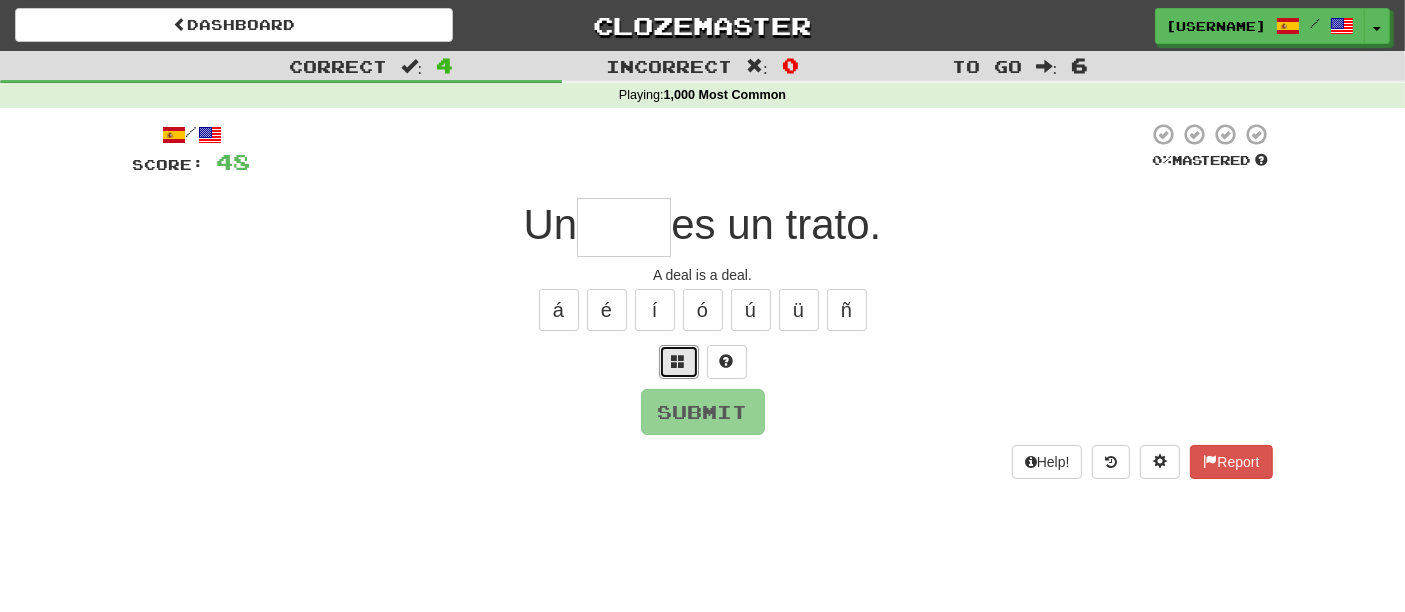 click at bounding box center (679, 362) 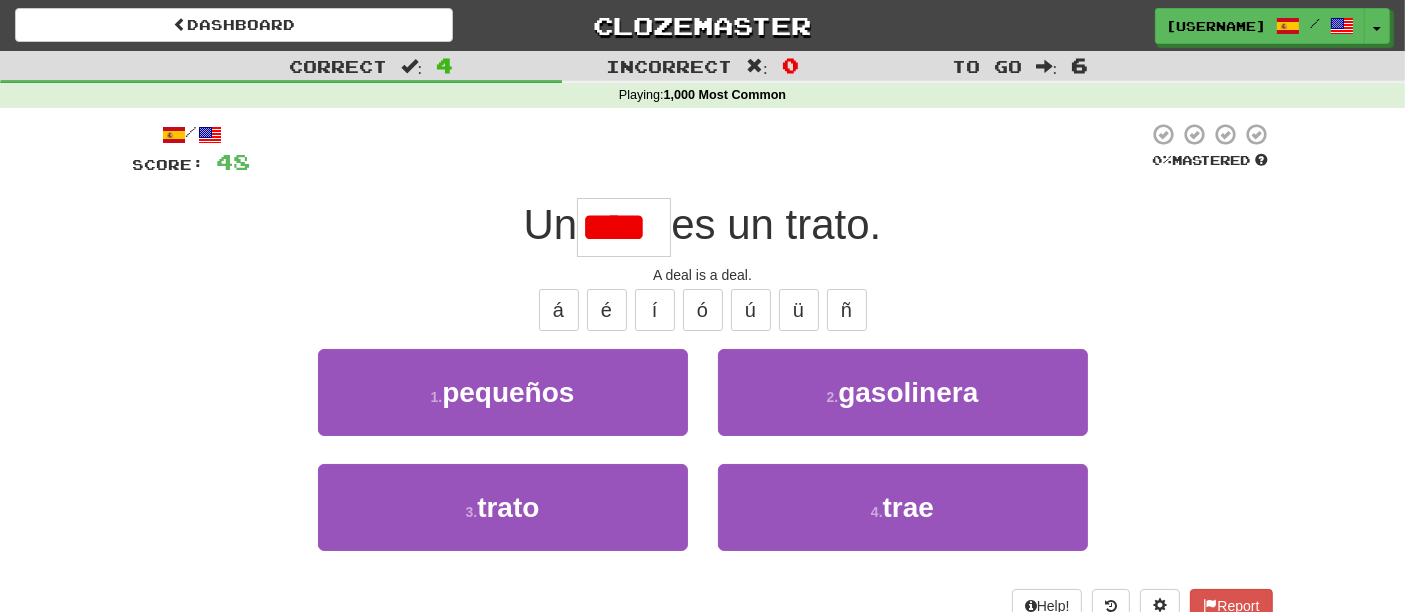 type on "*****" 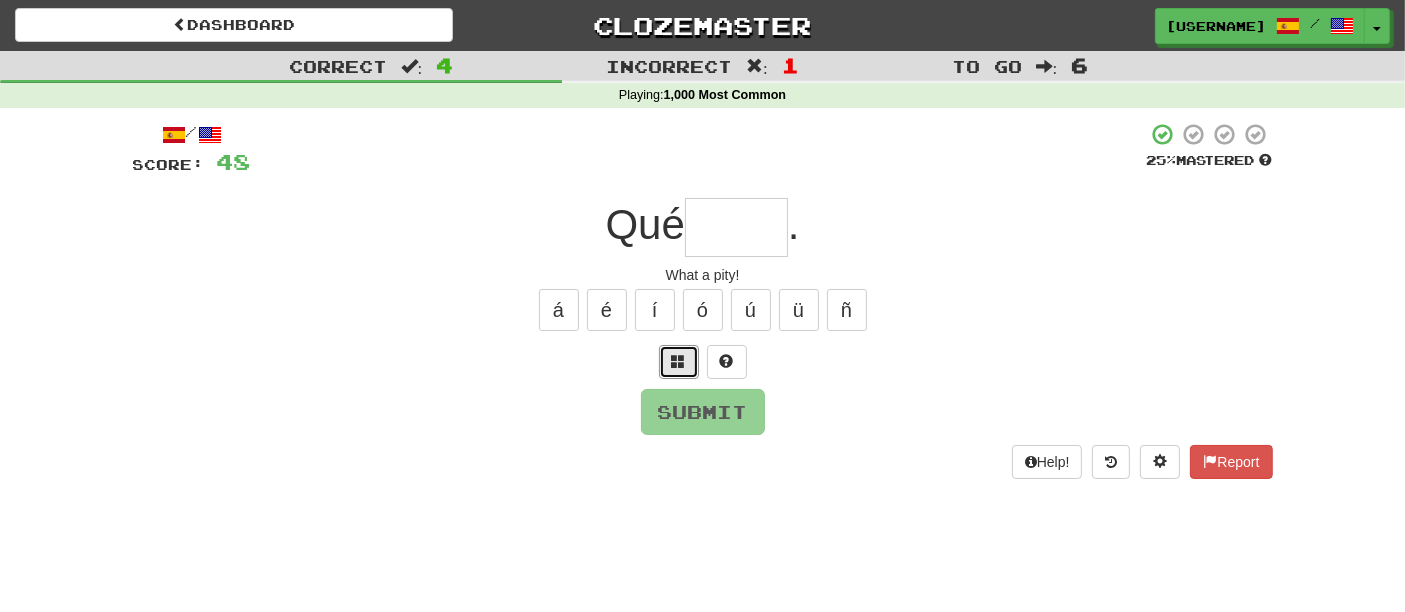 click at bounding box center (679, 362) 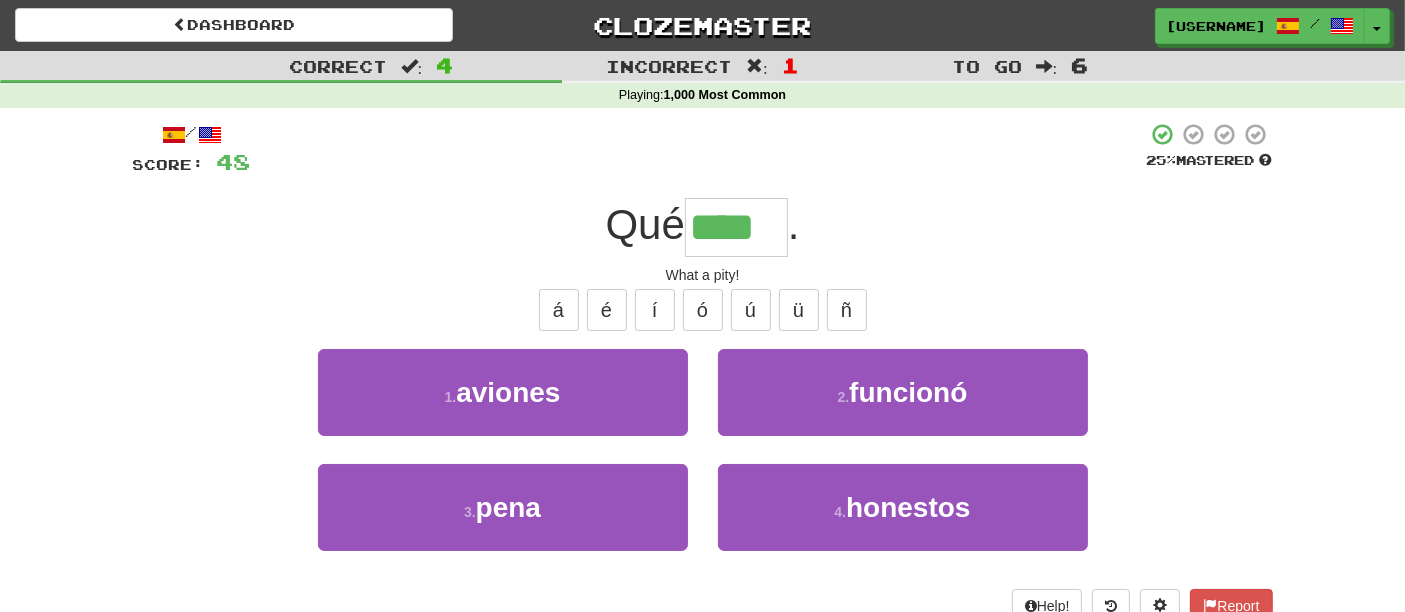 type on "****" 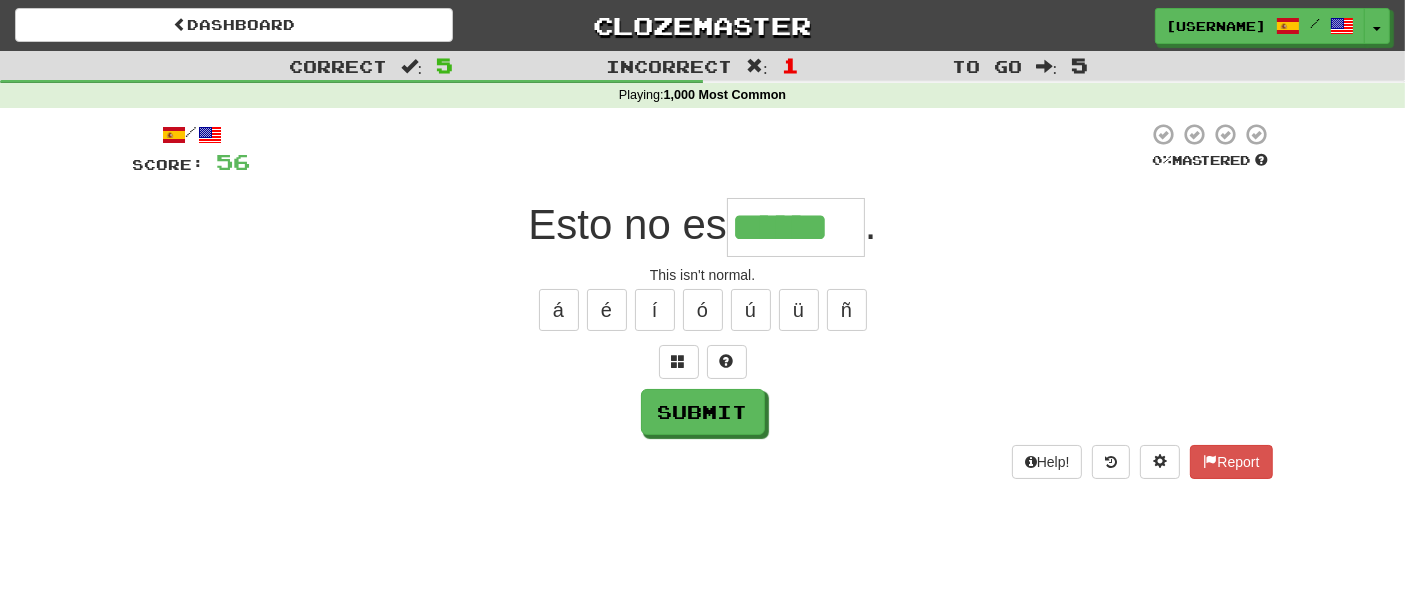 type on "******" 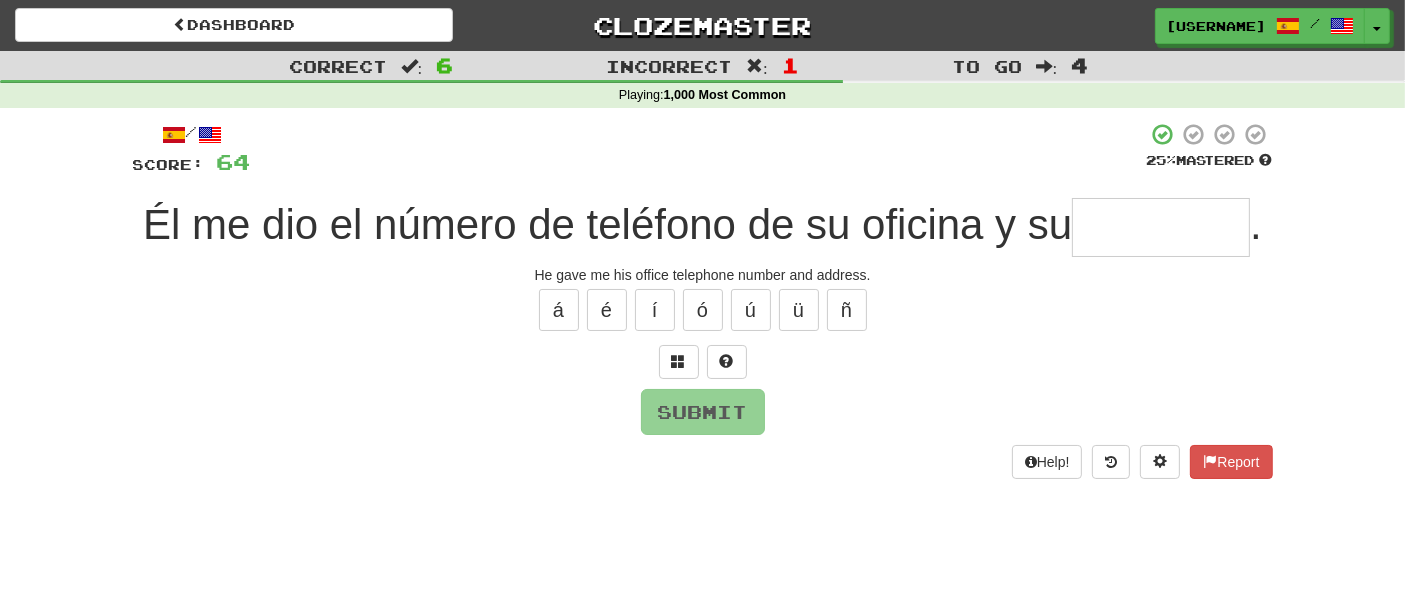type on "*" 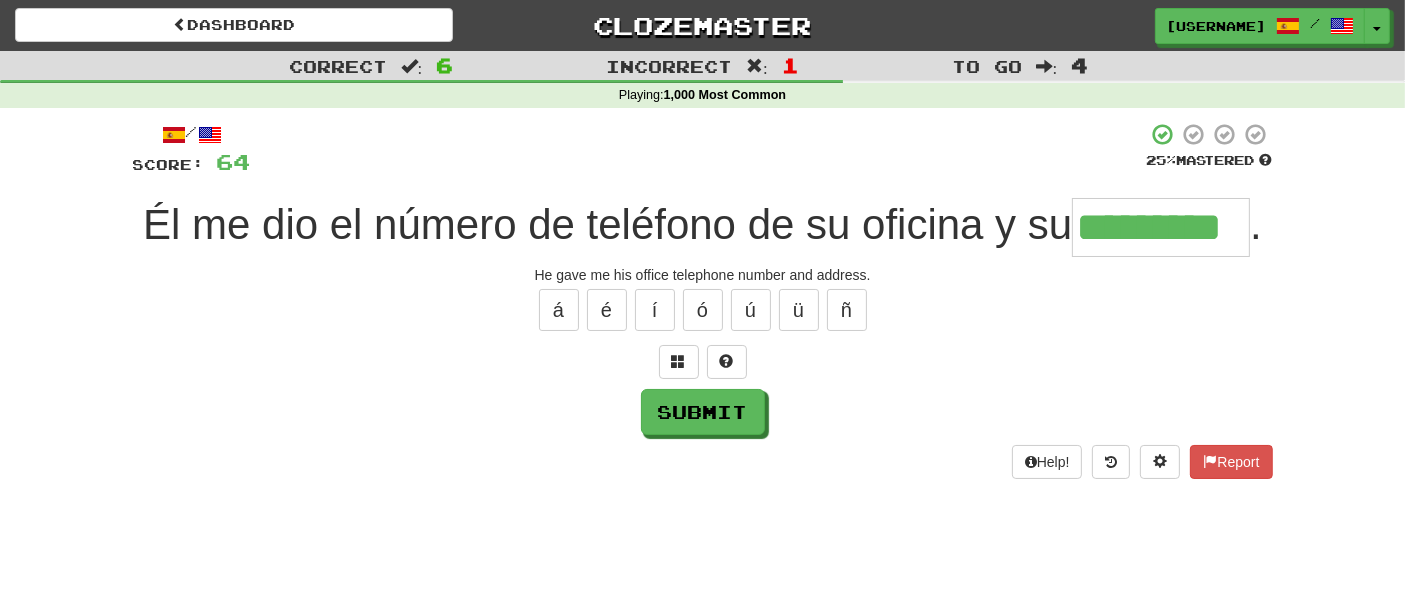 type on "*********" 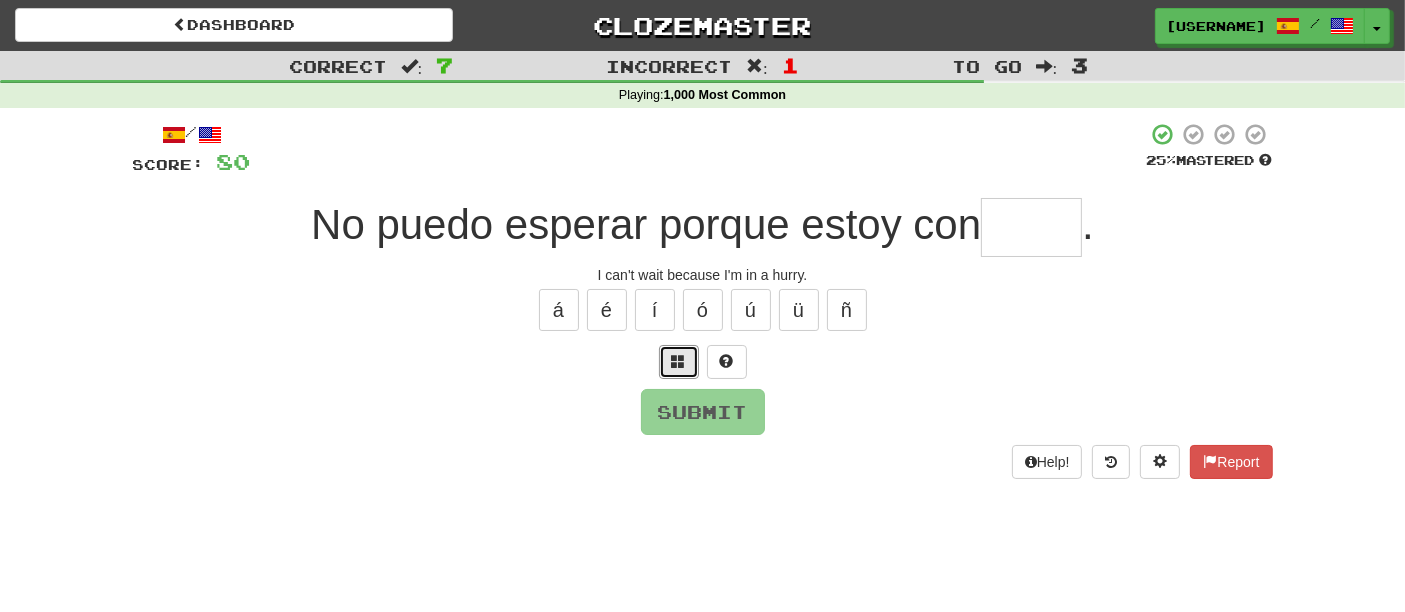 click at bounding box center (679, 362) 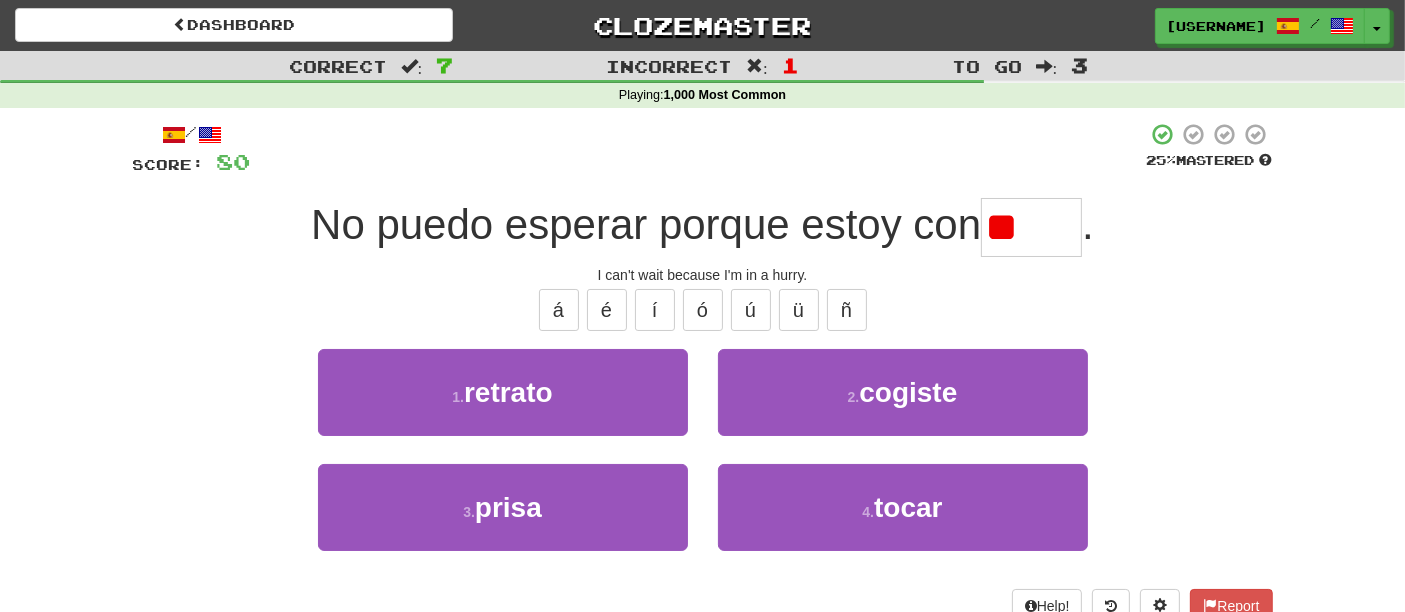 type on "*" 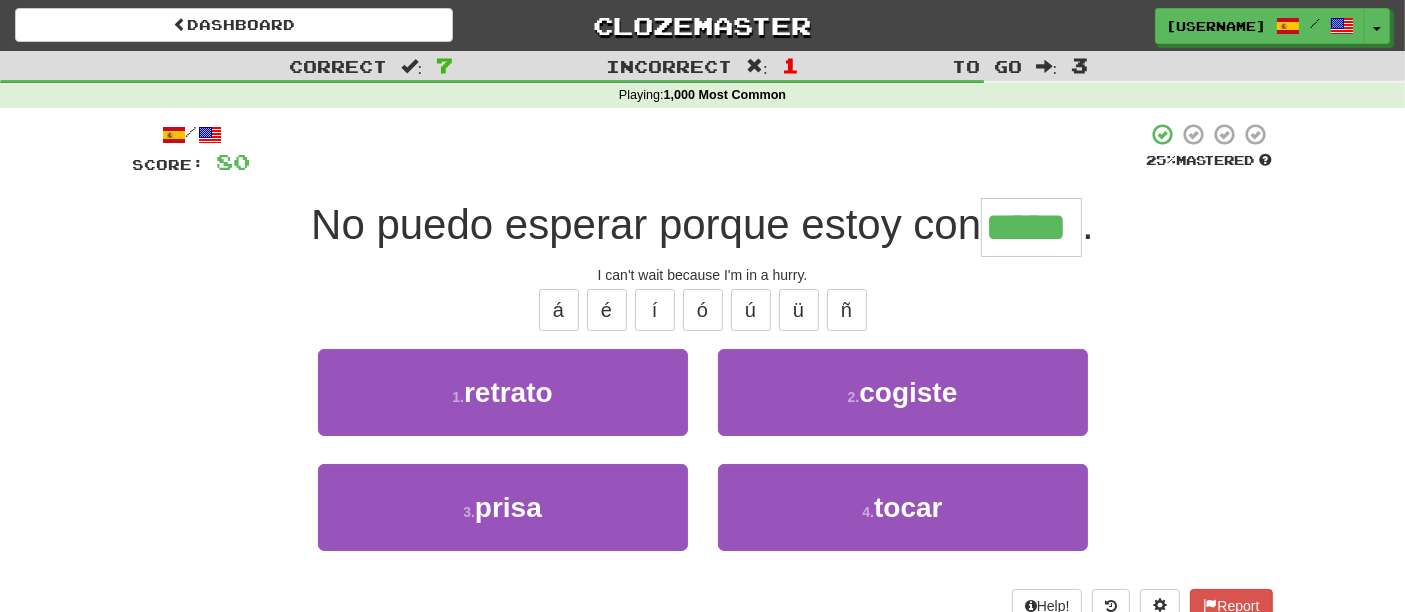 type on "*****" 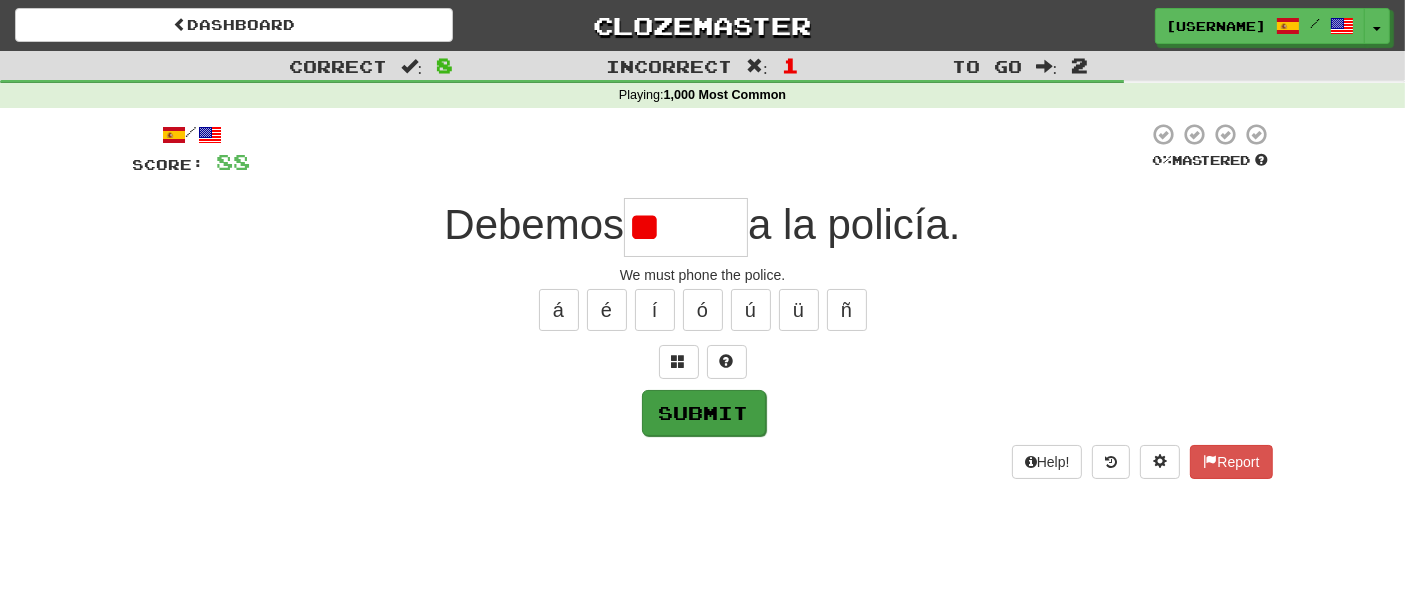 type on "*" 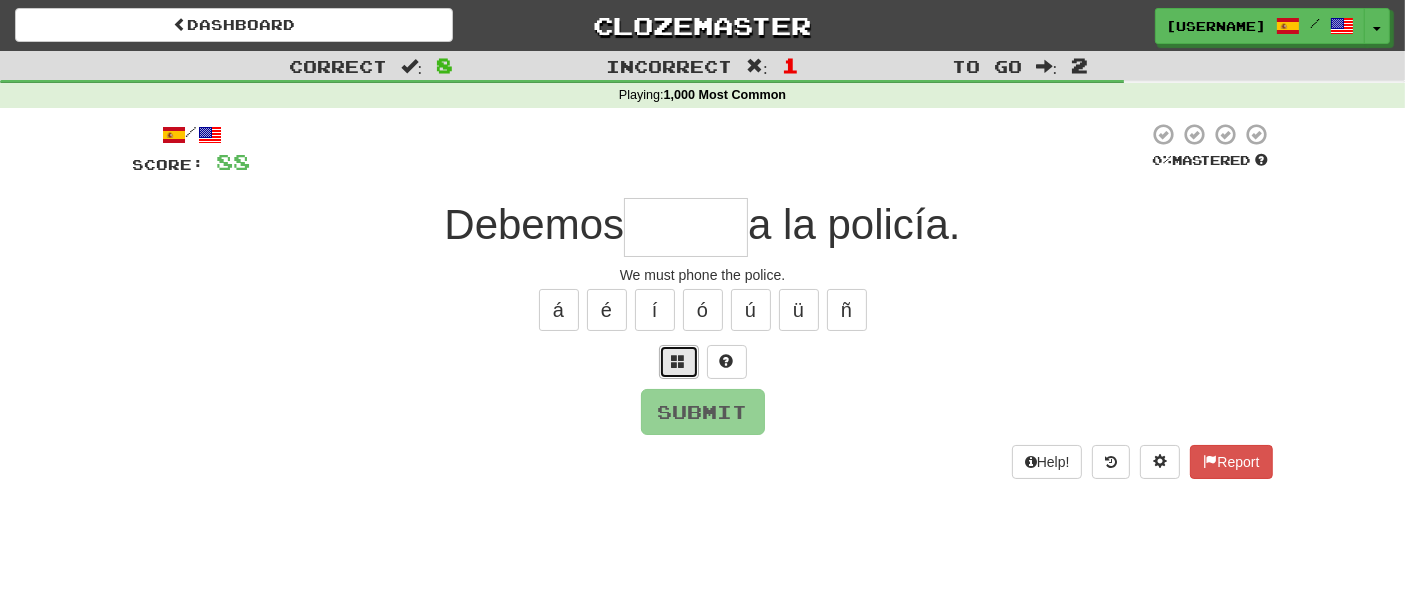 click at bounding box center [679, 362] 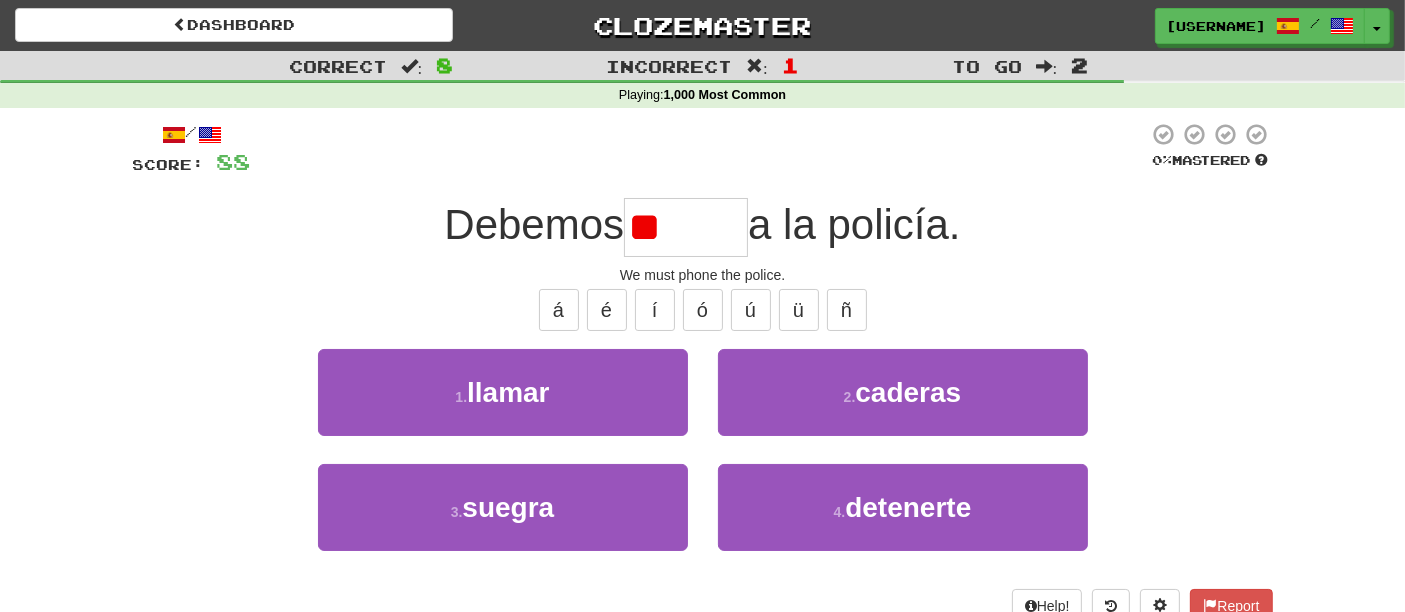type on "*" 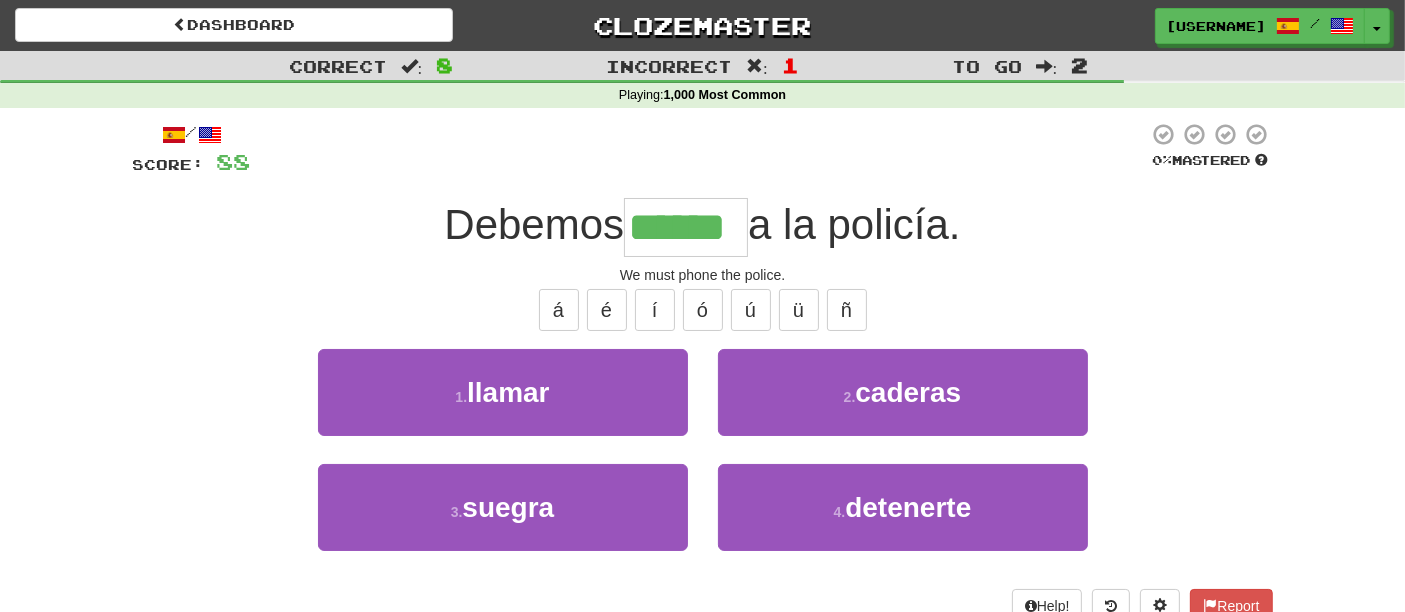 type on "******" 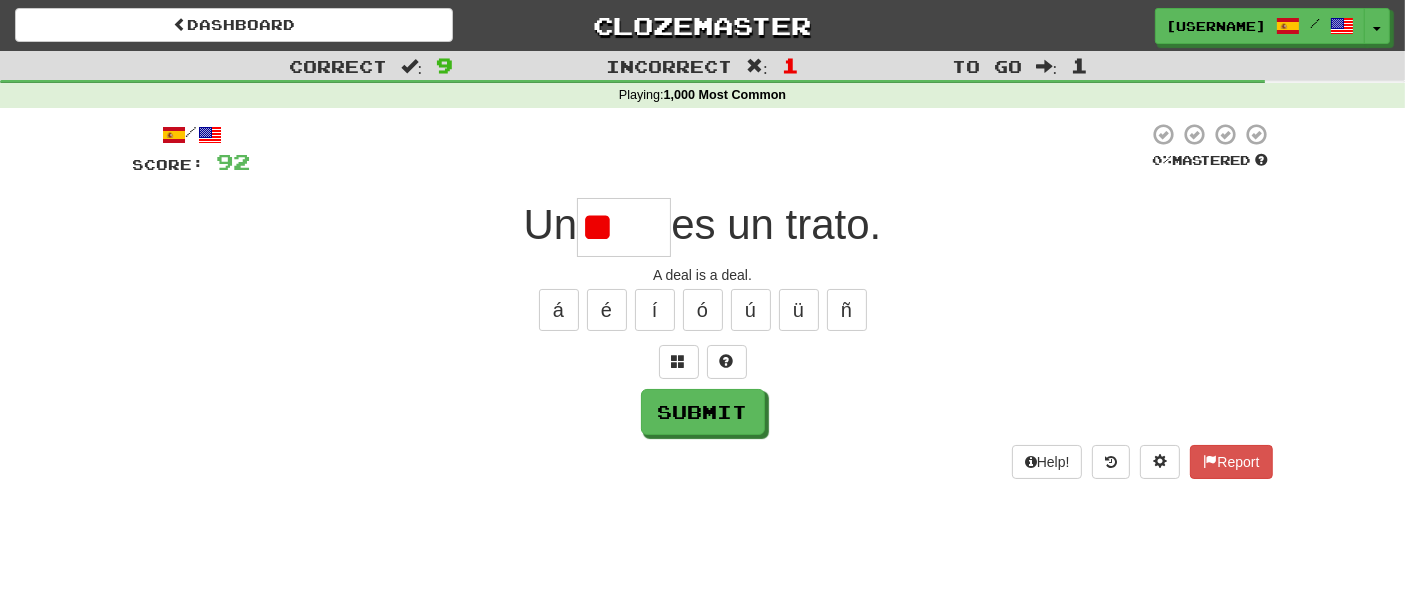 type on "*" 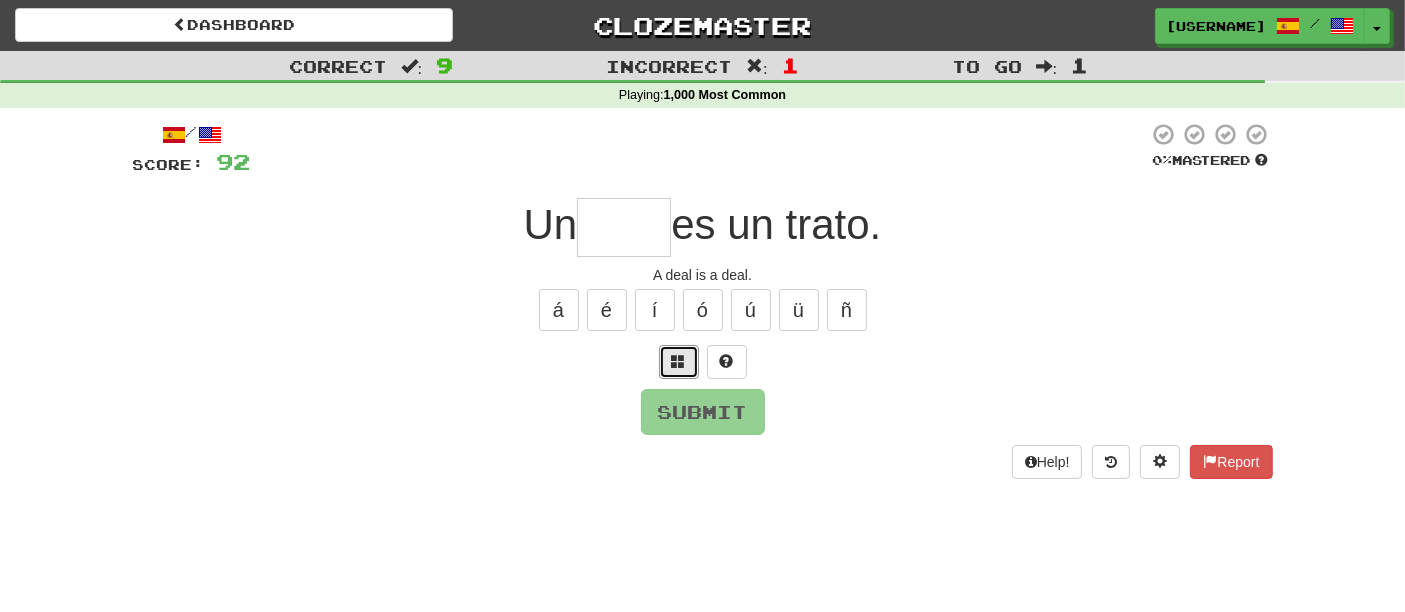 click at bounding box center [679, 362] 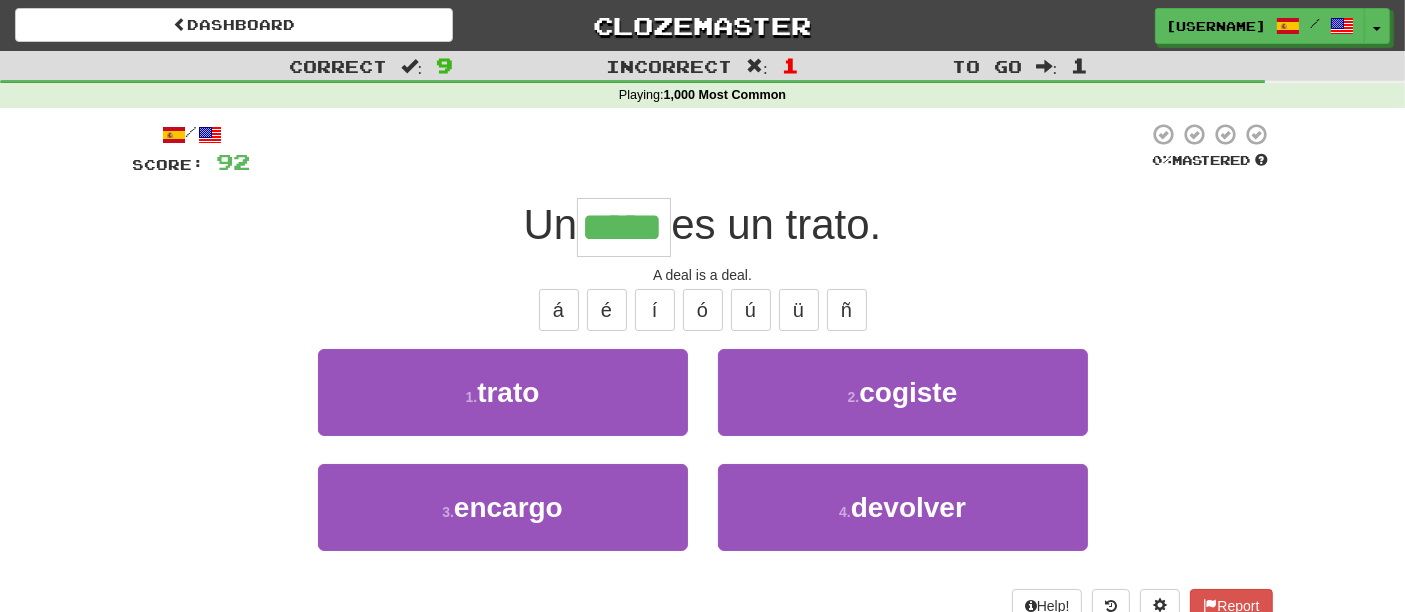 type on "*****" 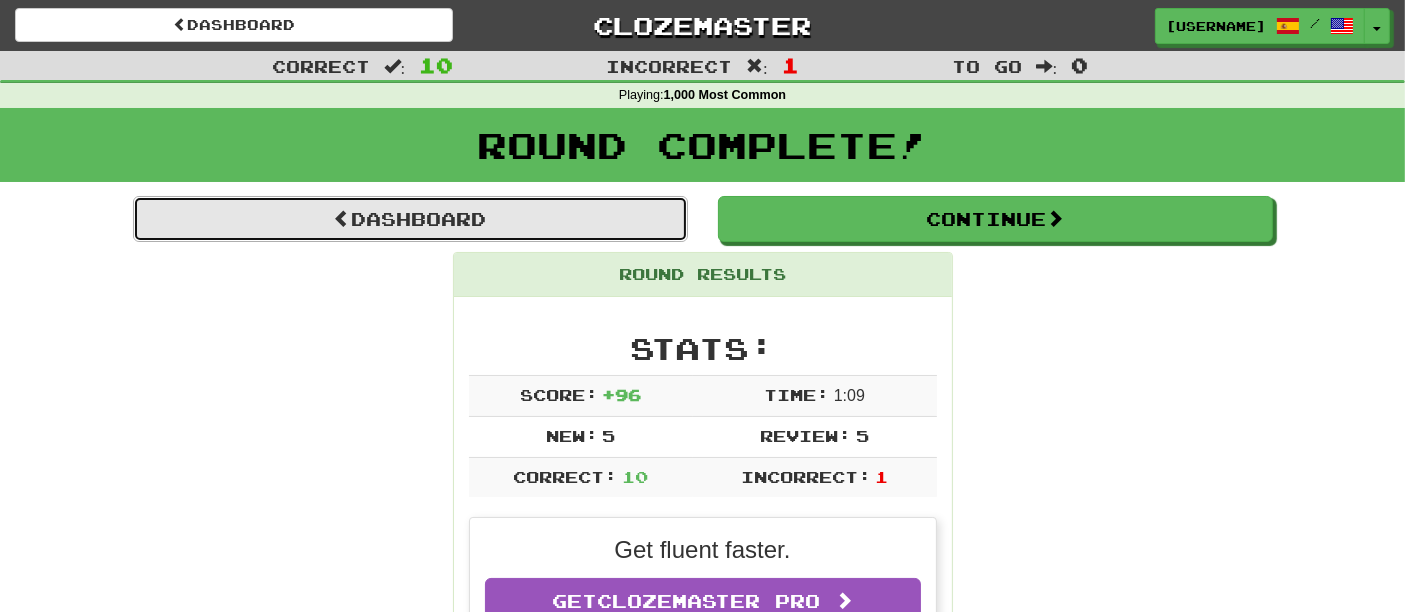 click on "Dashboard" at bounding box center (410, 219) 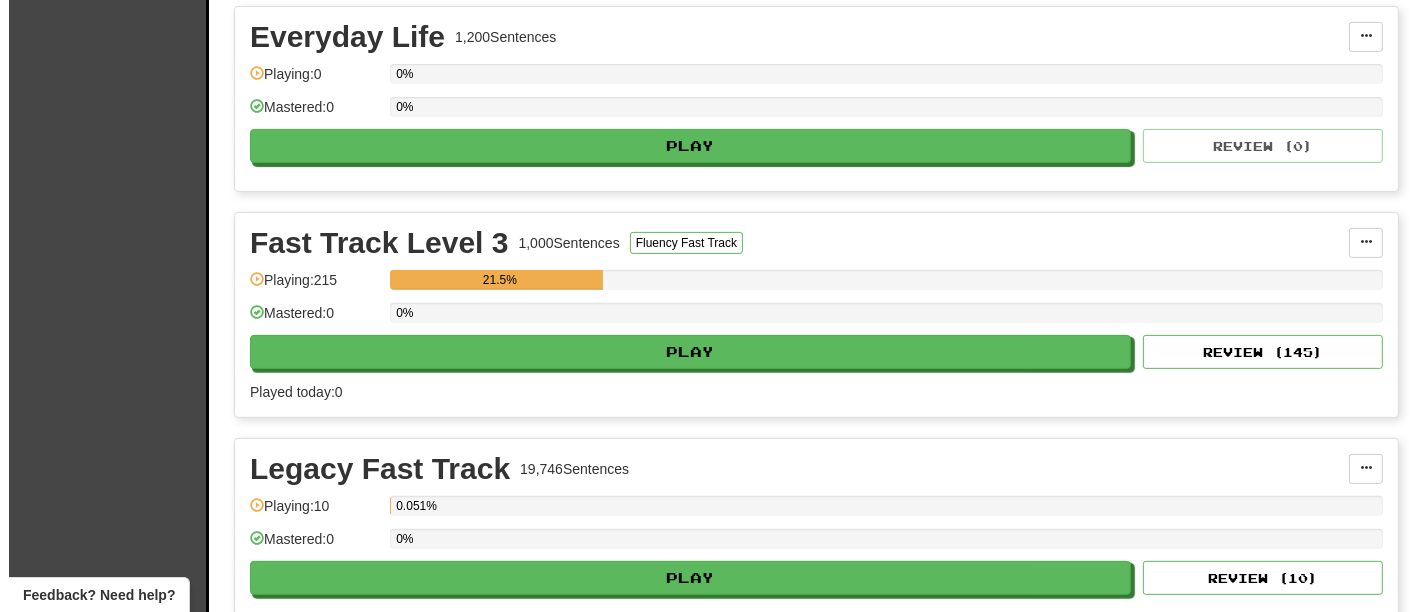 scroll, scrollTop: 888, scrollLeft: 0, axis: vertical 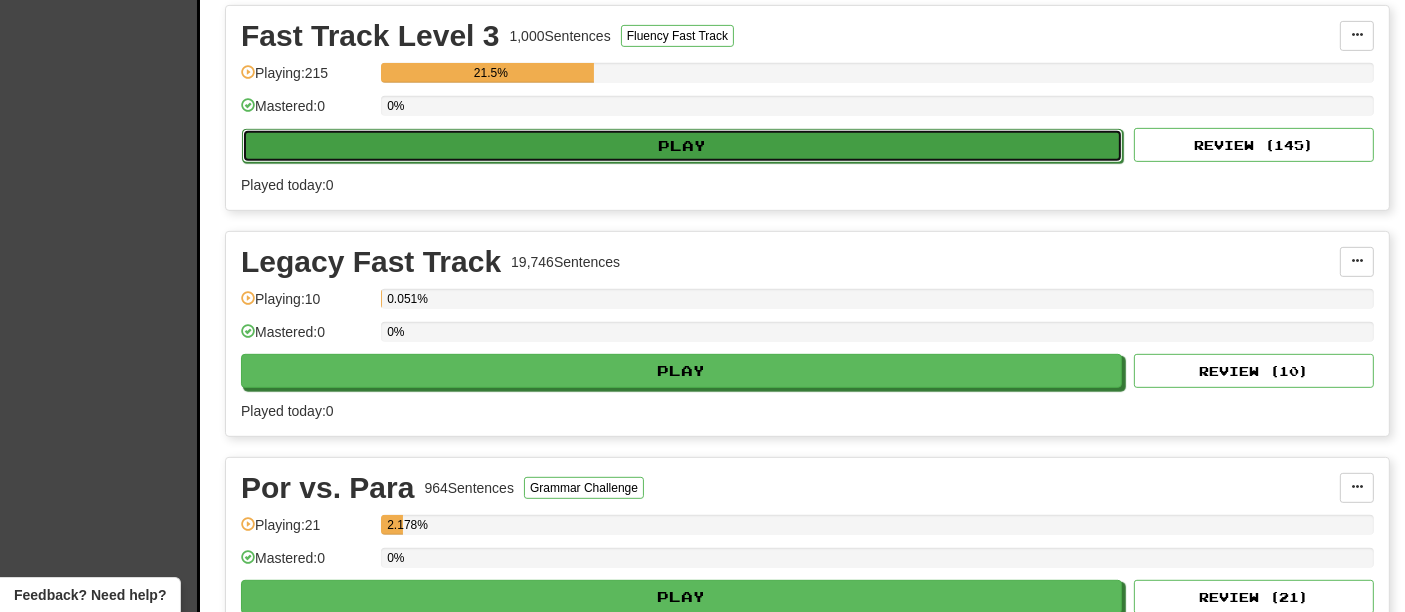 click on "Play" at bounding box center [682, 146] 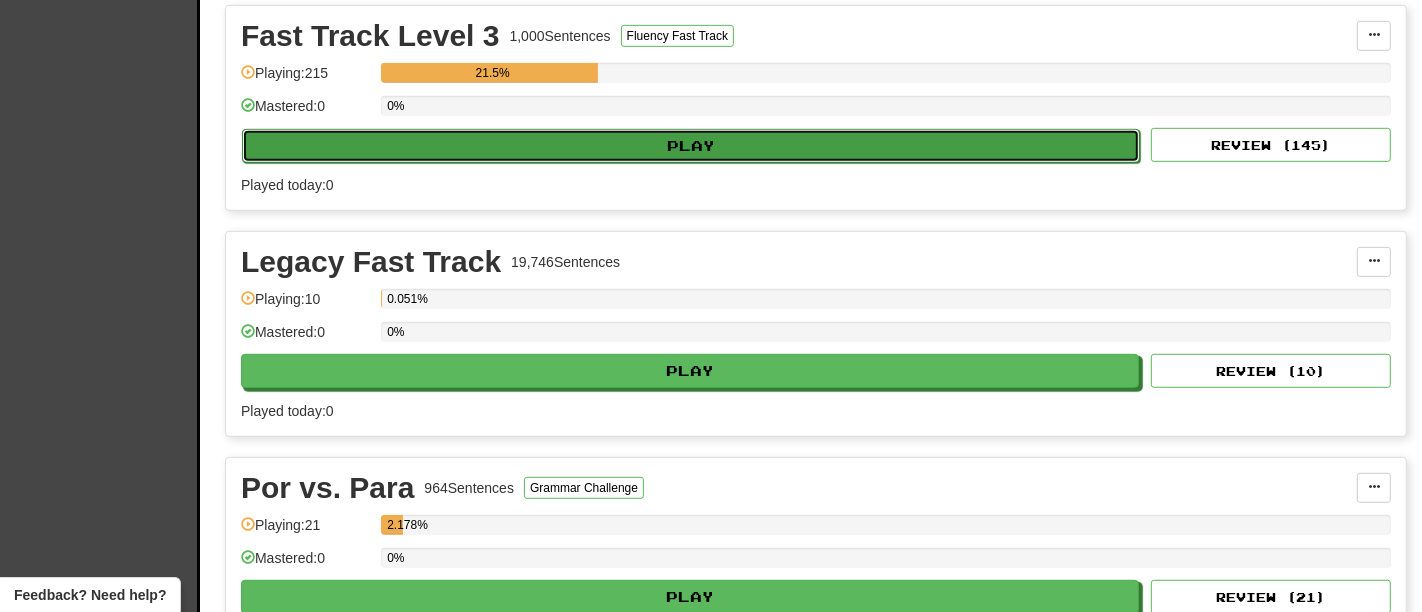 select on "**" 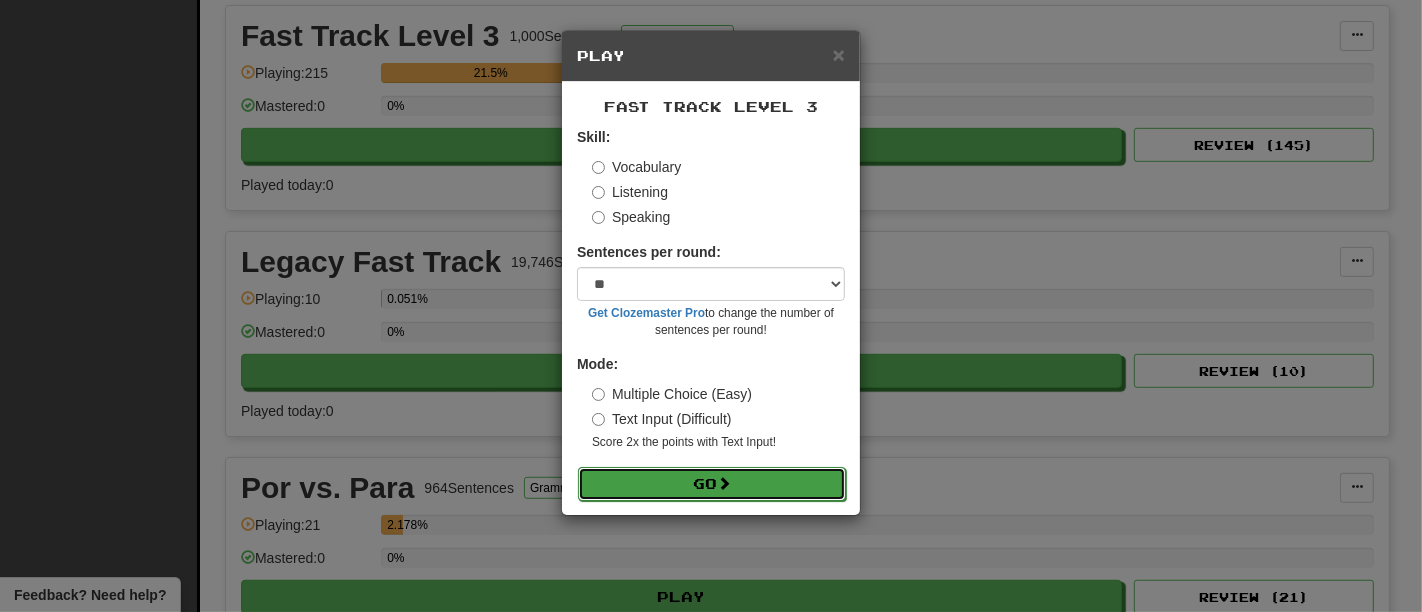 click on "Go" at bounding box center [712, 484] 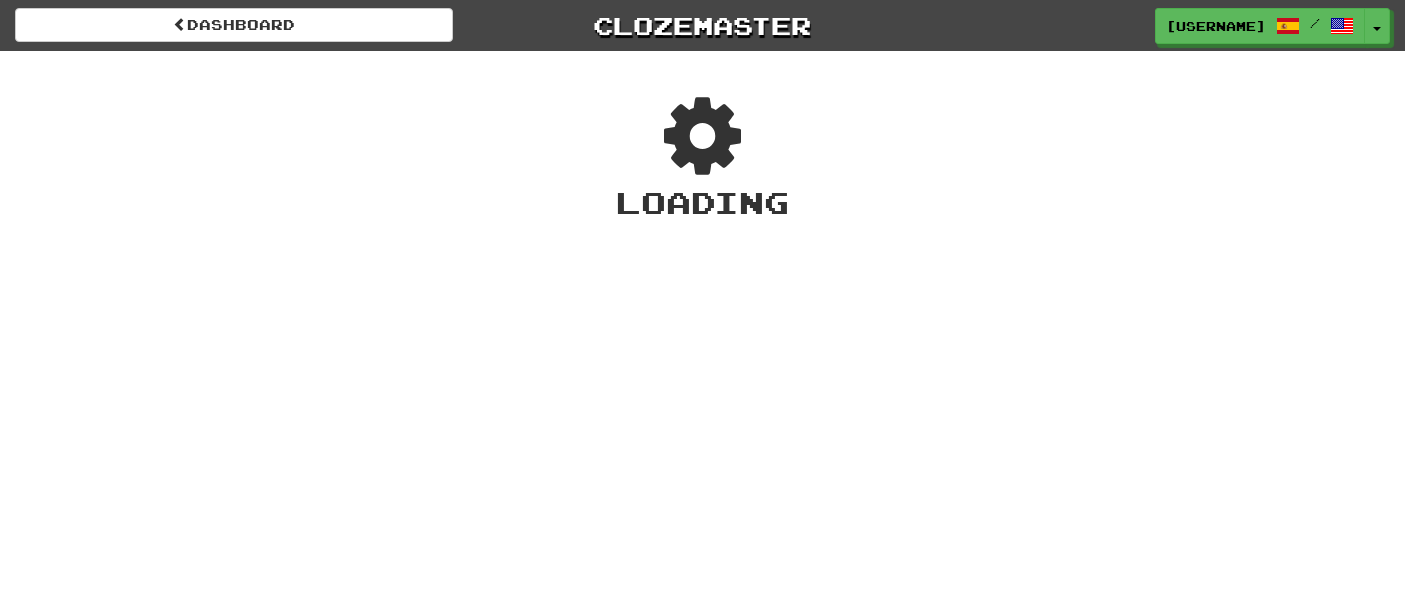 scroll, scrollTop: 0, scrollLeft: 0, axis: both 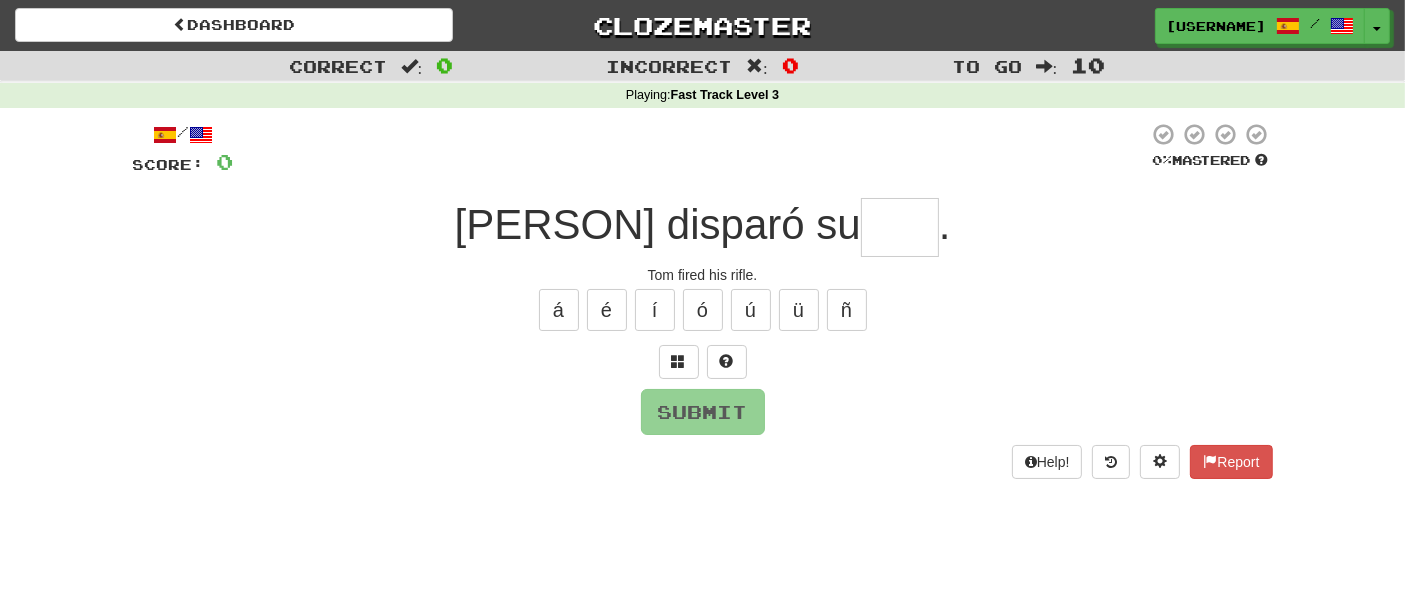 click on "/  Score:   0 0 %  Mastered [PERSON] disparó su  . [PERSON] fired his rifle. á é í ó ú ü ñ Submit  Help!  Report" at bounding box center (703, 300) 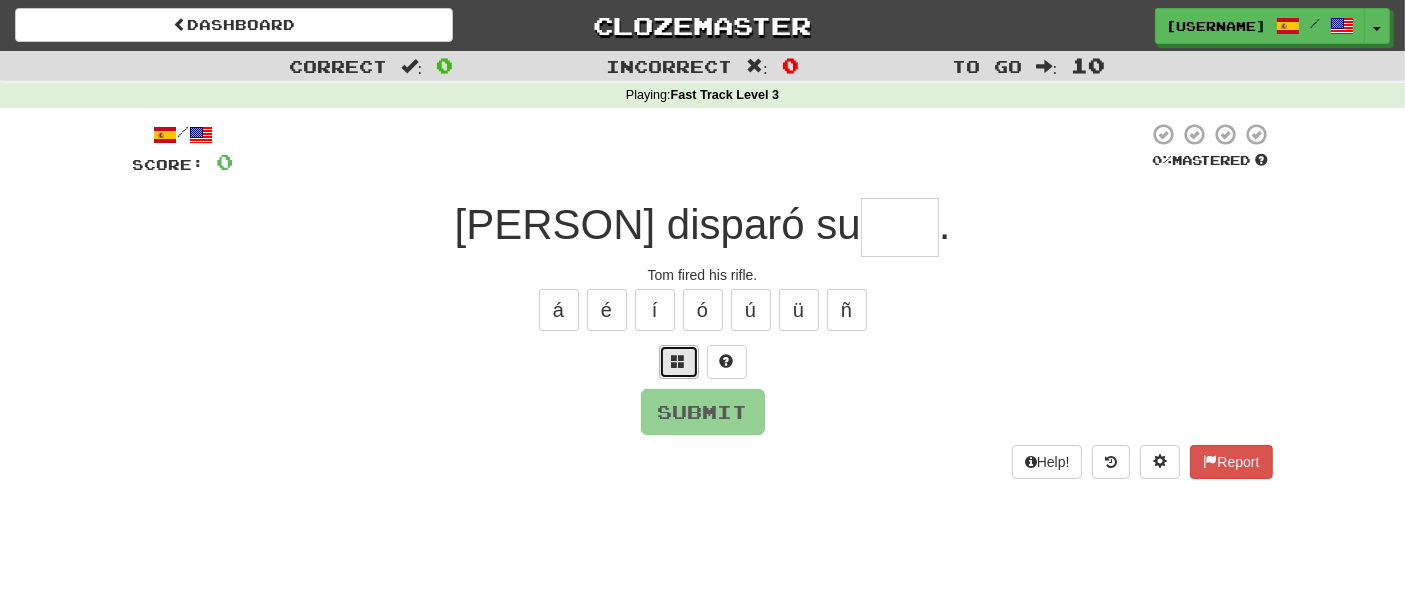 click at bounding box center [679, 362] 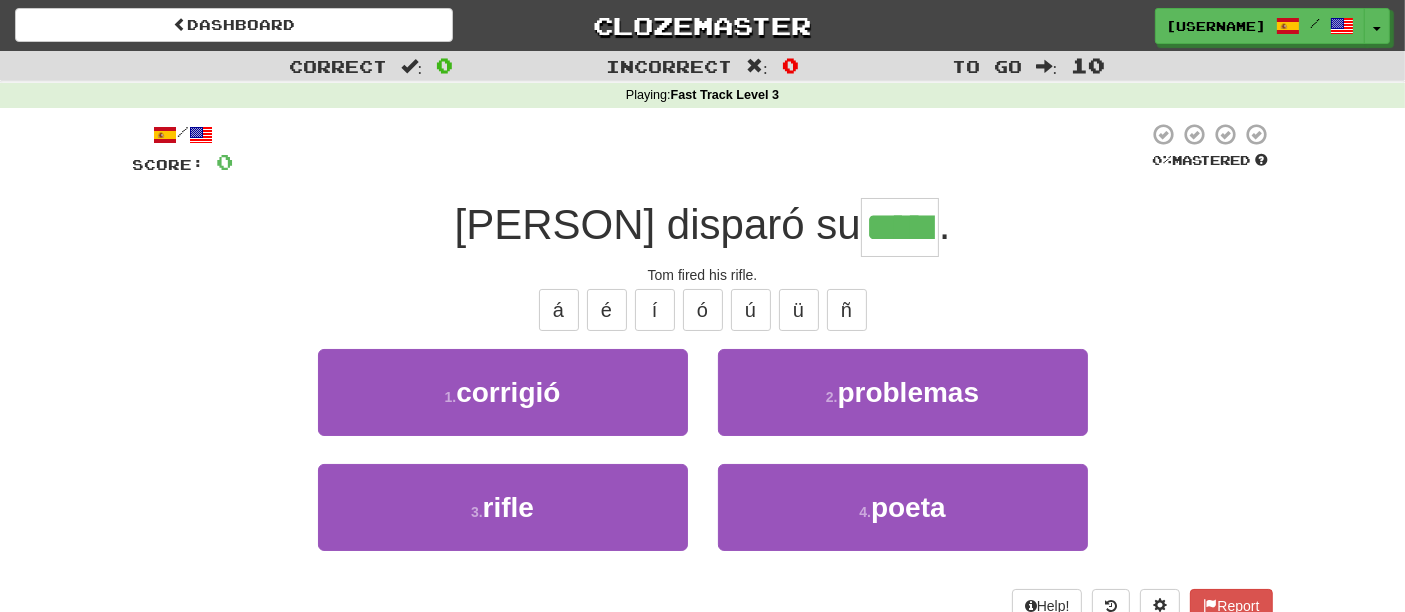 type on "*****" 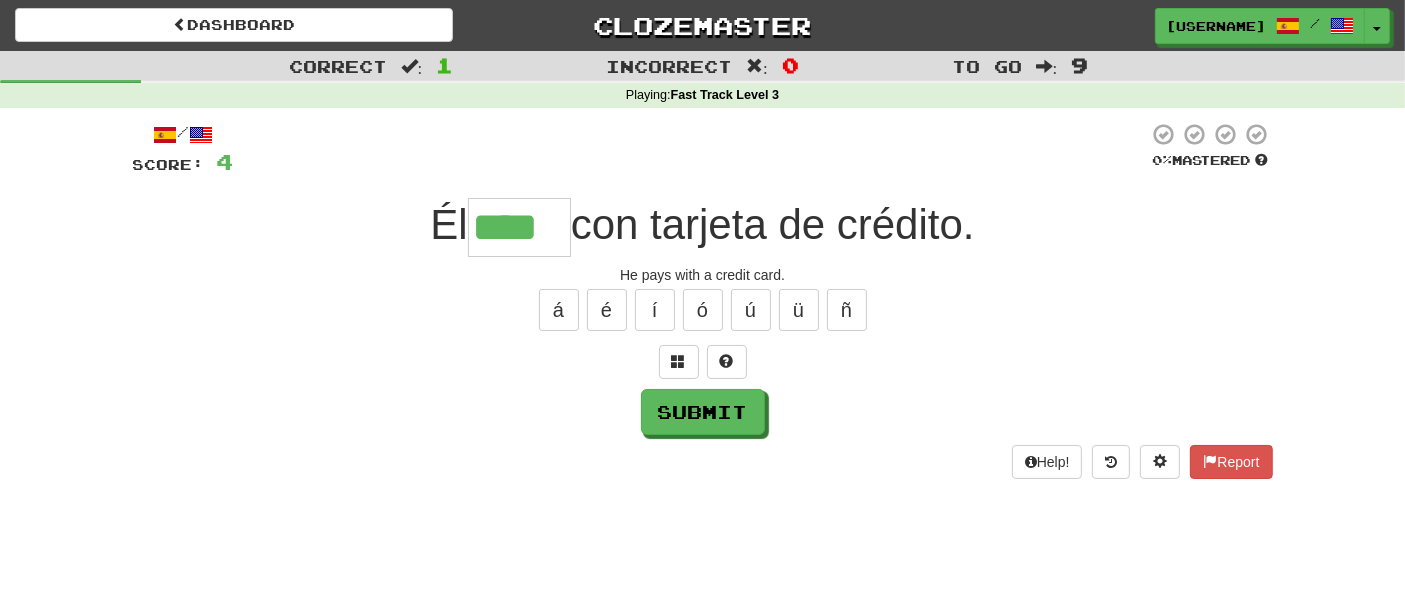 type on "****" 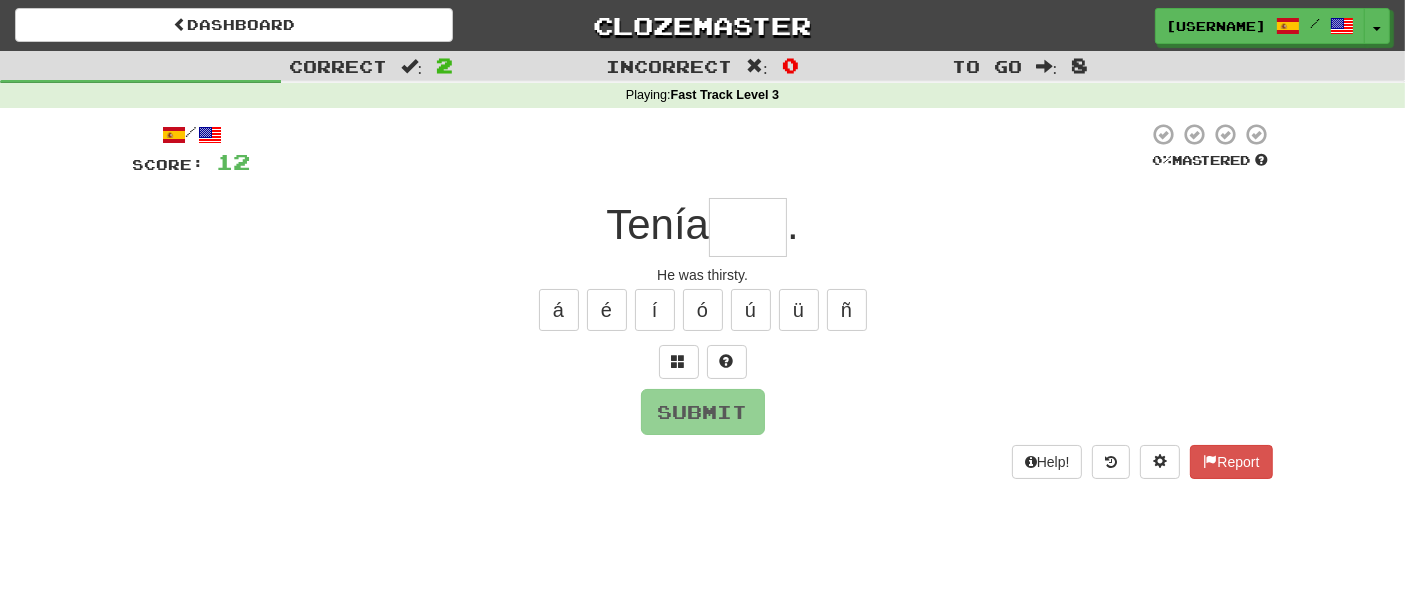 type on "*" 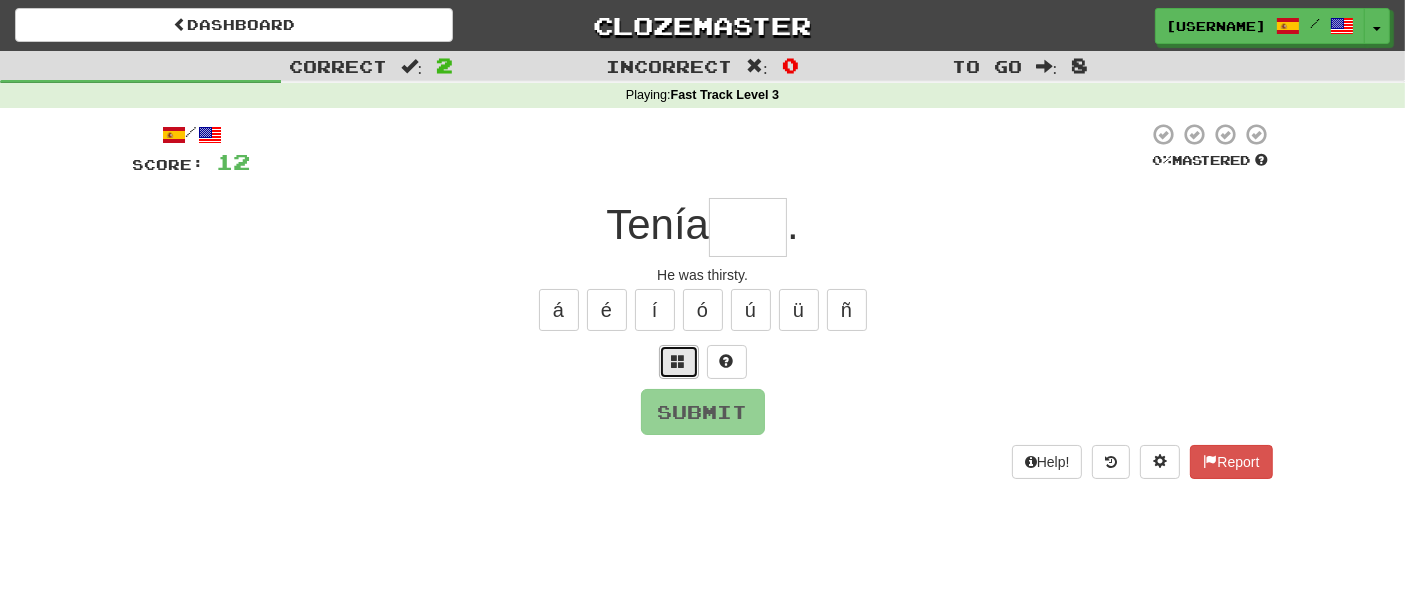 click at bounding box center [679, 361] 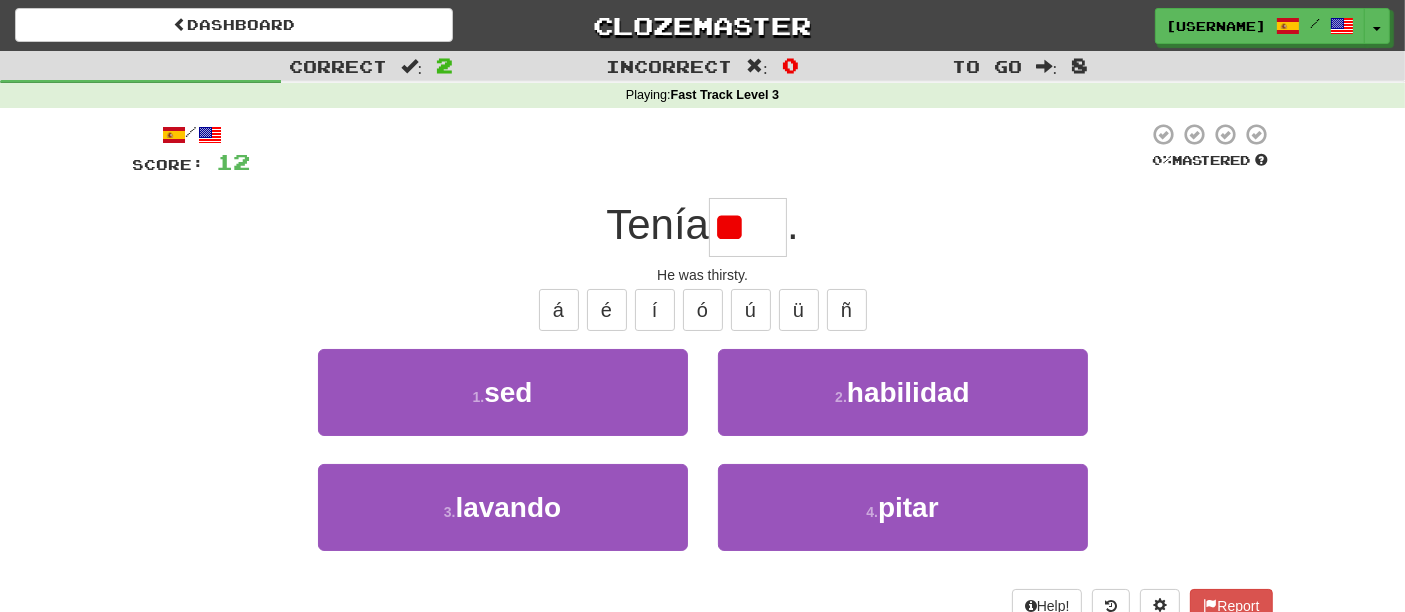 type on "*" 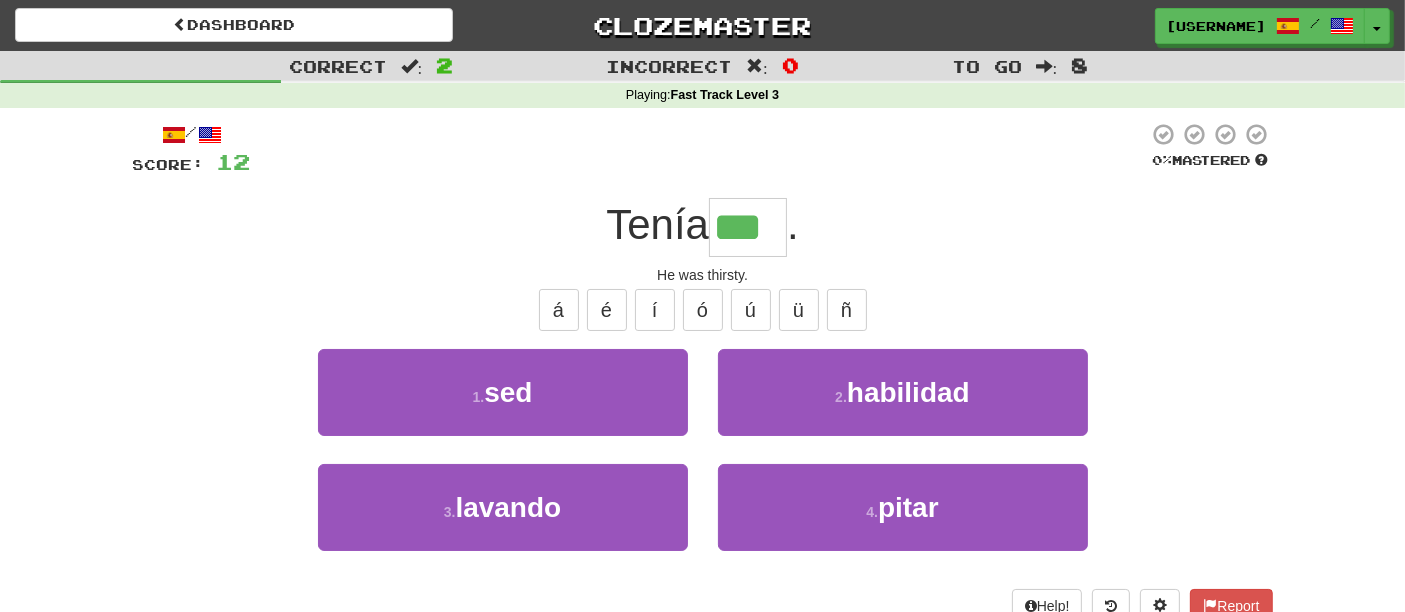 type on "***" 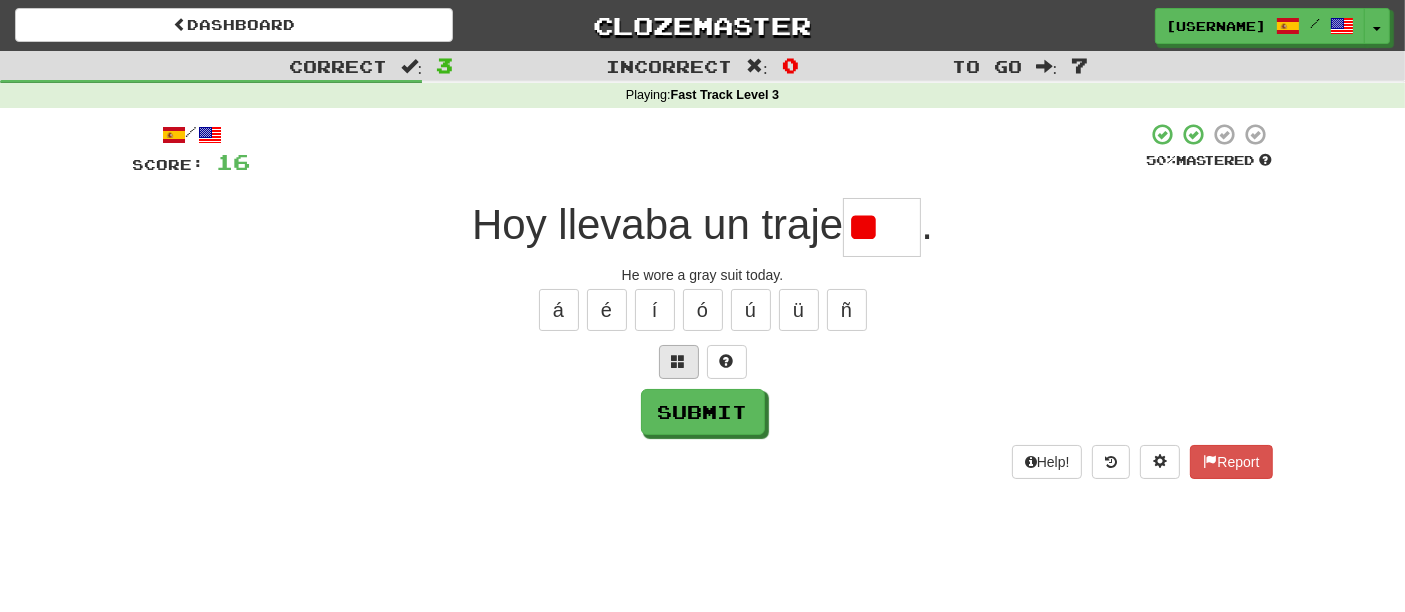 type on "*" 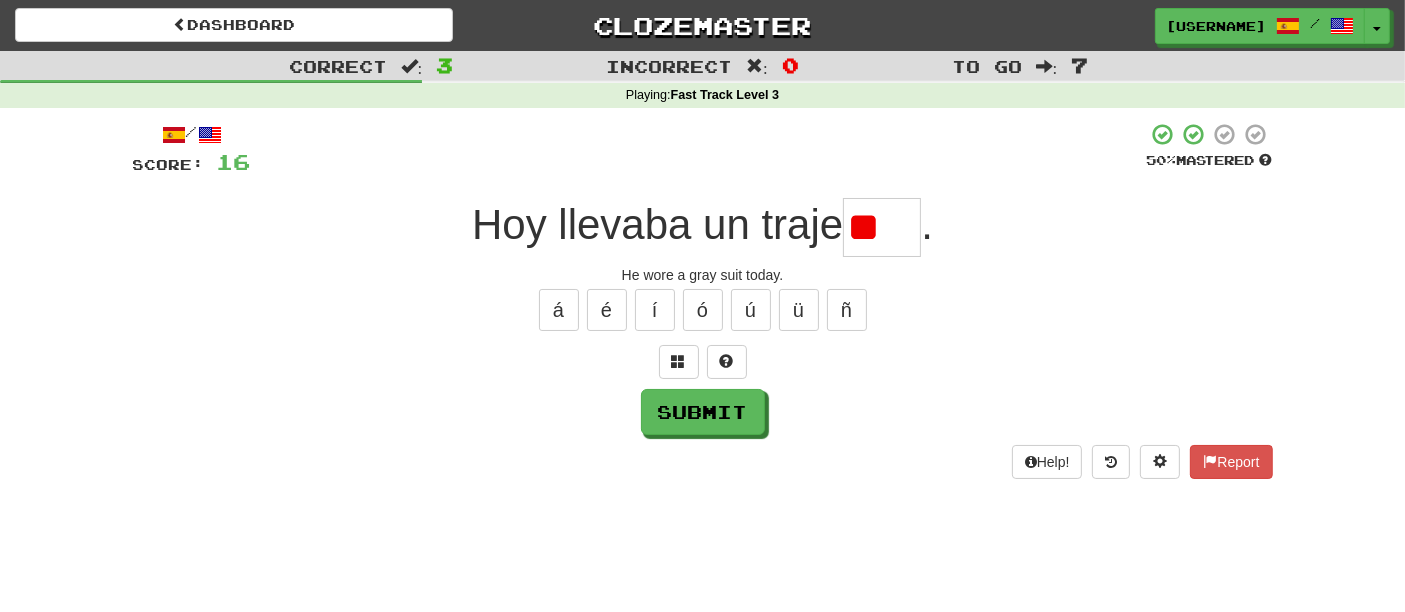type on "*" 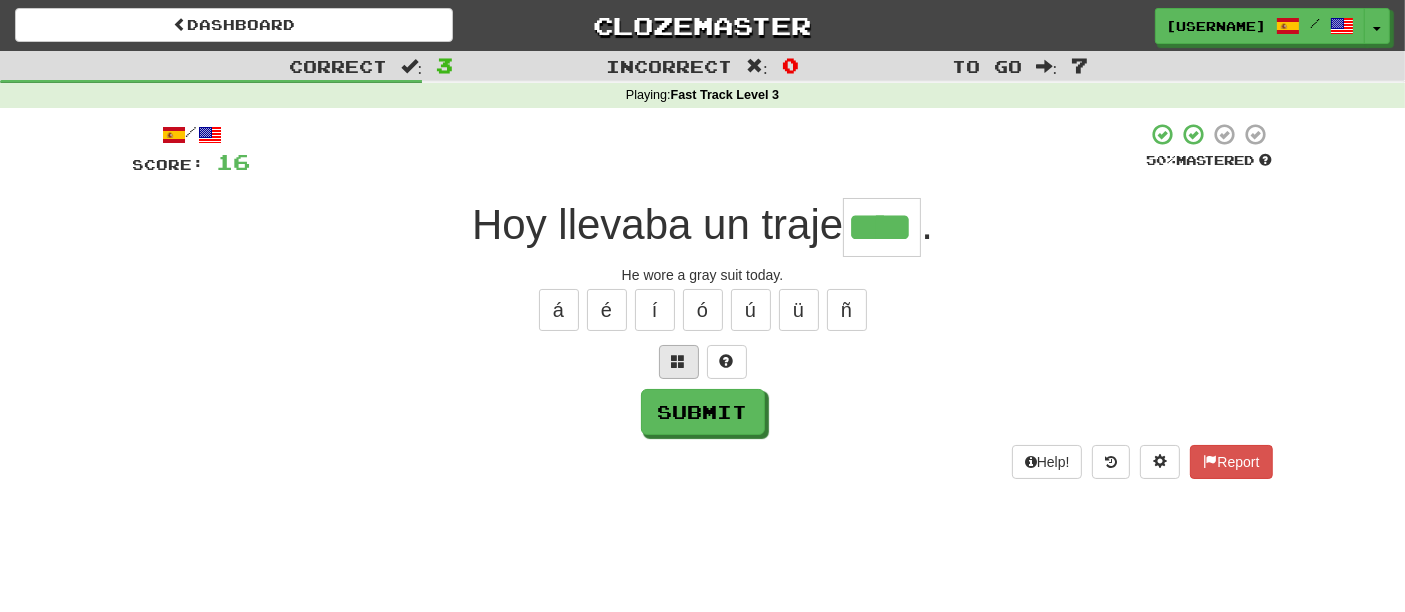 type on "****" 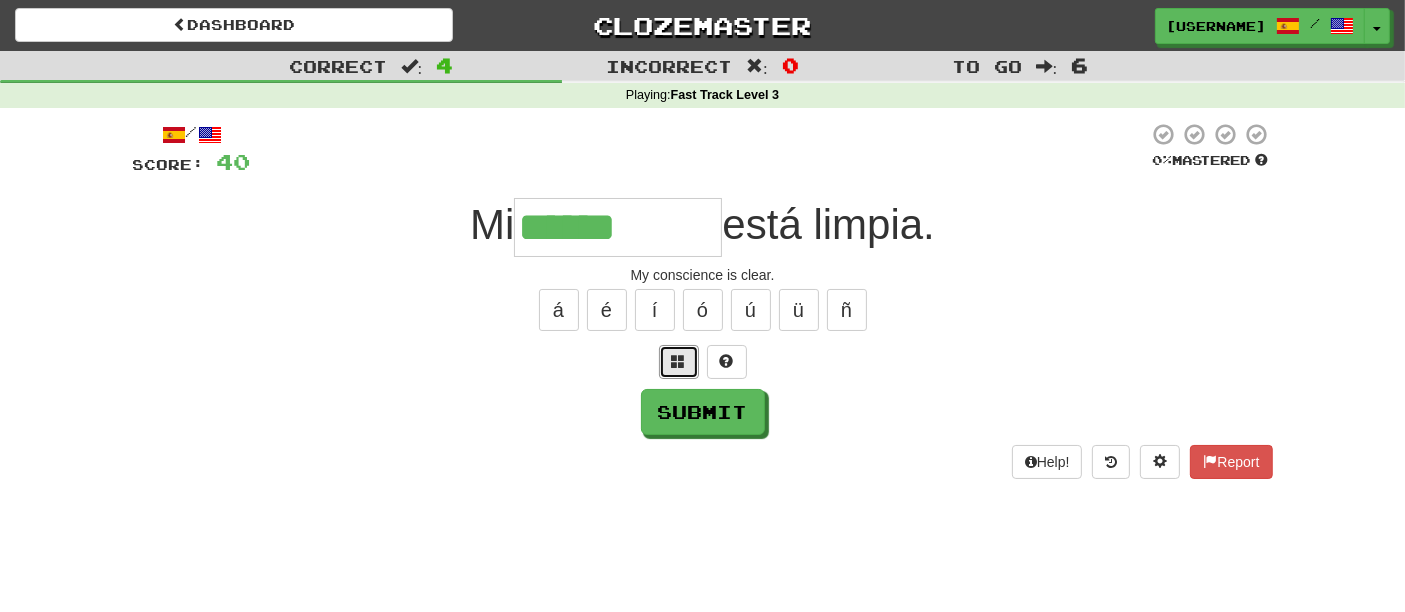 click at bounding box center (679, 361) 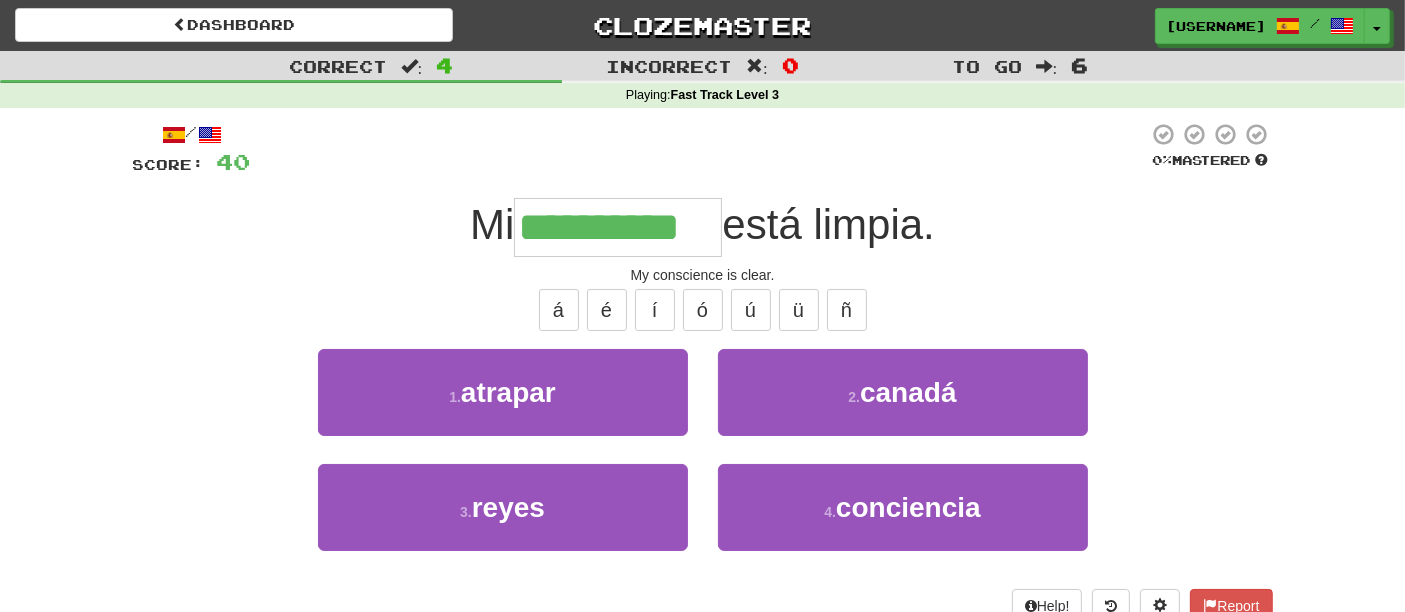 type on "**********" 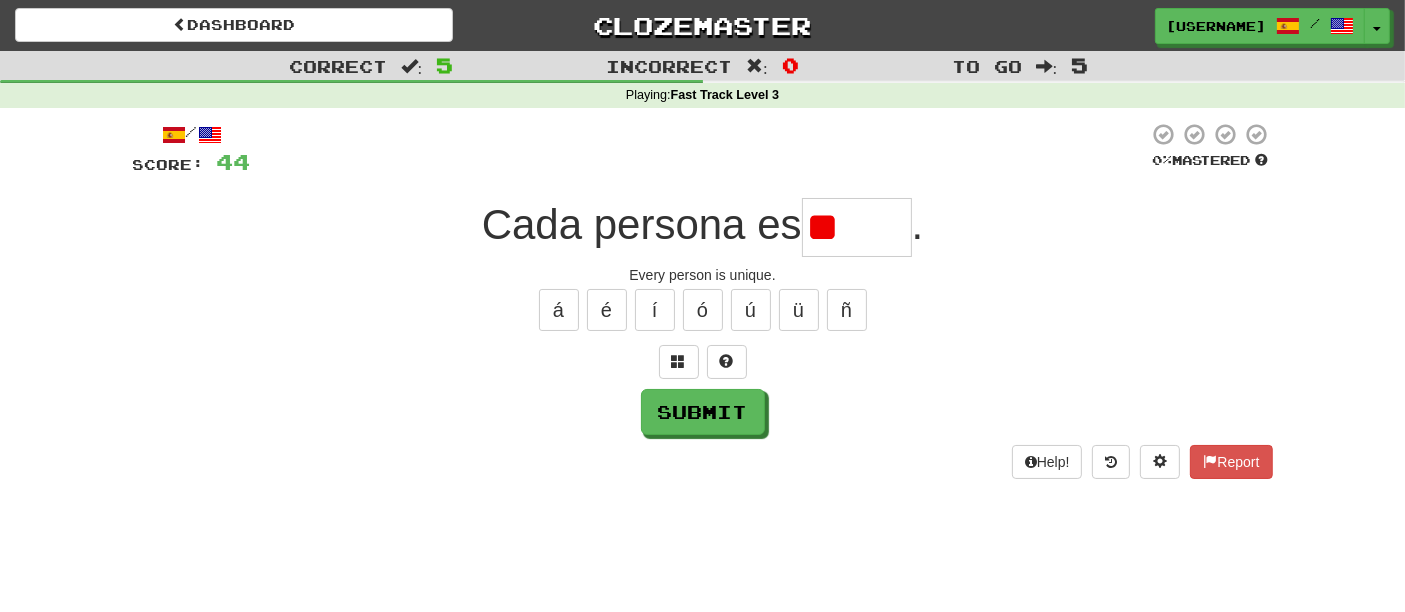 type on "*" 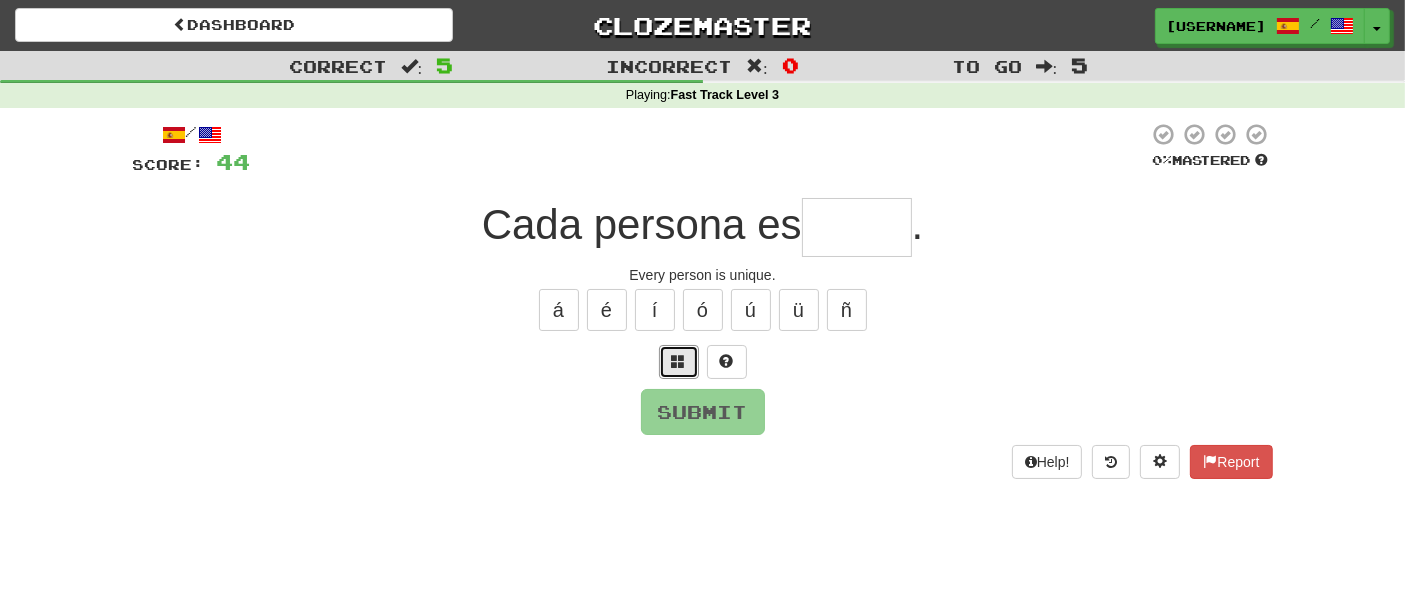 click at bounding box center (679, 361) 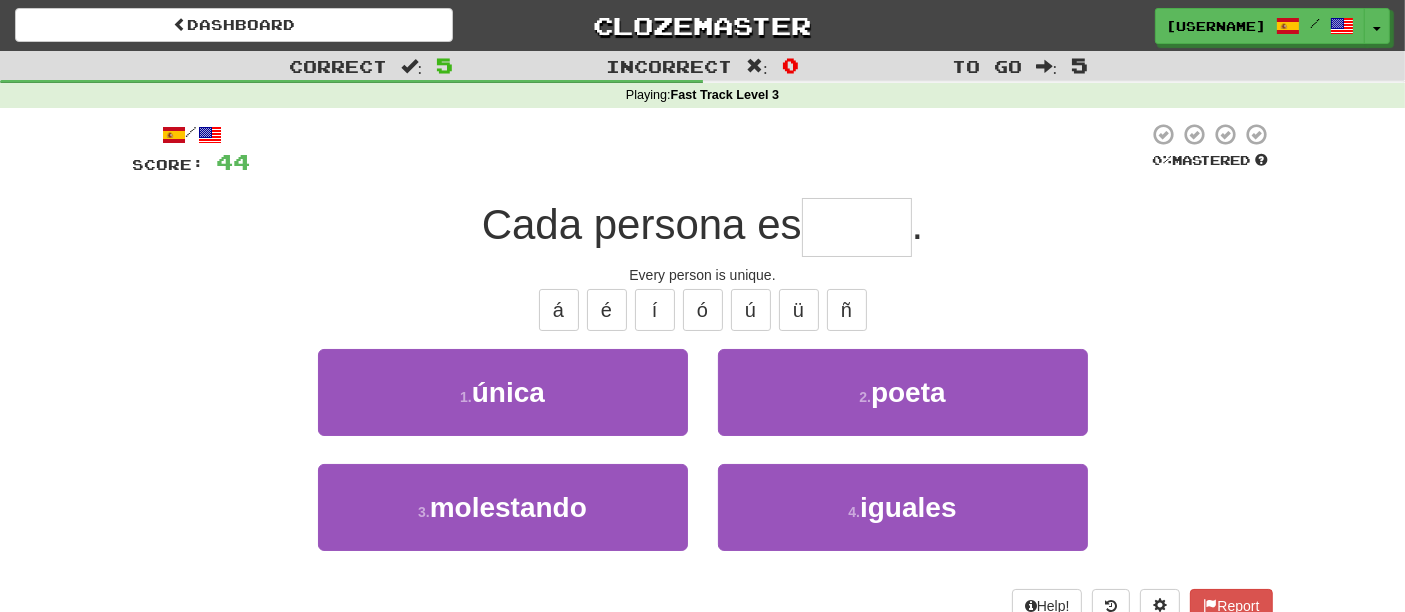 type on "*" 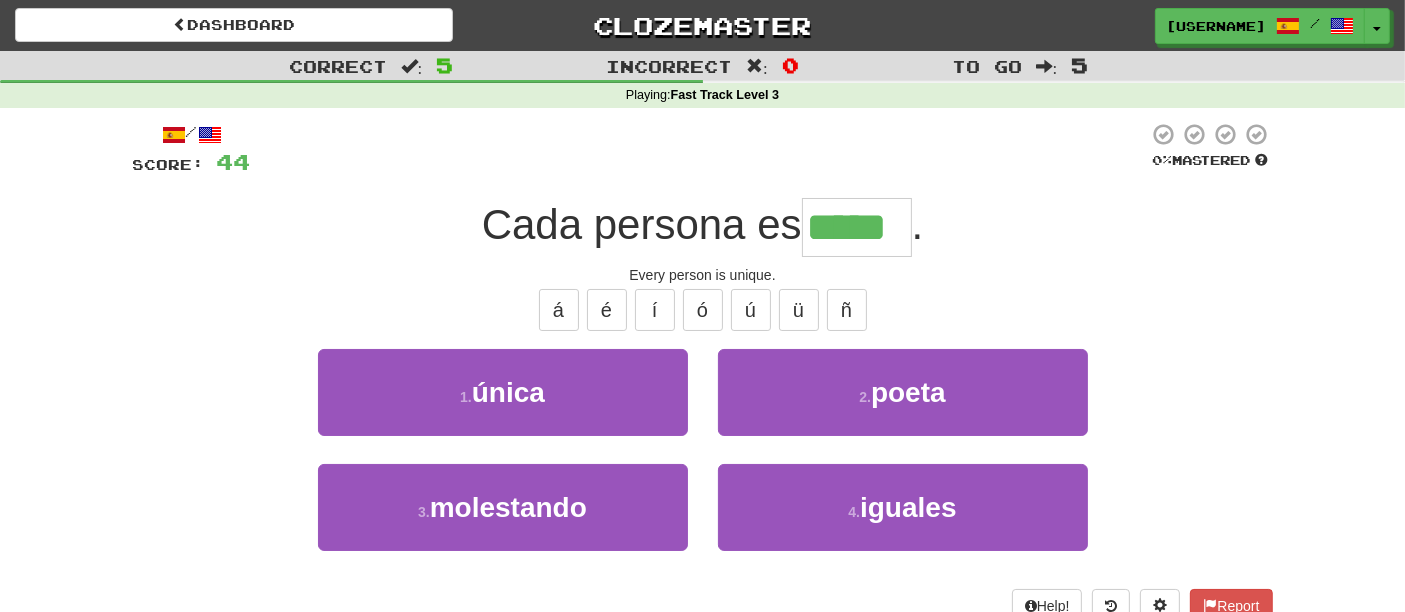 type on "*****" 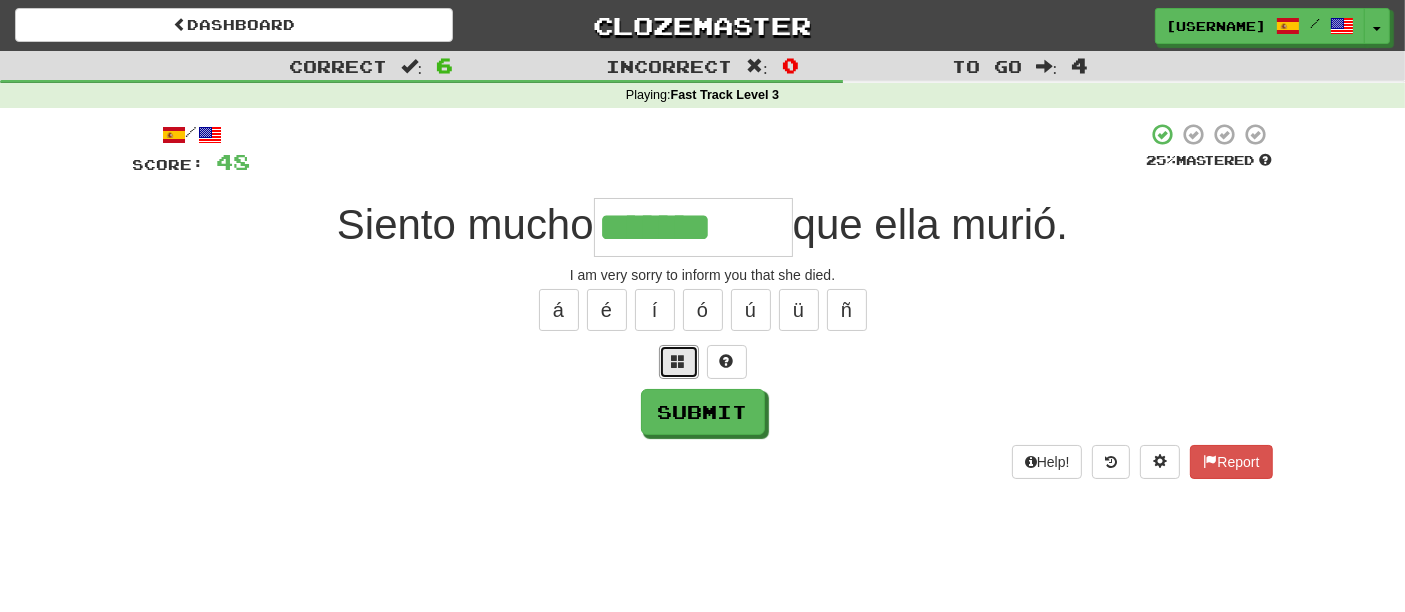 click at bounding box center (679, 361) 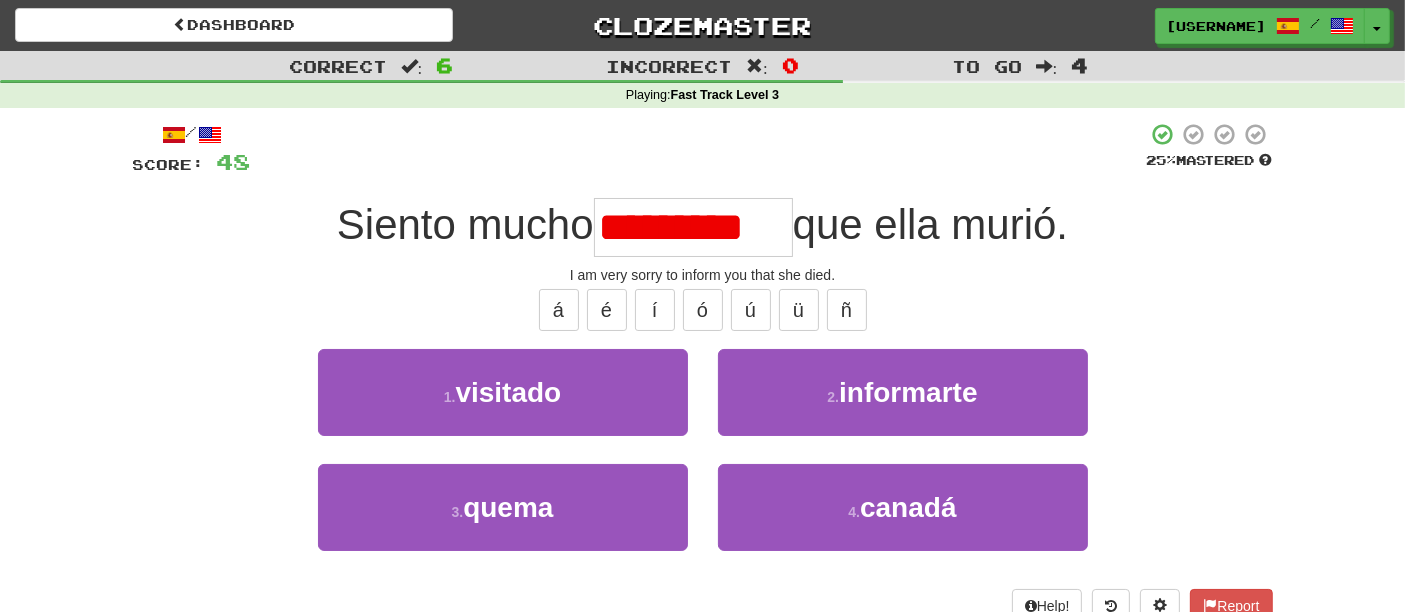 type on "**********" 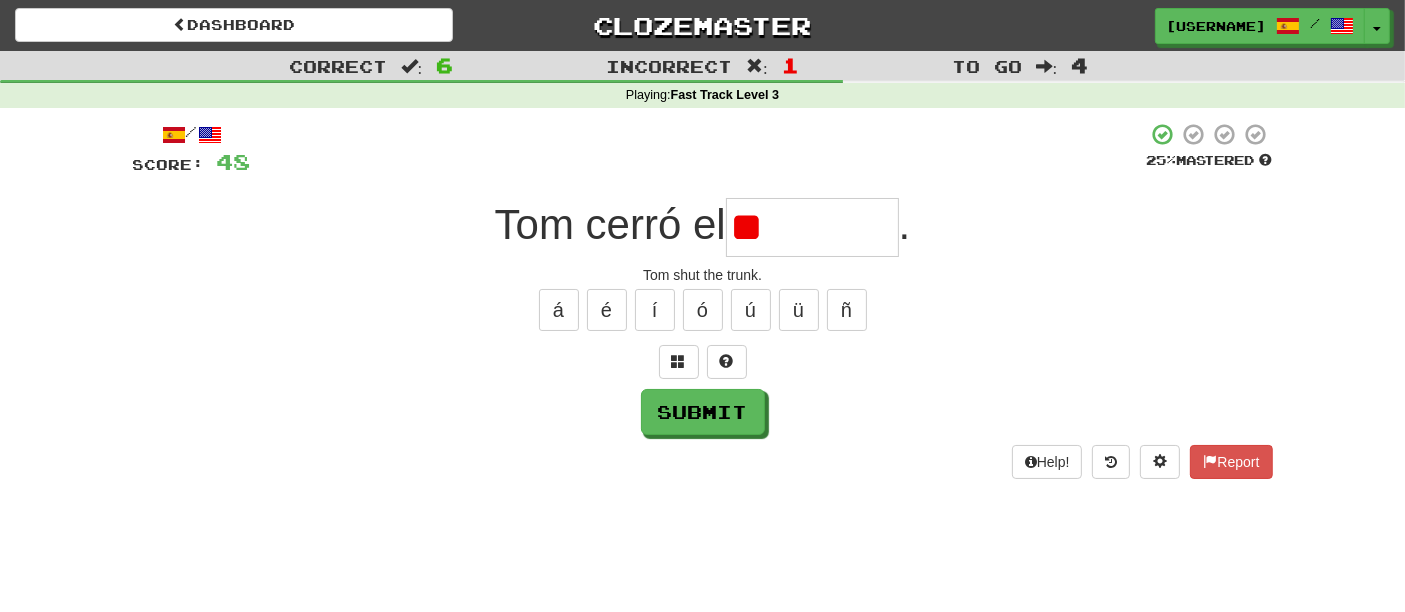 type on "*" 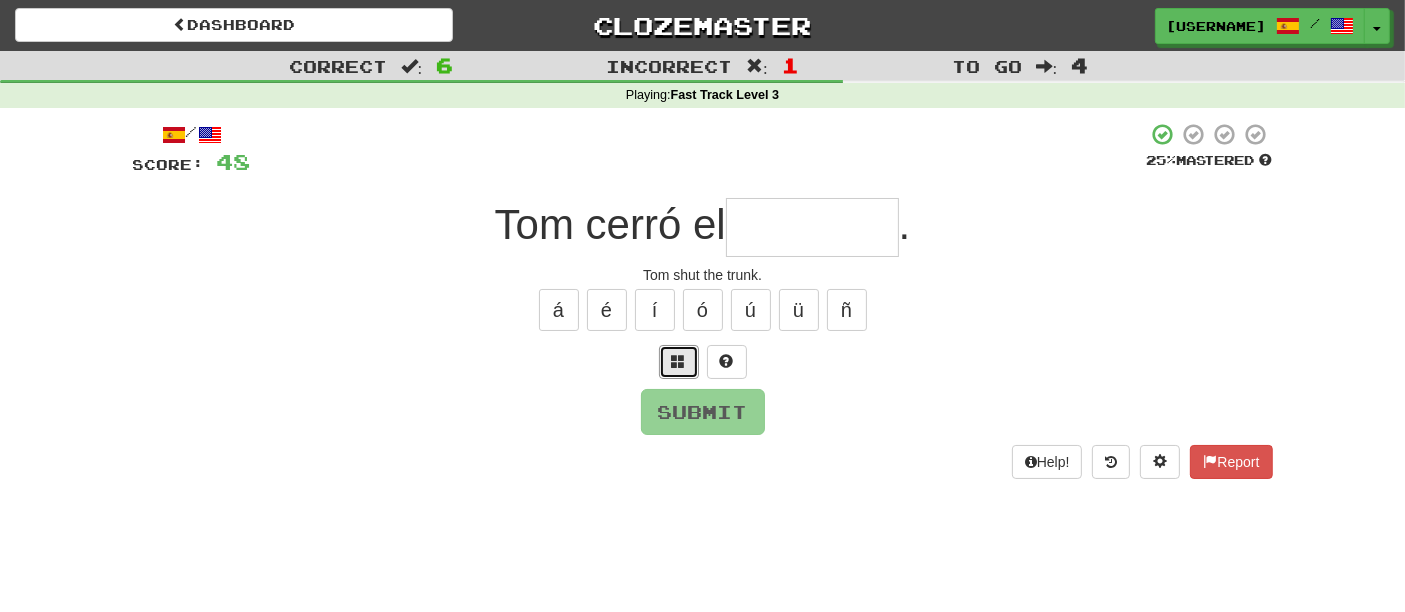 click at bounding box center [679, 361] 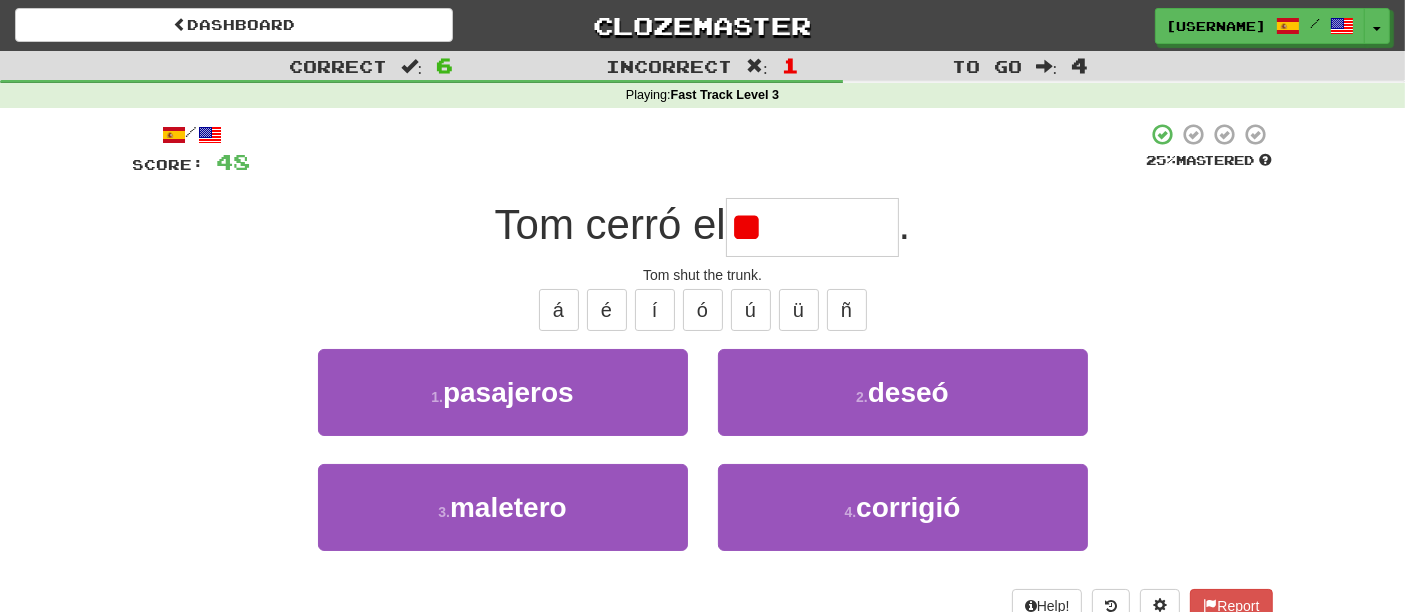 type on "*" 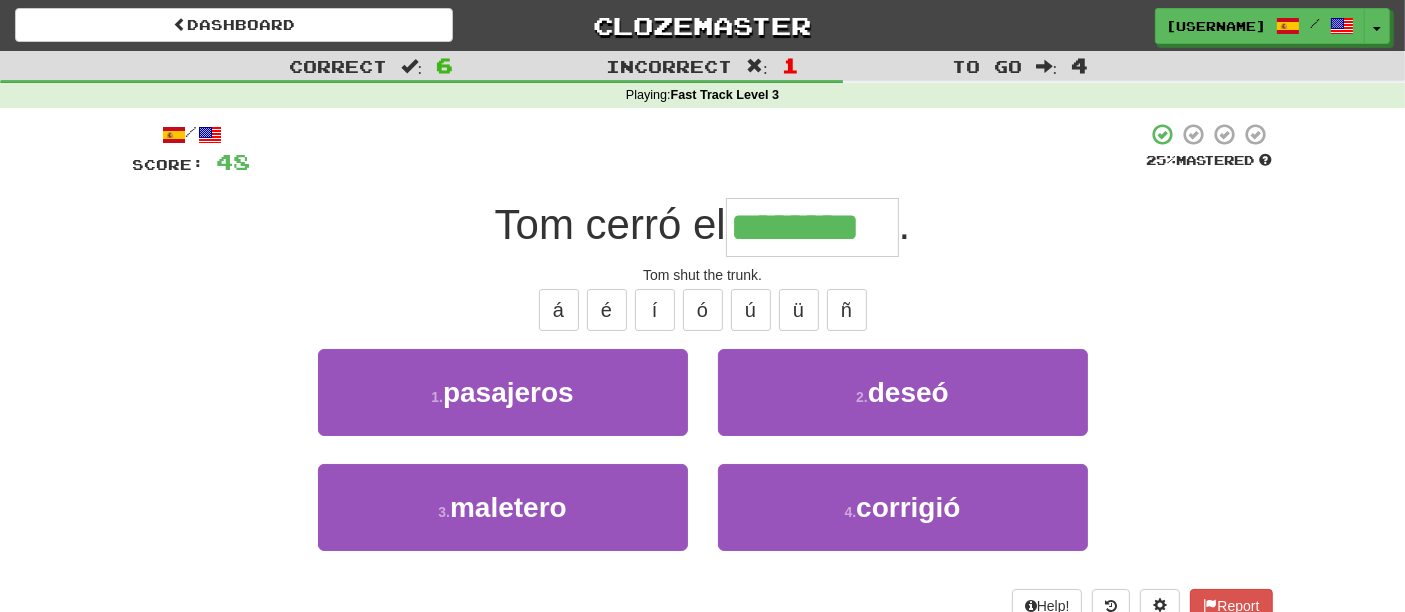 type on "********" 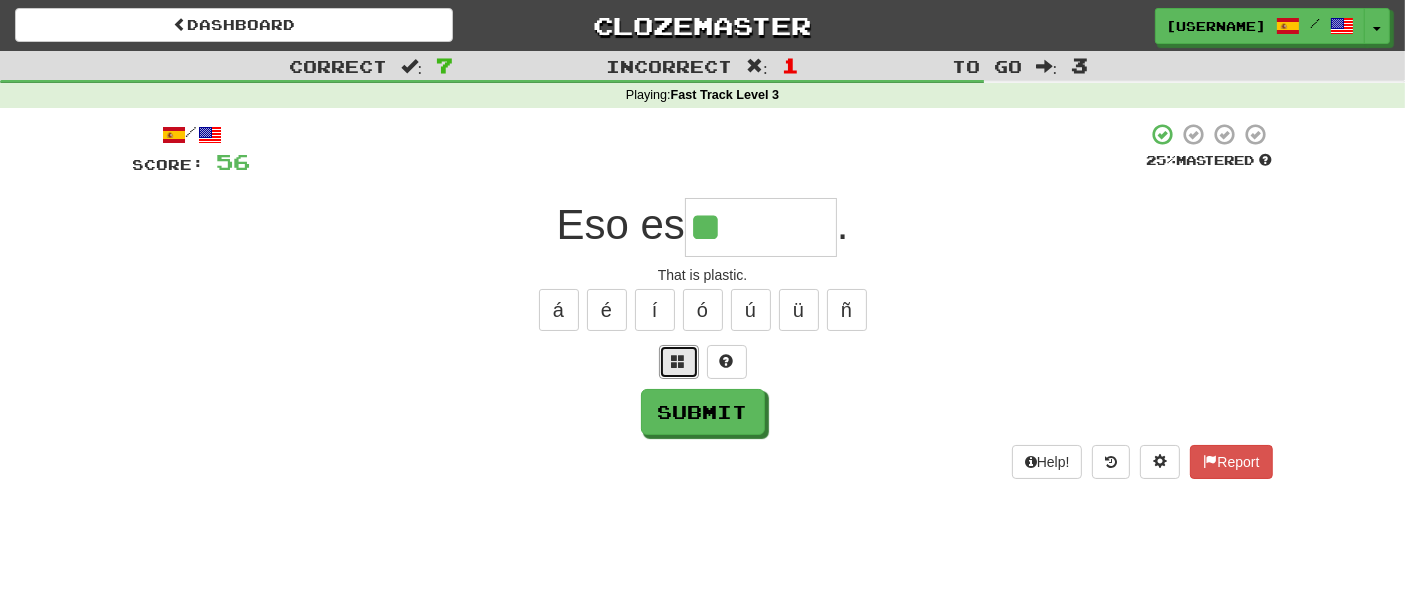 click at bounding box center (679, 361) 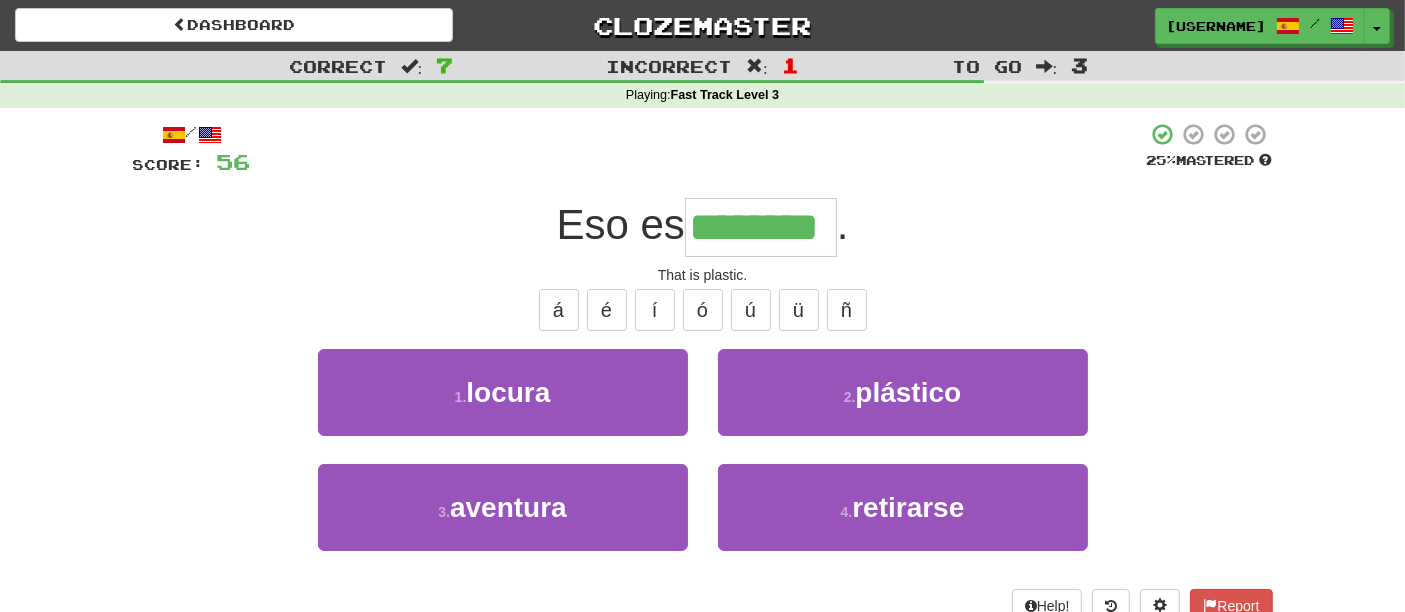 type on "********" 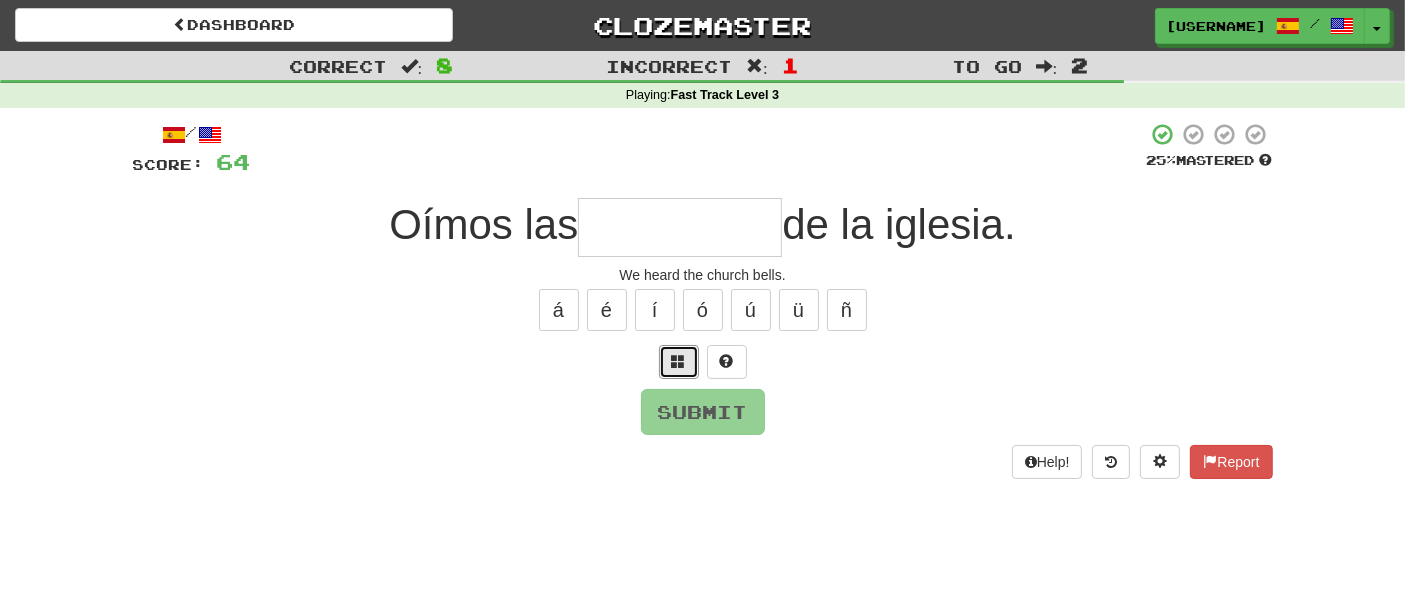 click at bounding box center [679, 361] 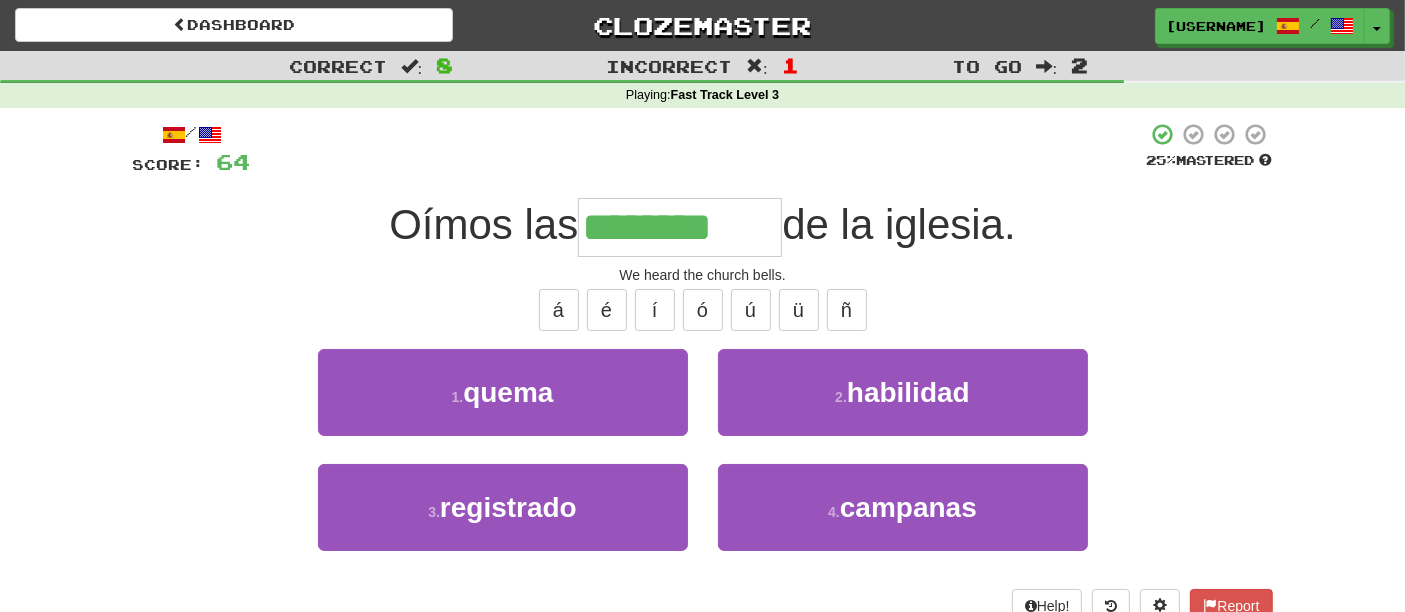type on "********" 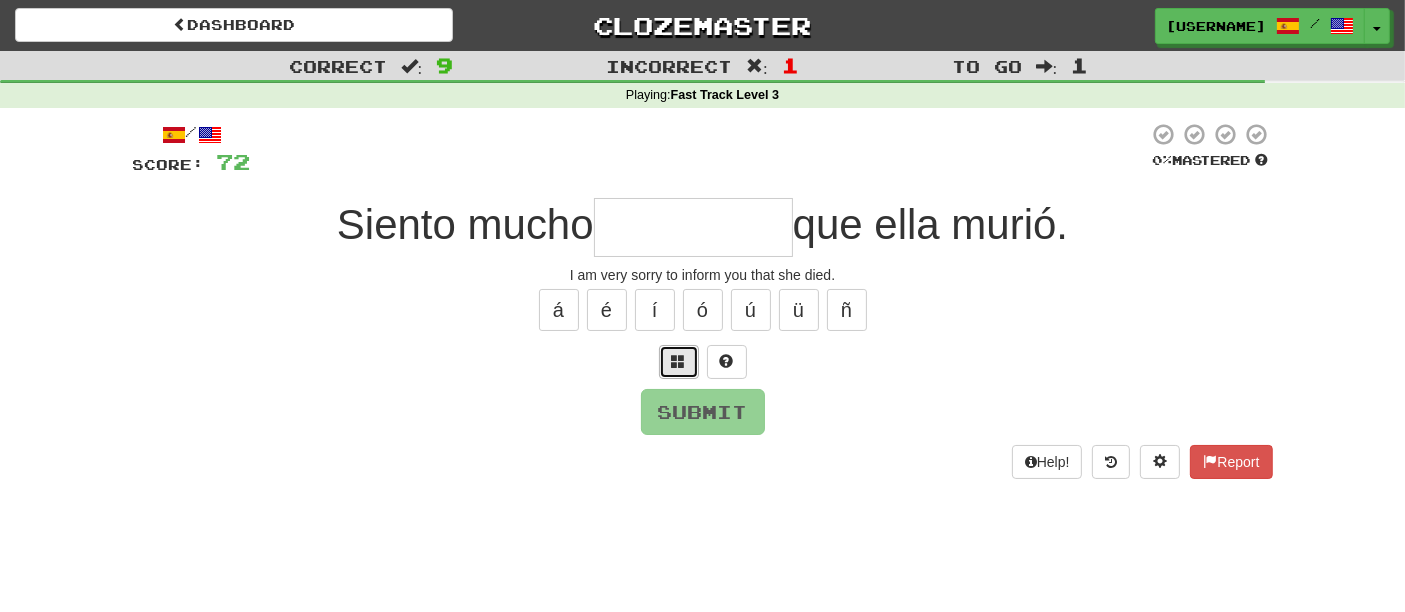 click at bounding box center (679, 362) 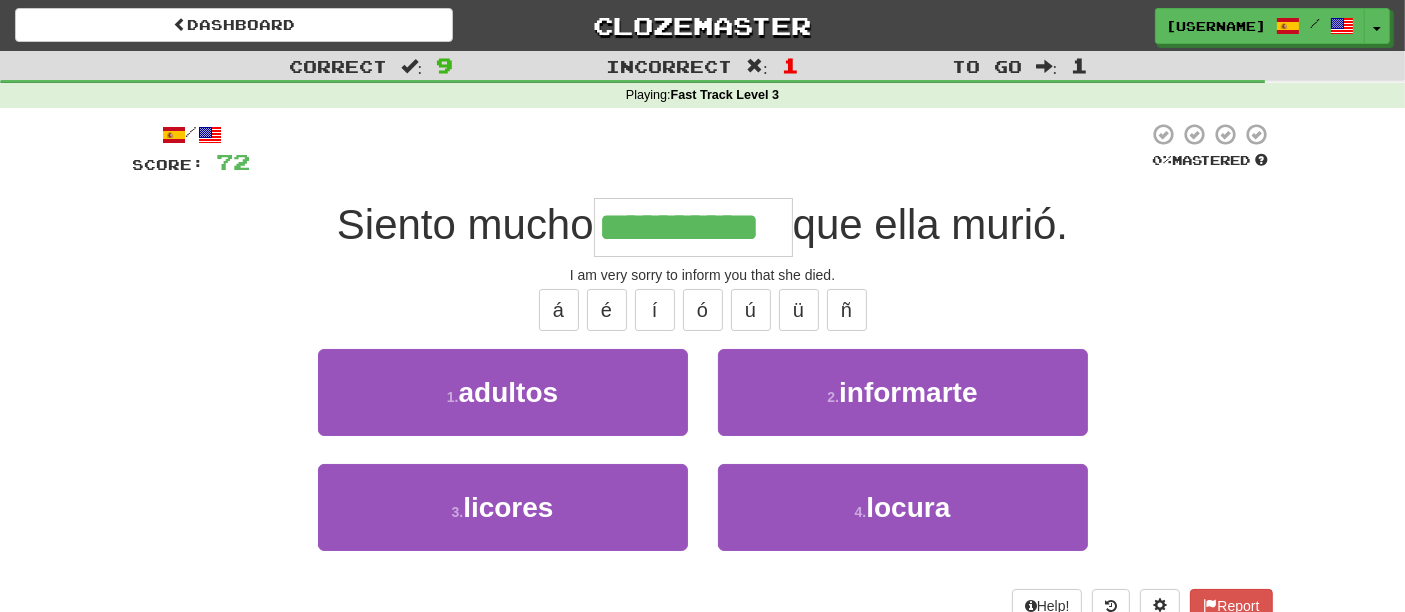 type on "**********" 